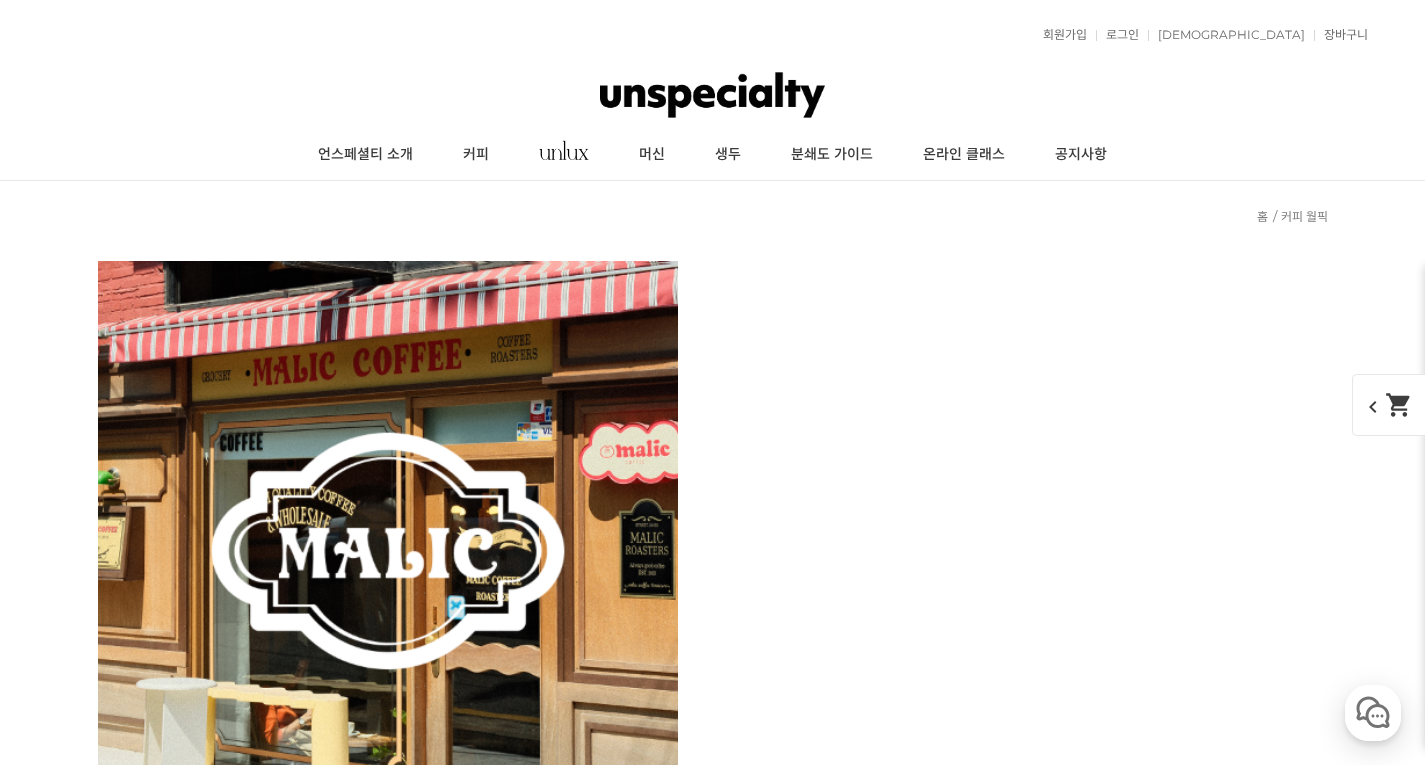 select on "애플 쥬스 (언스페셜티 블렌드)" 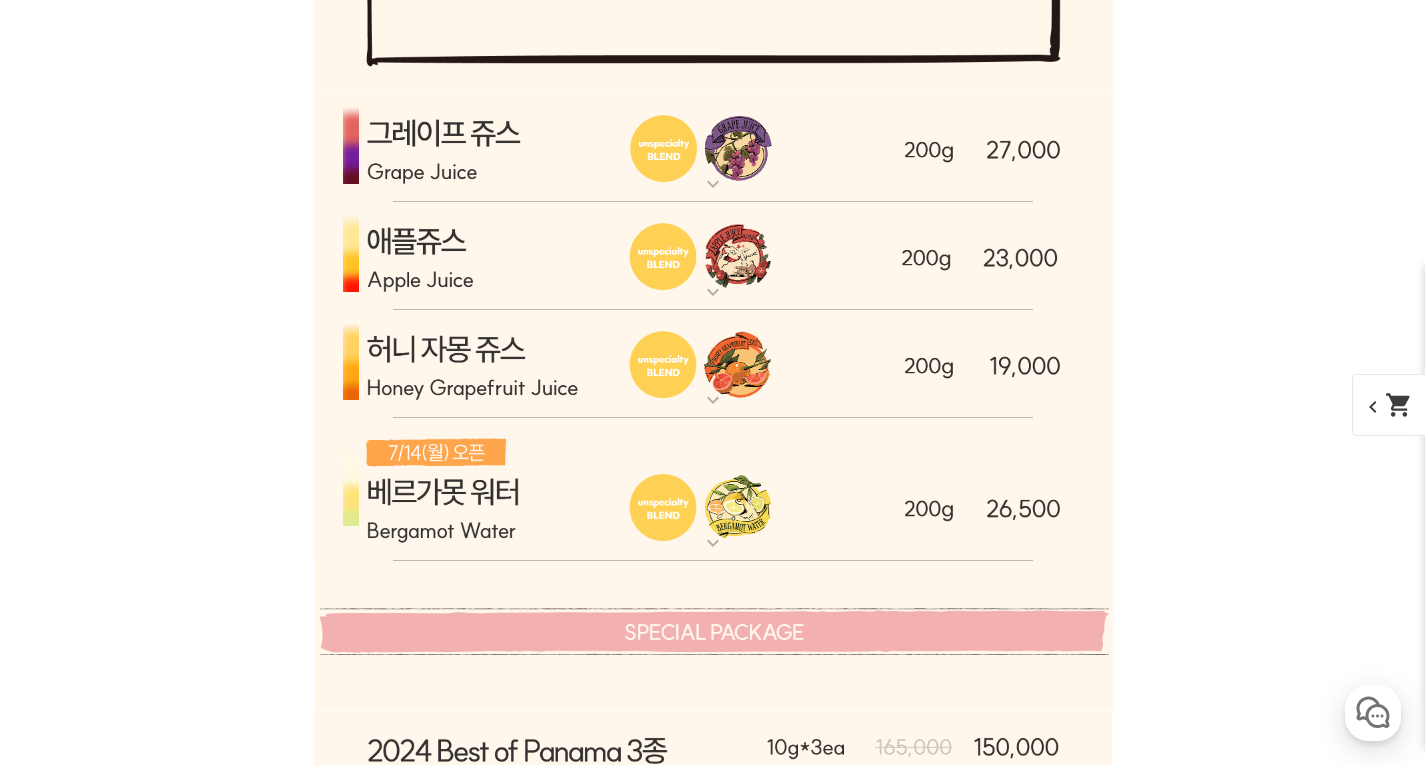 scroll, scrollTop: 0, scrollLeft: 0, axis: both 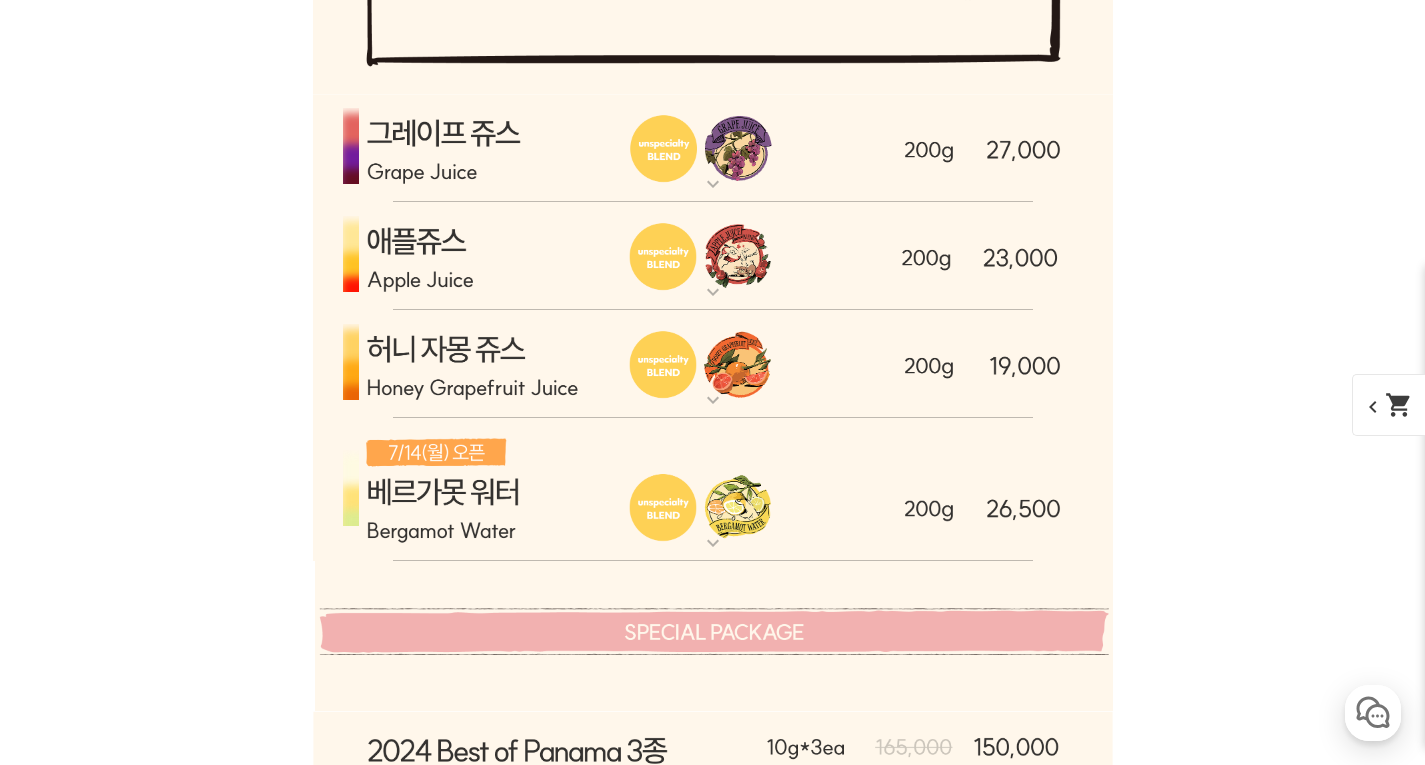 click at bounding box center [713, 256] 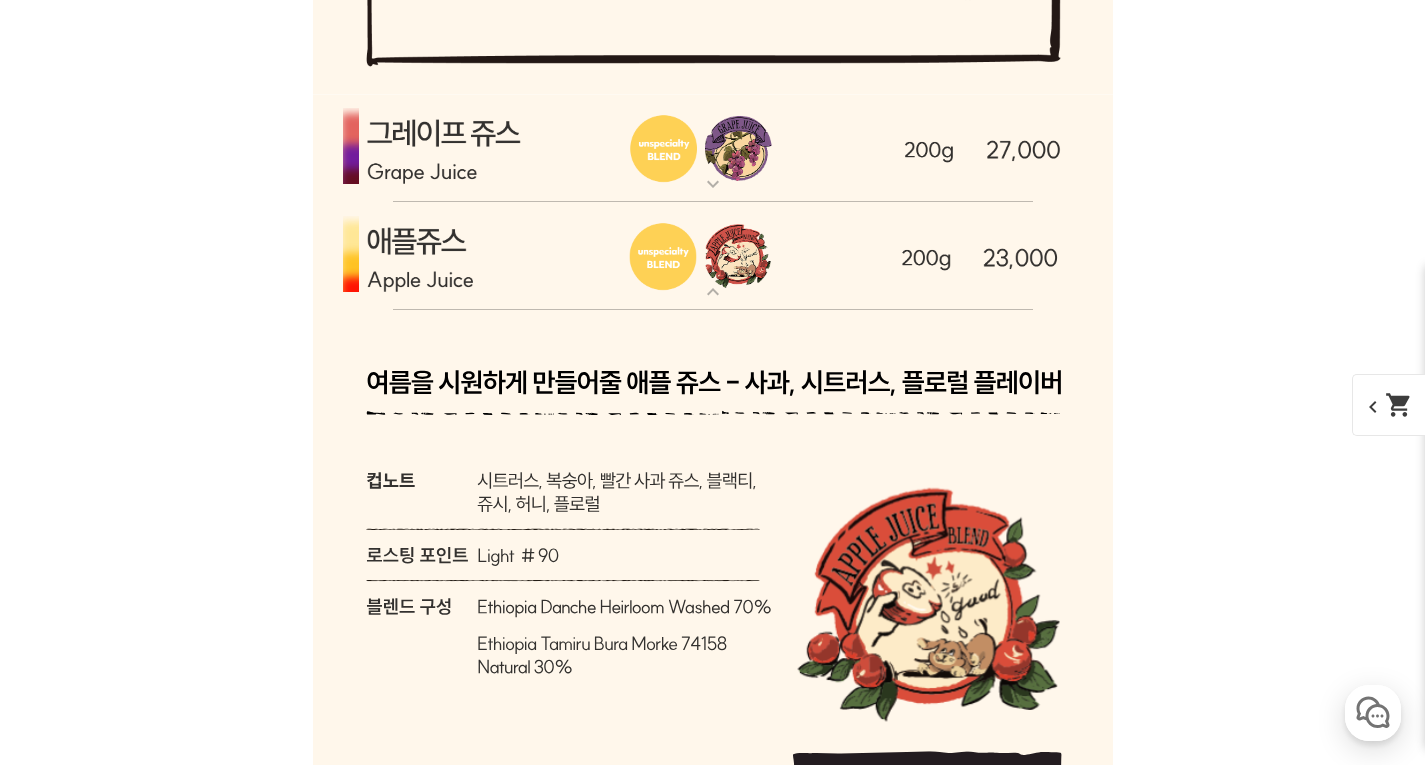 scroll, scrollTop: 6262, scrollLeft: 0, axis: vertical 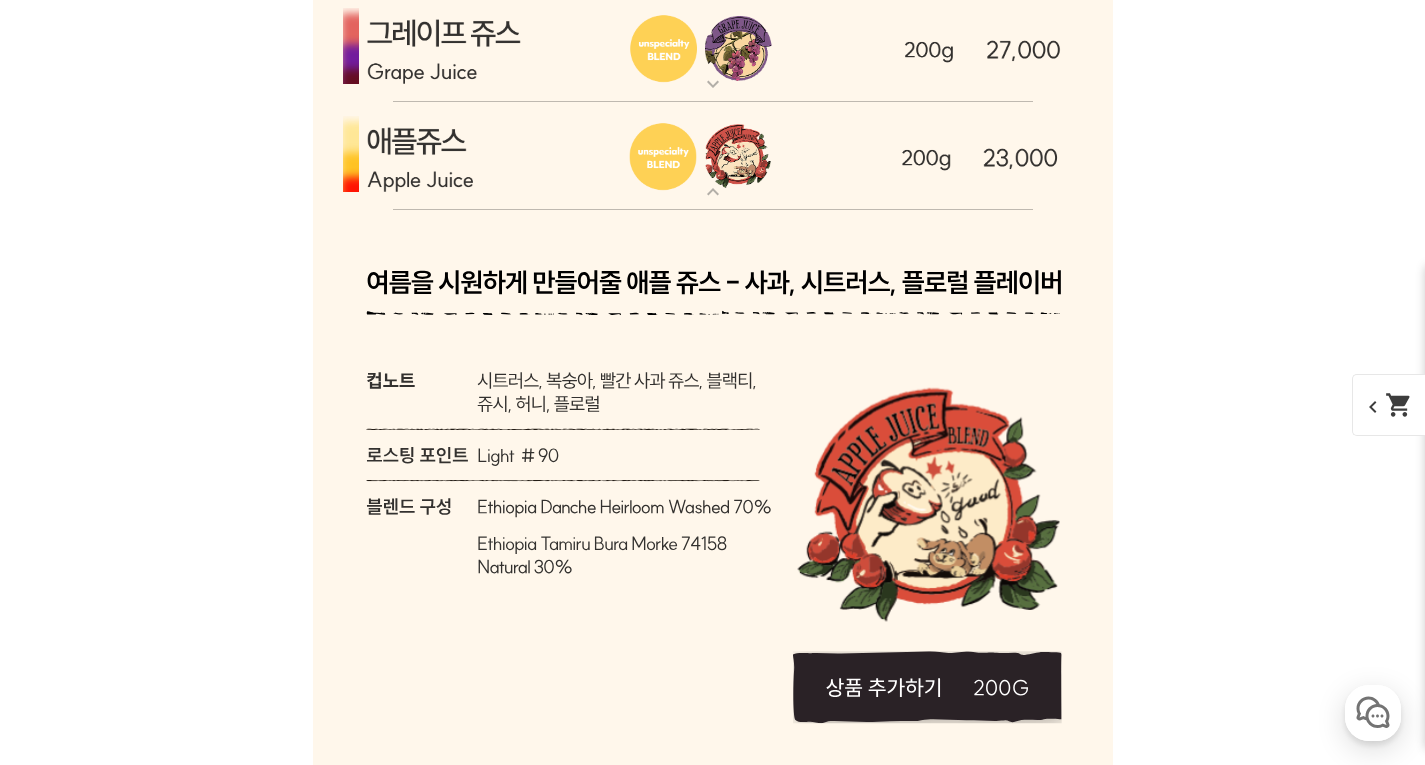 click 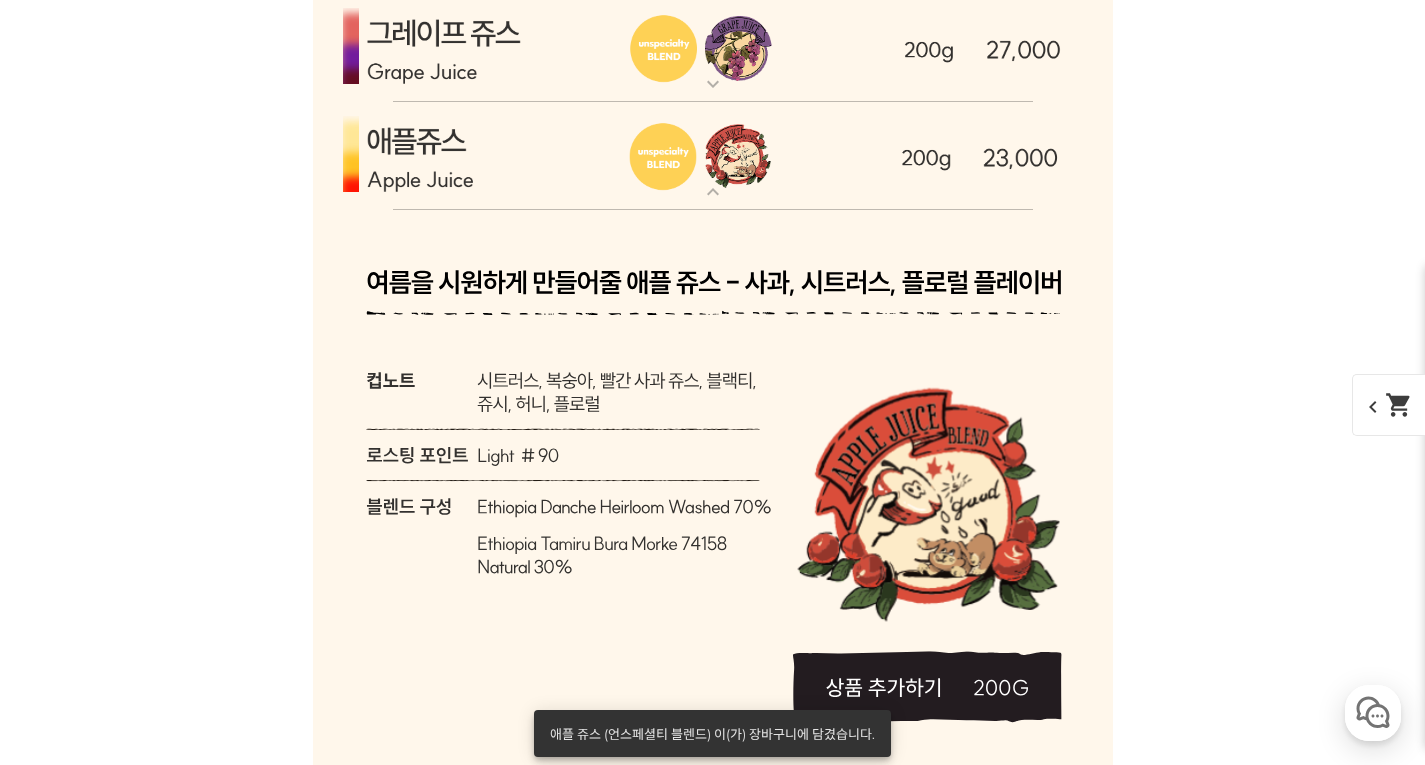 click at bounding box center (713, 156) 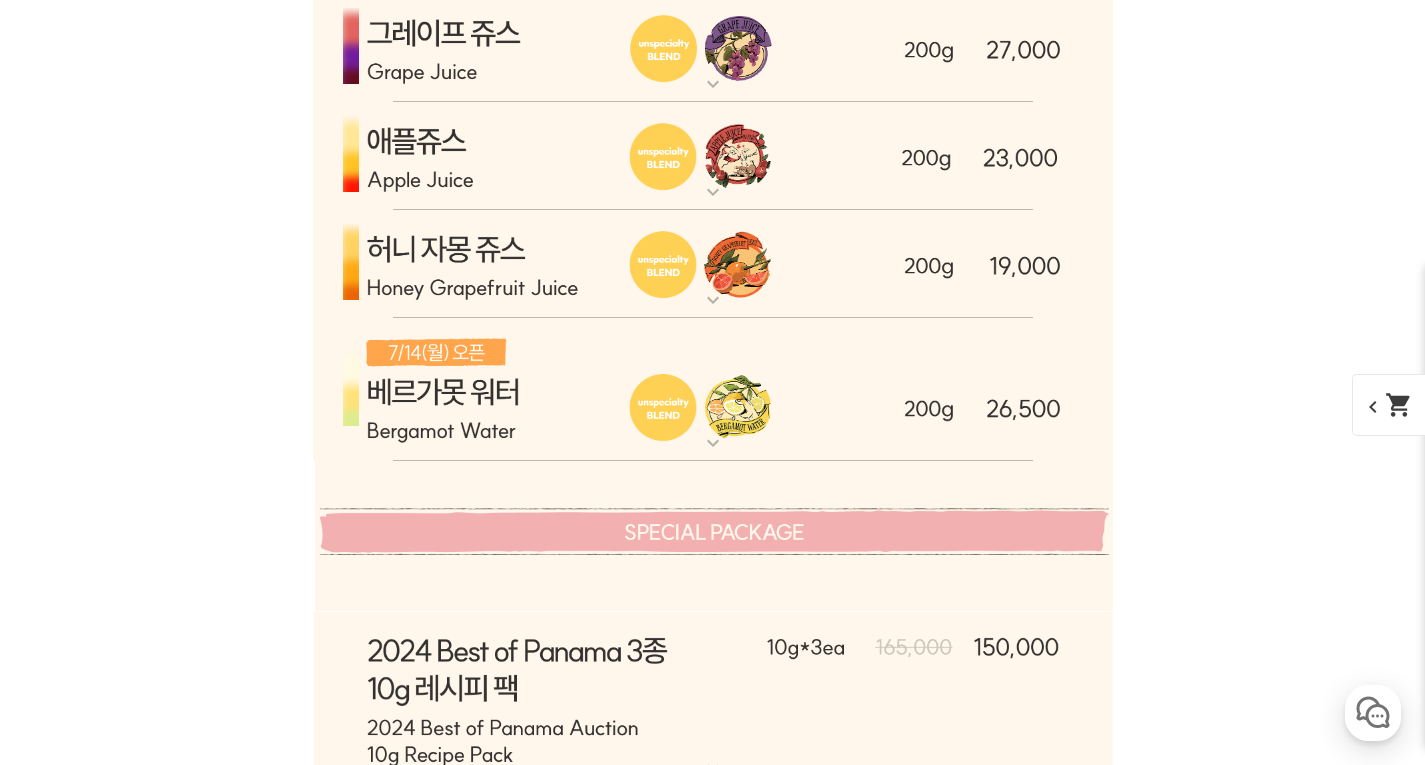 click at bounding box center [713, 264] 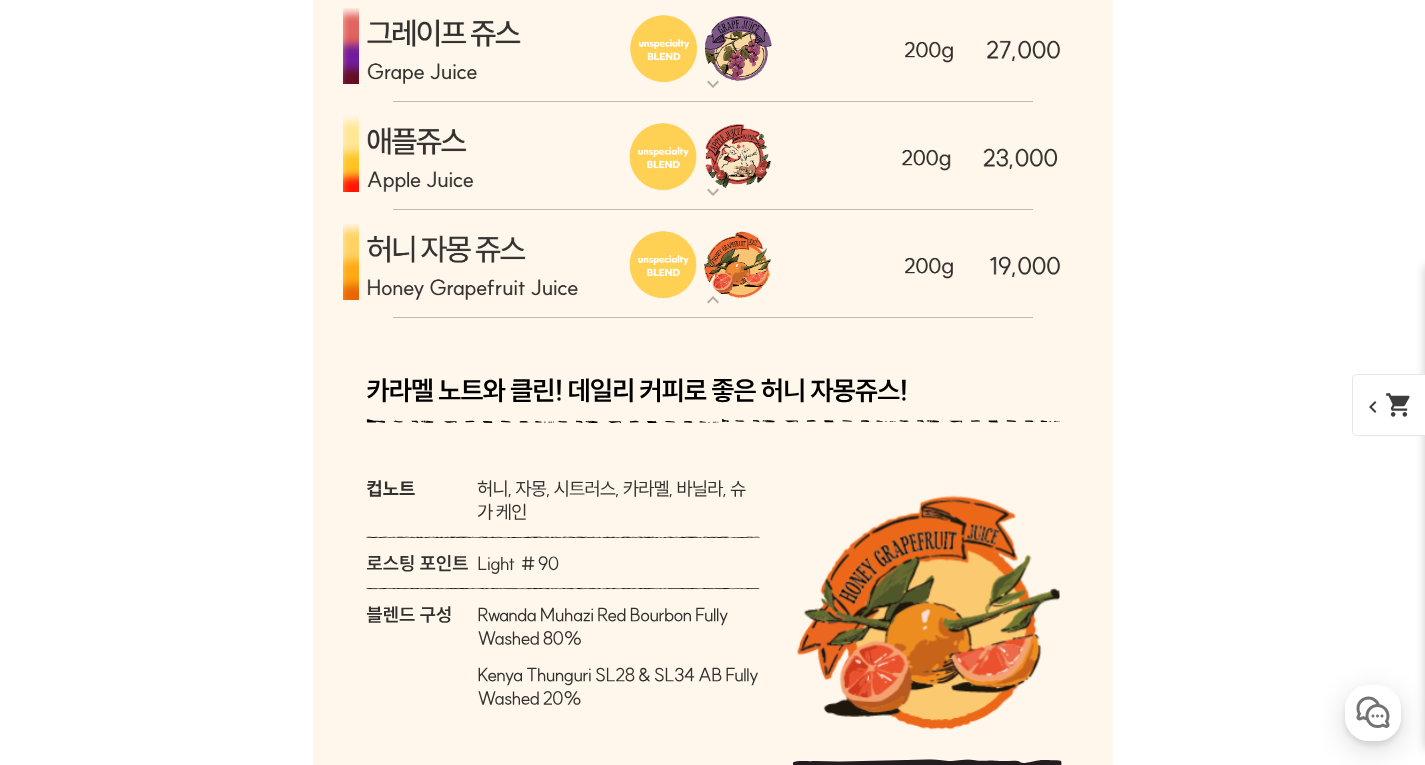 click at bounding box center (713, 264) 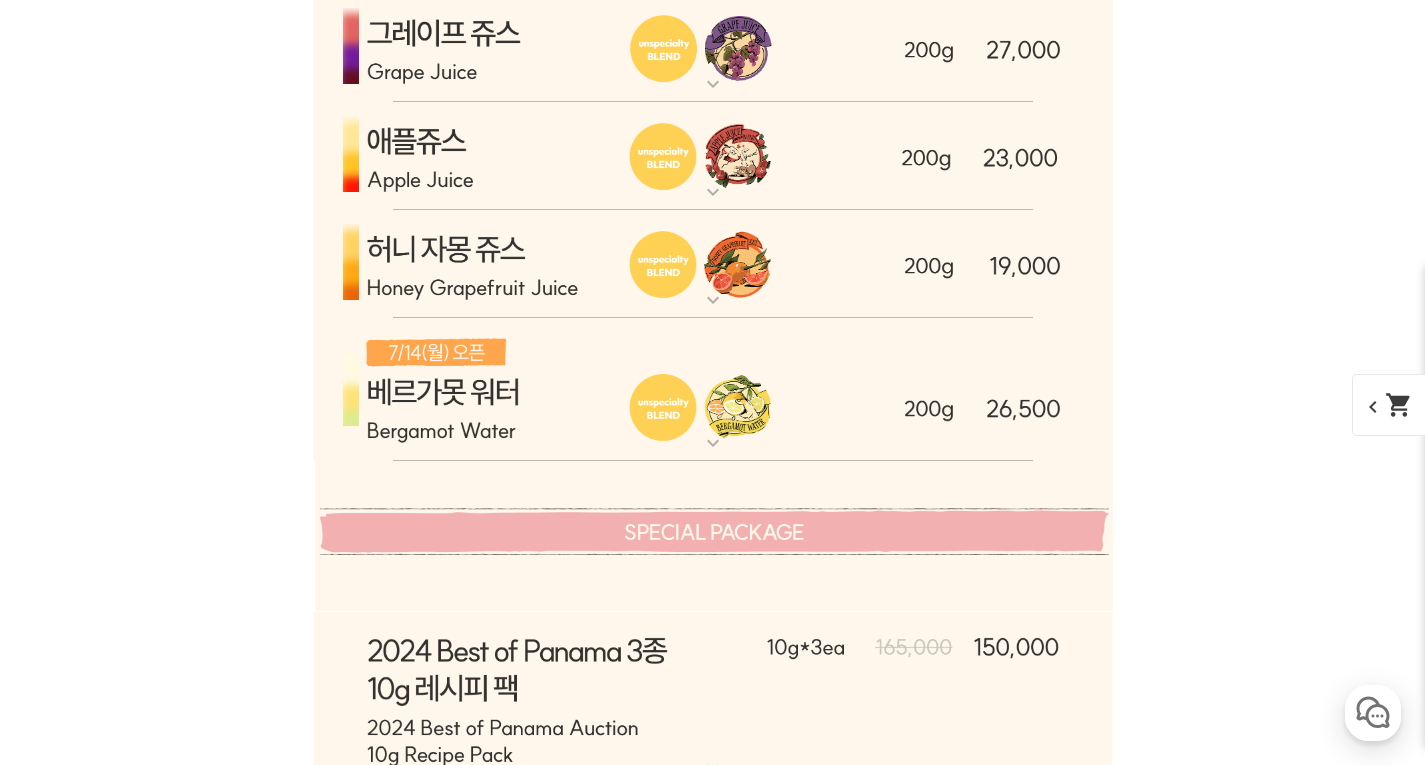click at bounding box center (713, 264) 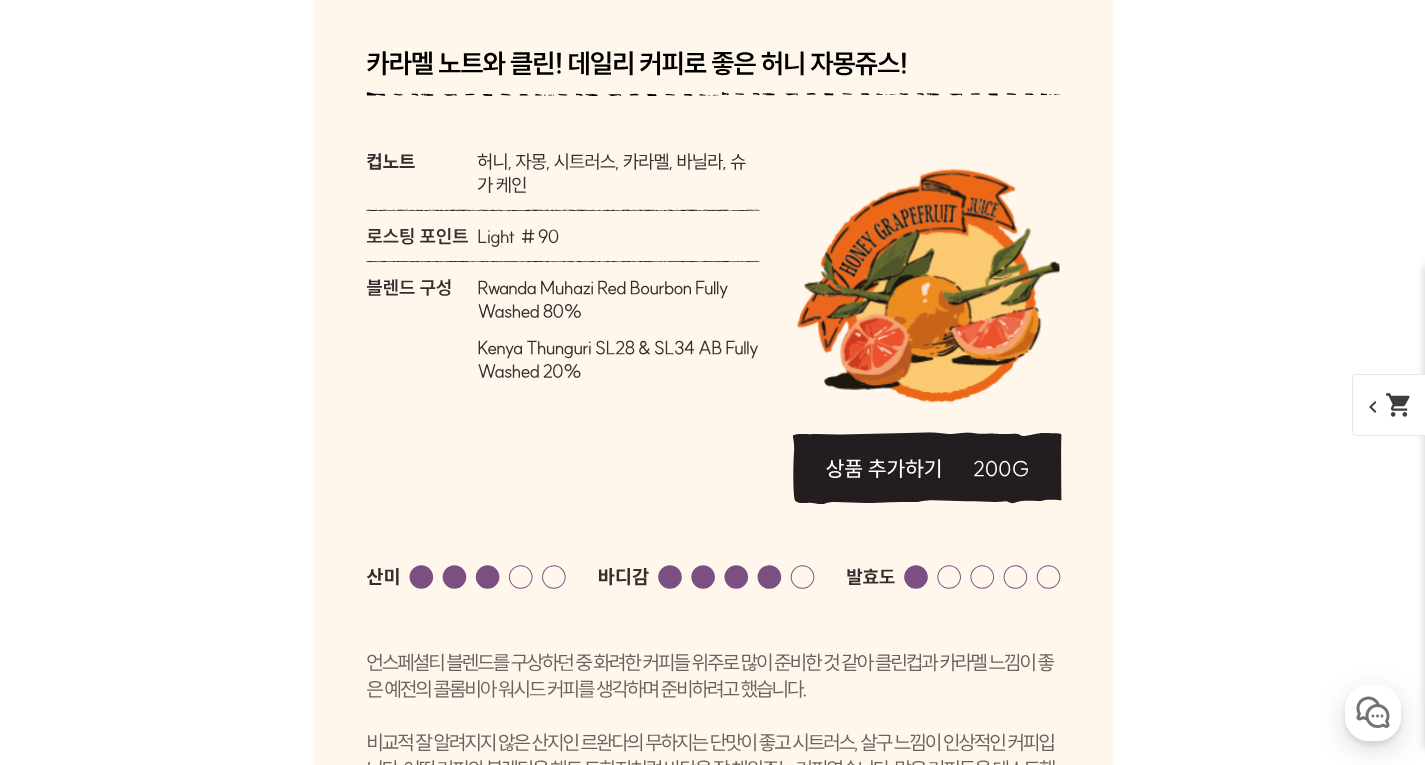 scroll, scrollTop: 6762, scrollLeft: 0, axis: vertical 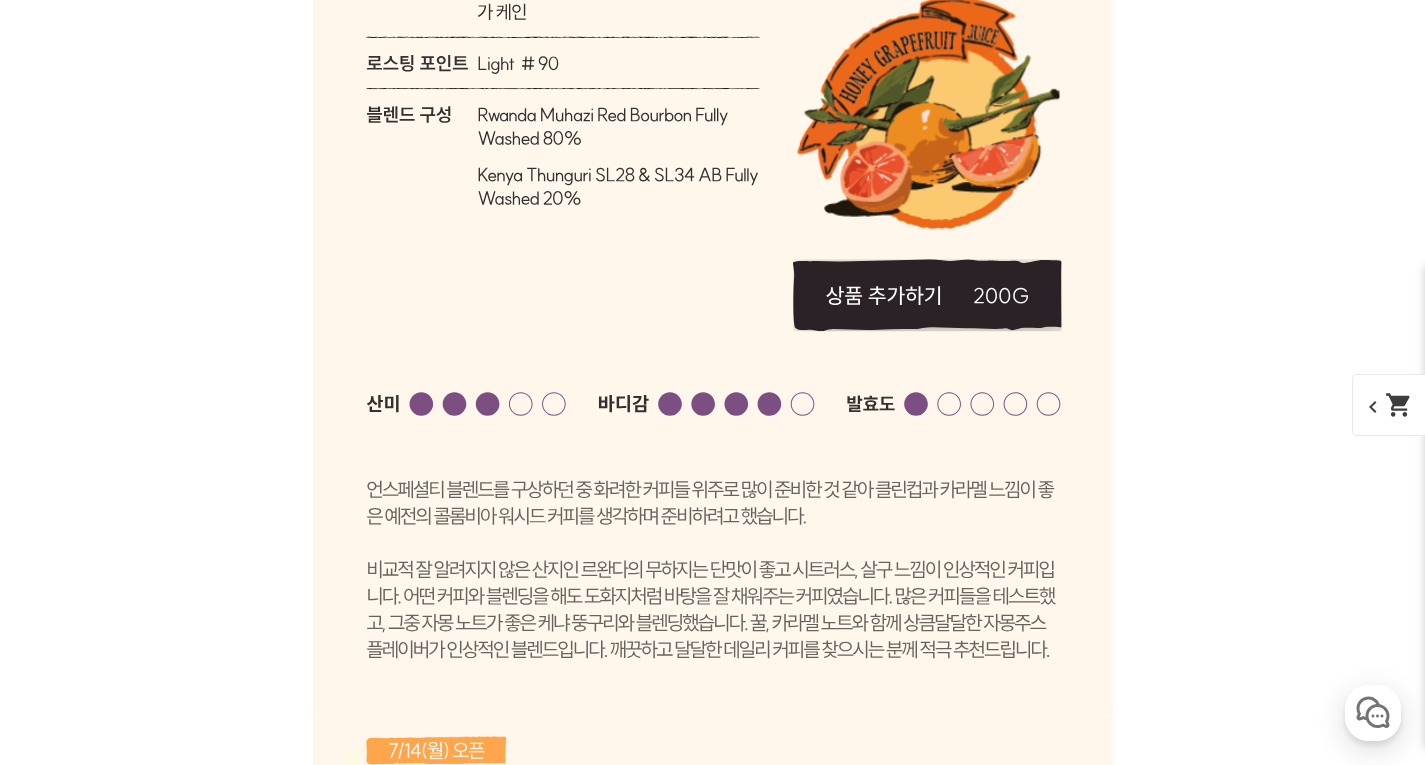 click 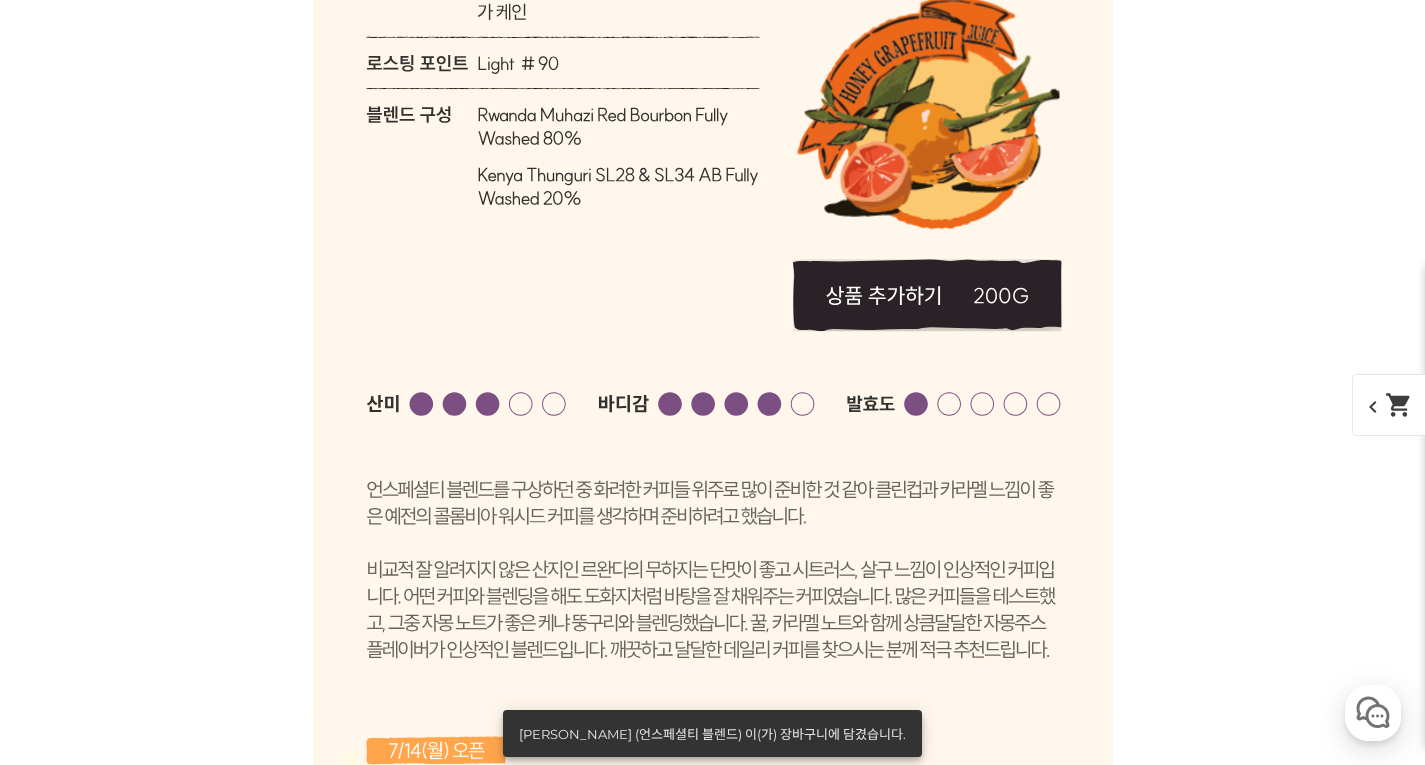 scroll, scrollTop: 6462, scrollLeft: 0, axis: vertical 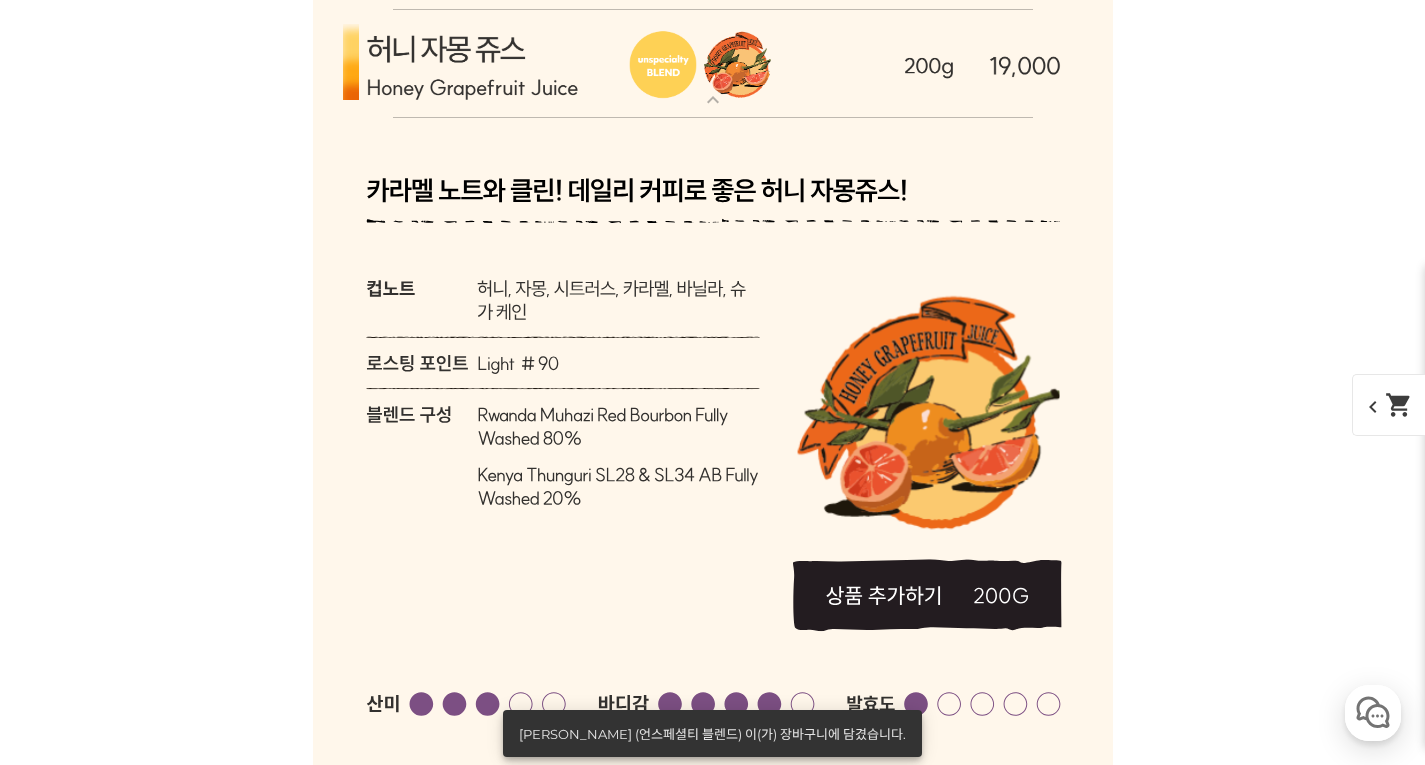 click at bounding box center [713, 64] 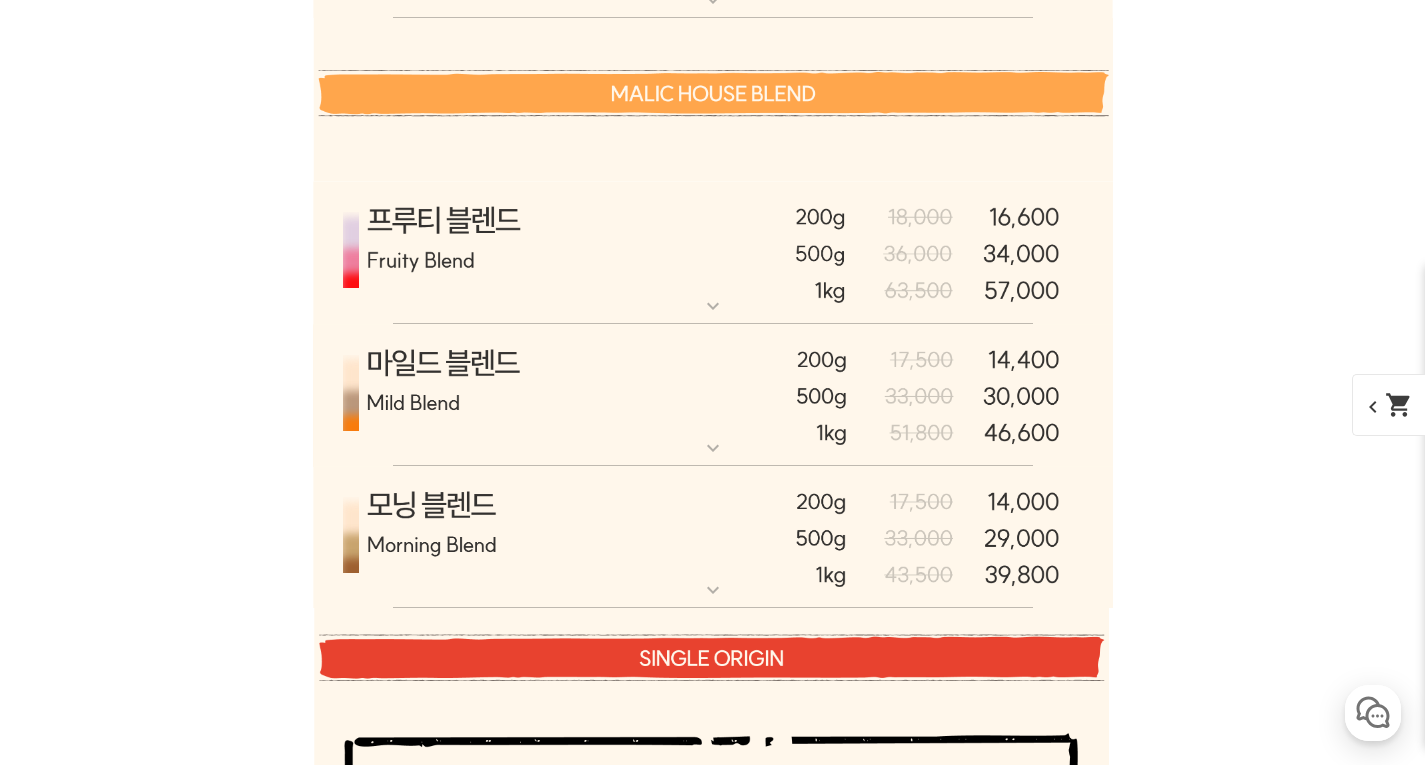 scroll, scrollTop: 7062, scrollLeft: 0, axis: vertical 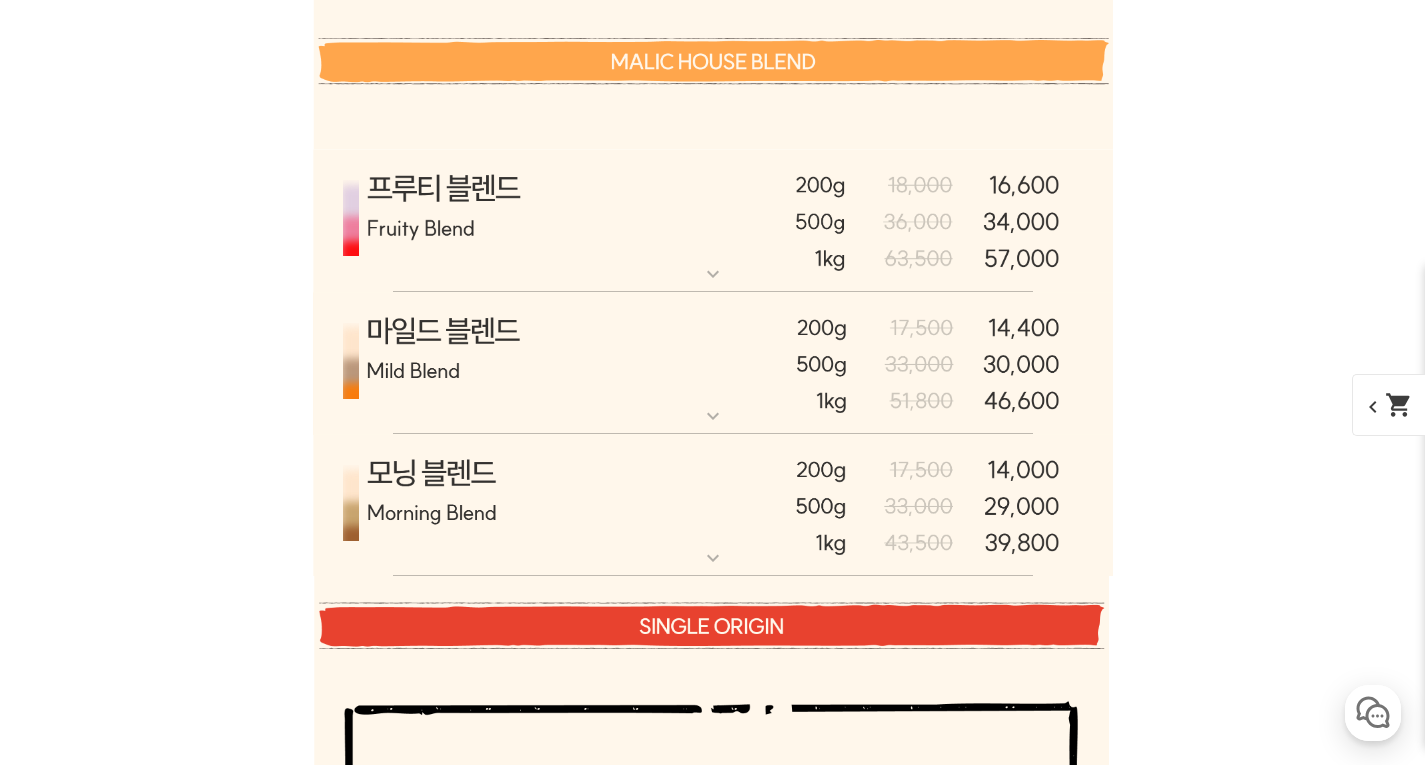 click at bounding box center (713, 506) 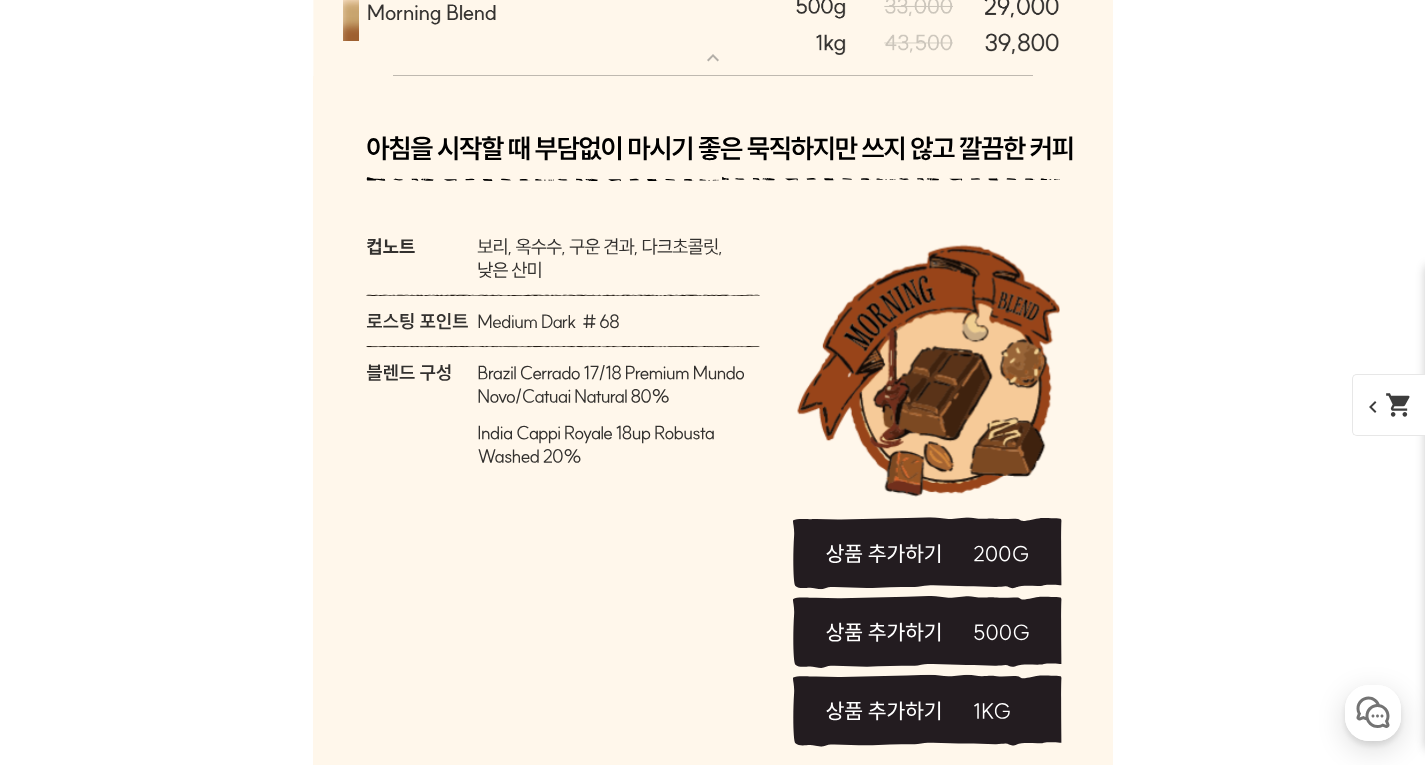 scroll, scrollTop: 7262, scrollLeft: 0, axis: vertical 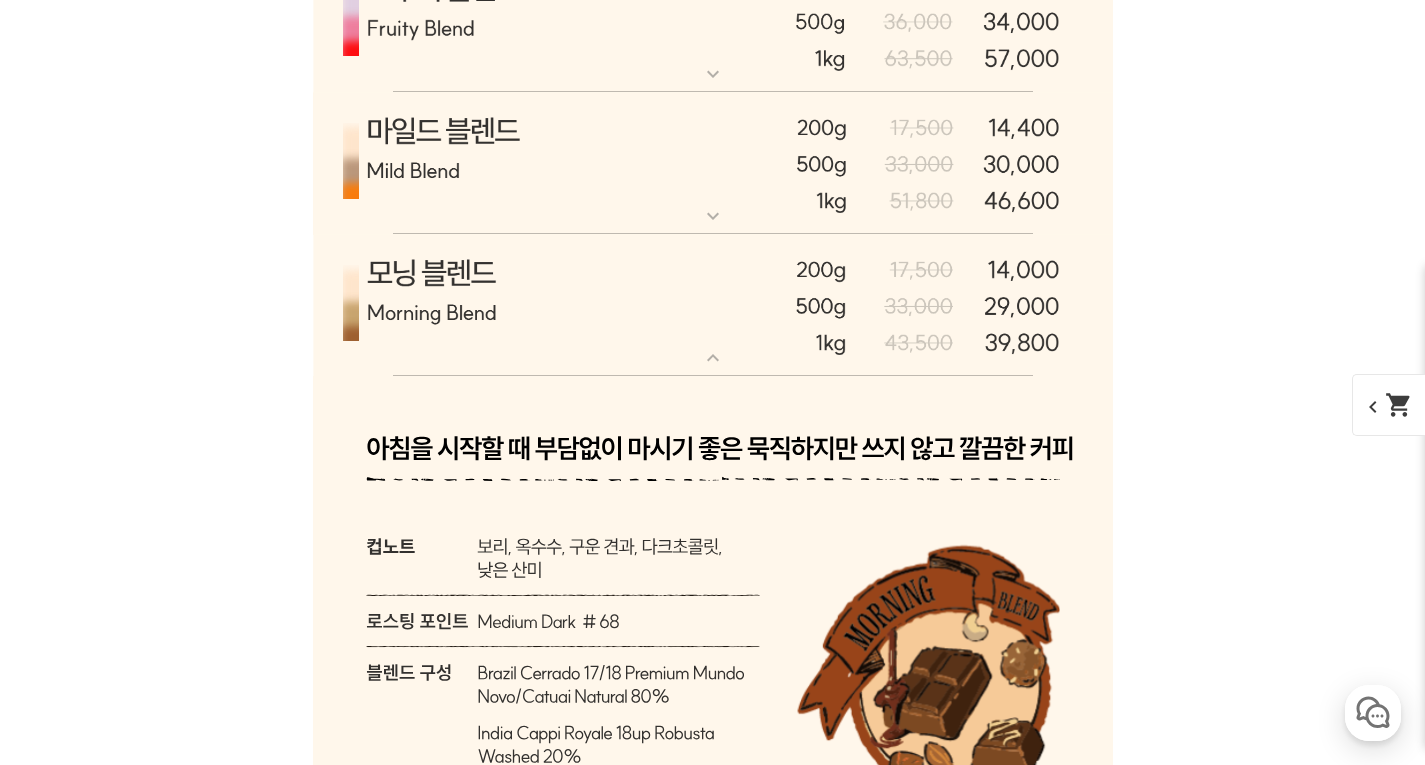 click at bounding box center (713, 306) 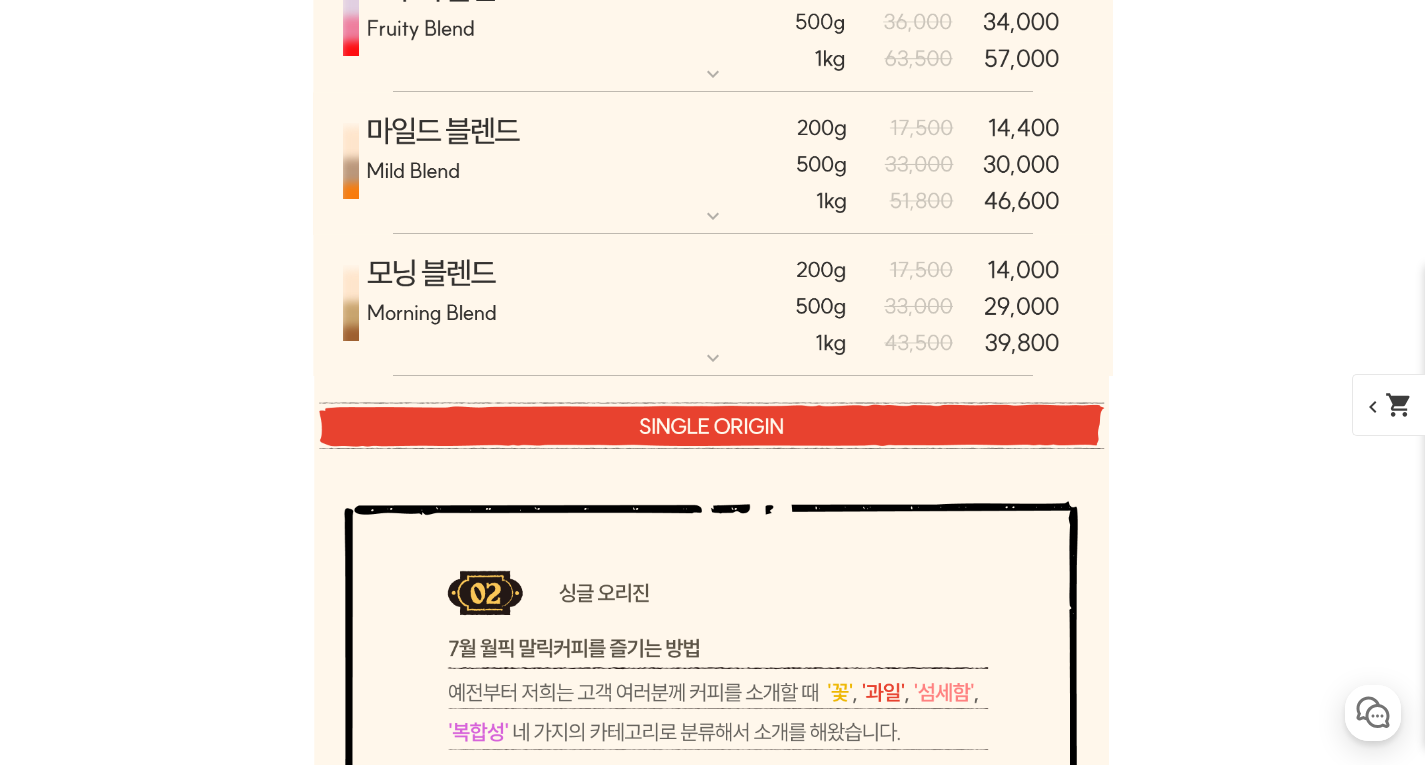 click at bounding box center [713, 163] 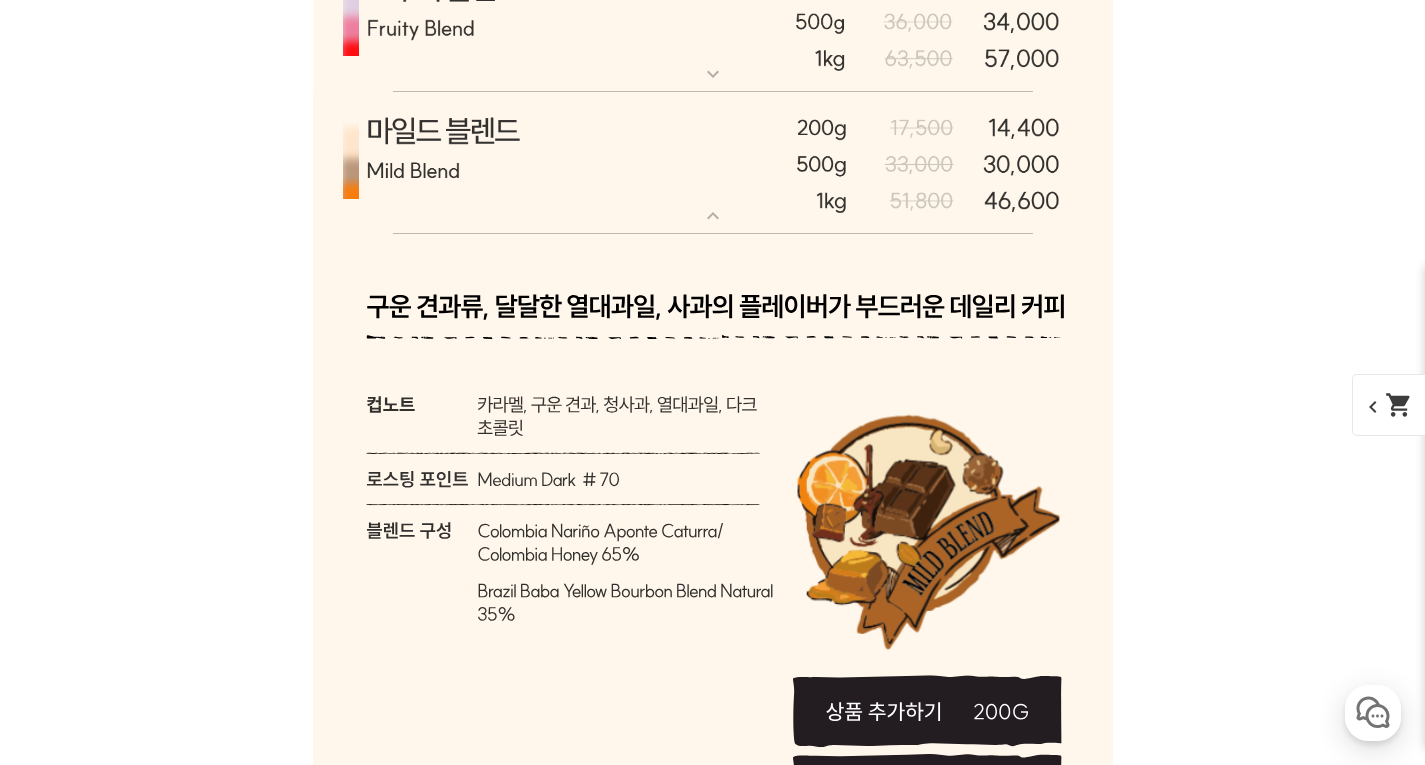 click at bounding box center [713, 163] 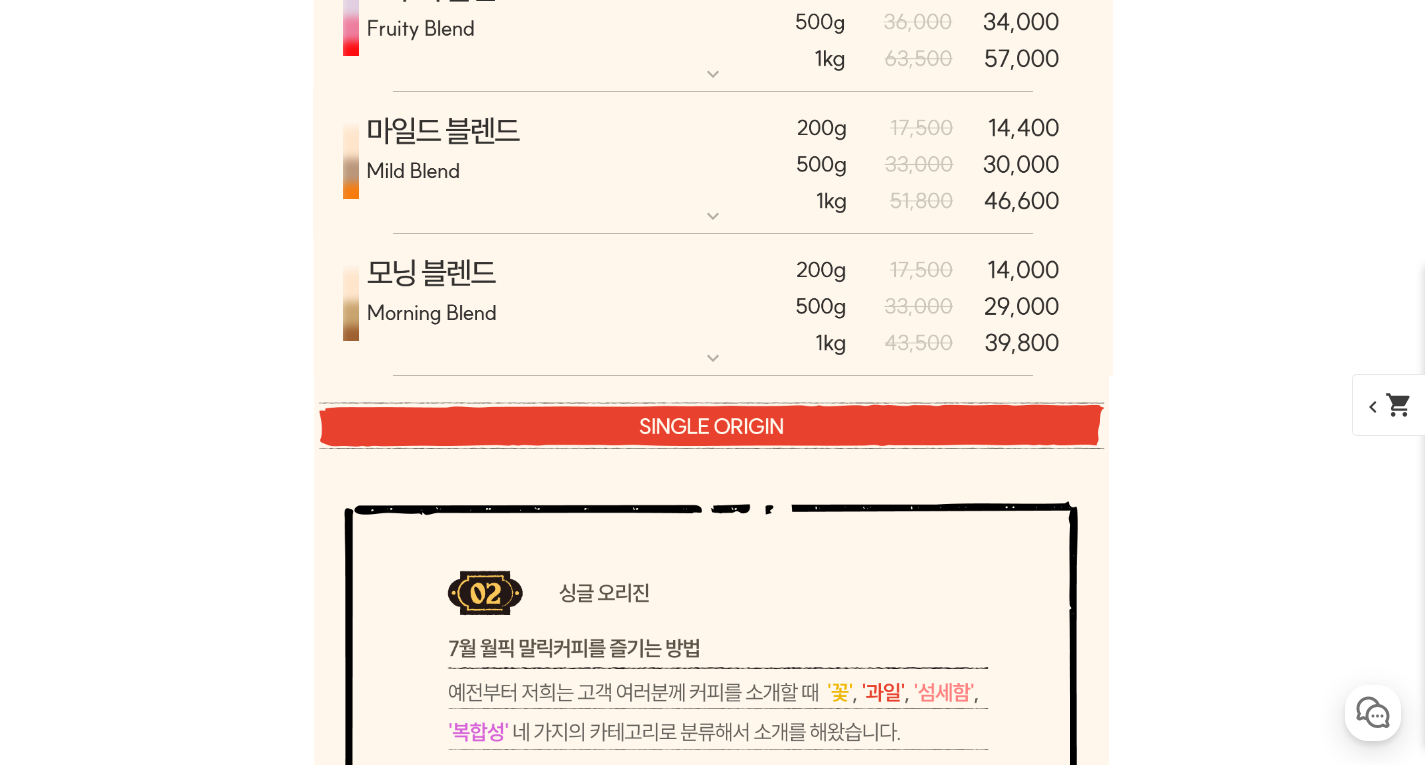 click at bounding box center (713, 306) 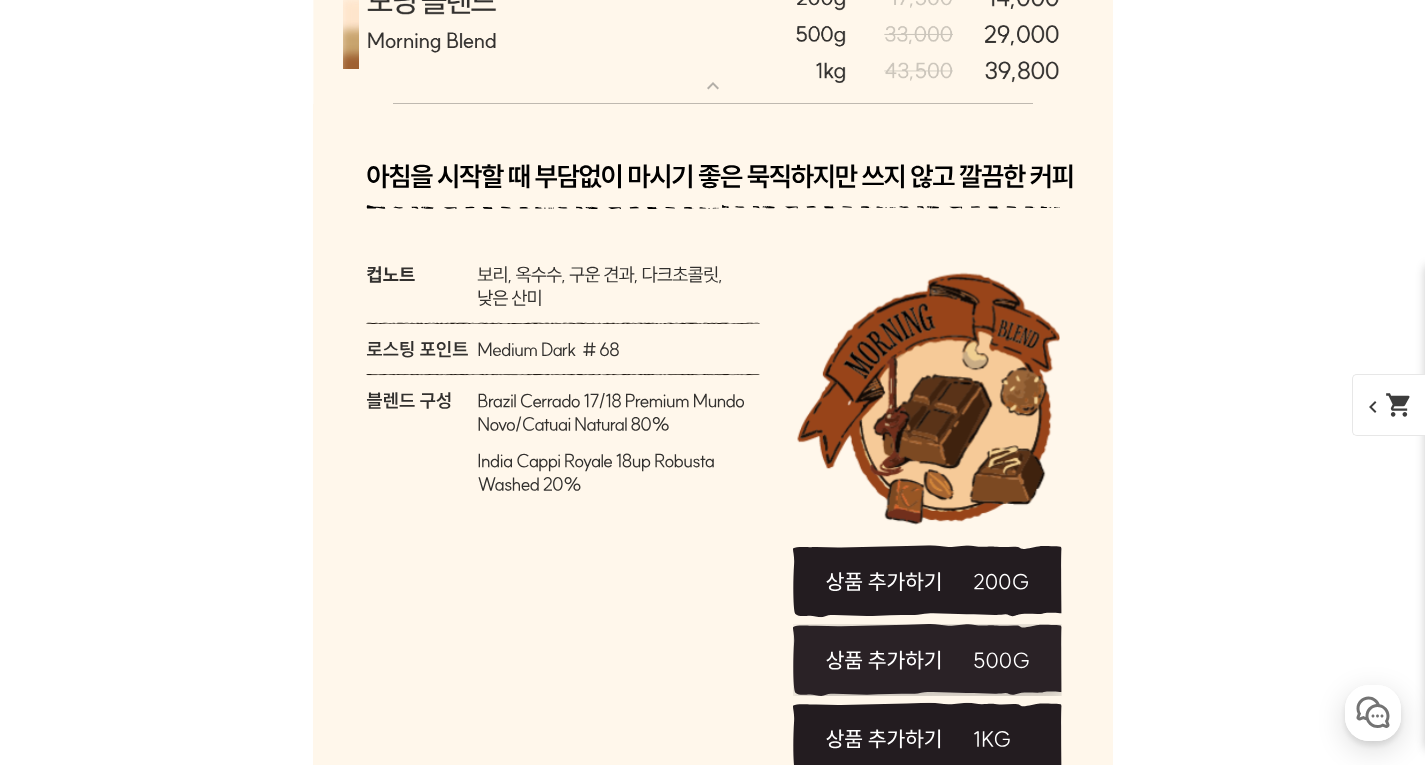 scroll, scrollTop: 7662, scrollLeft: 0, axis: vertical 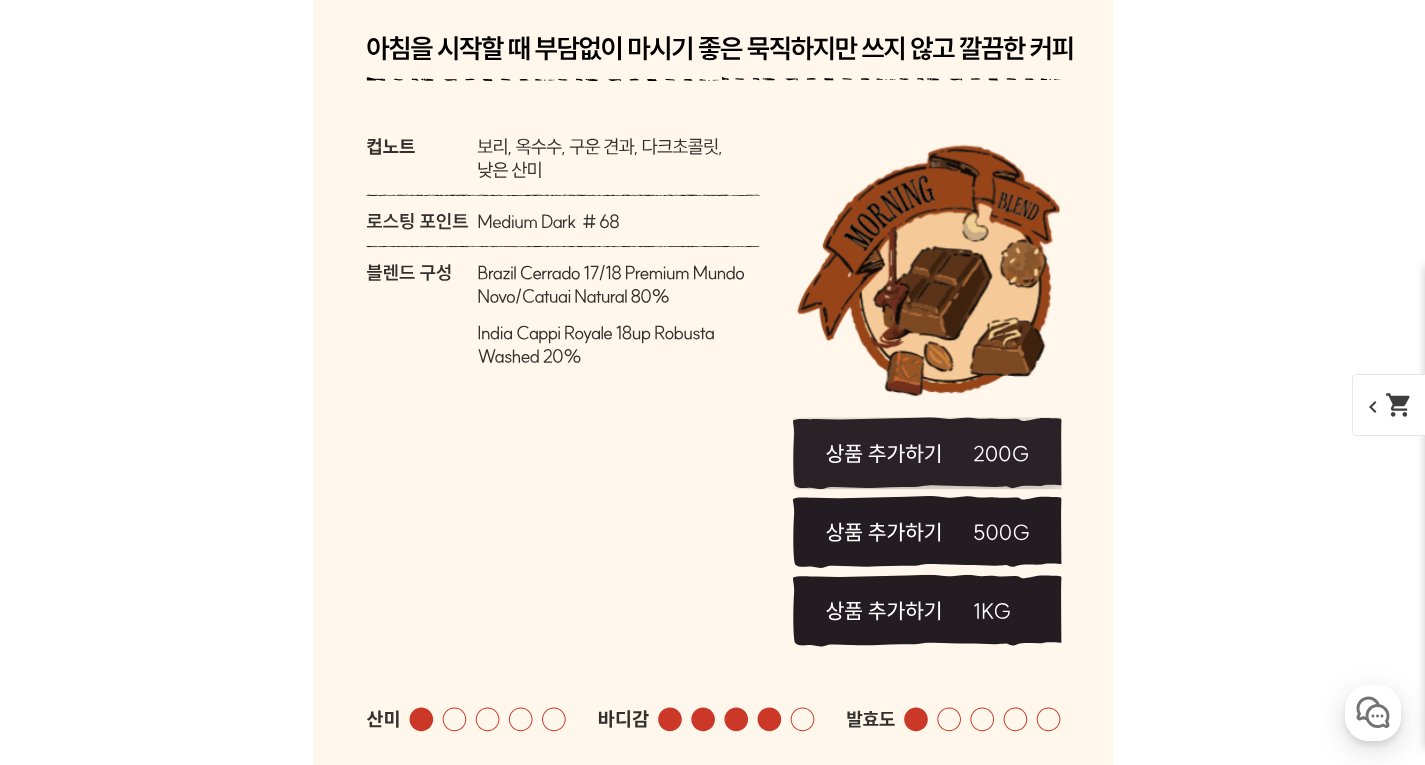 click 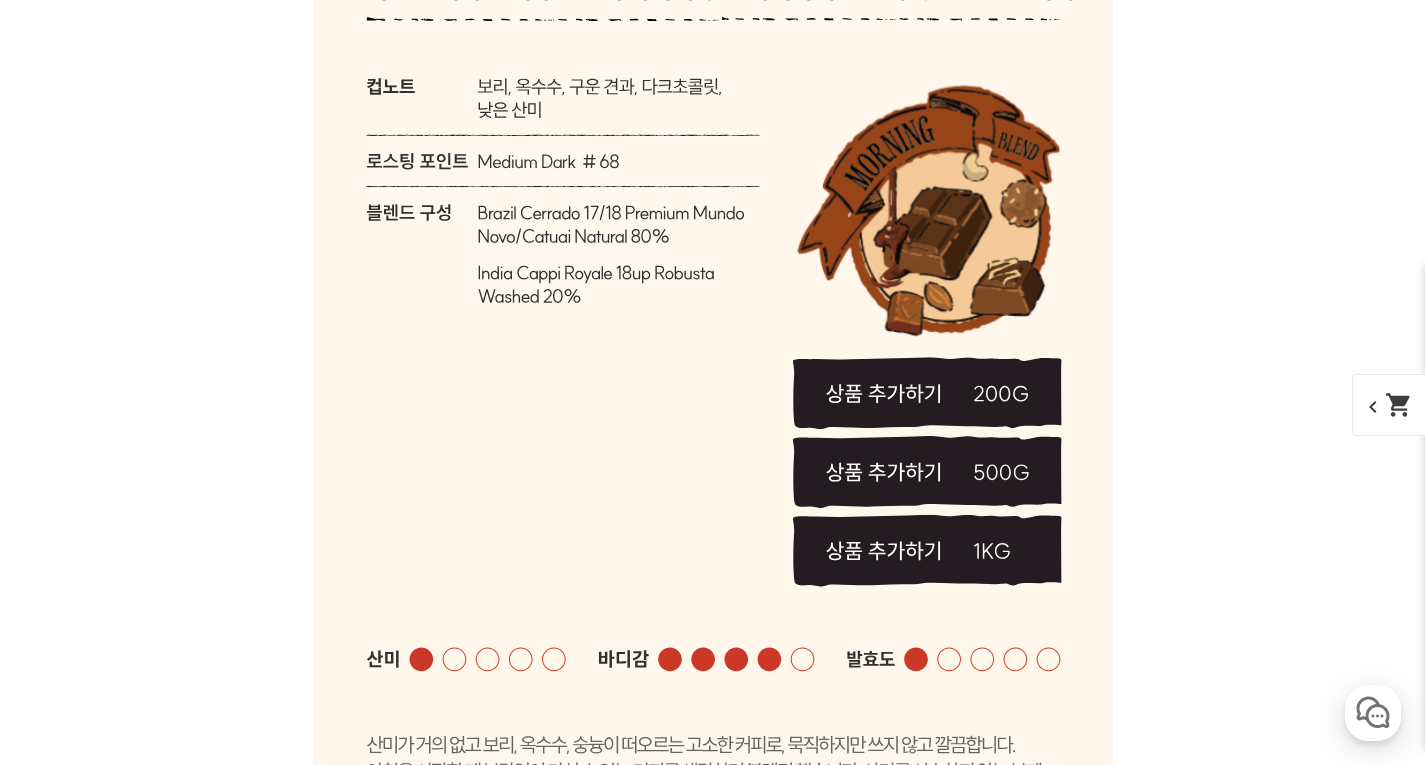 scroll, scrollTop: 7562, scrollLeft: 0, axis: vertical 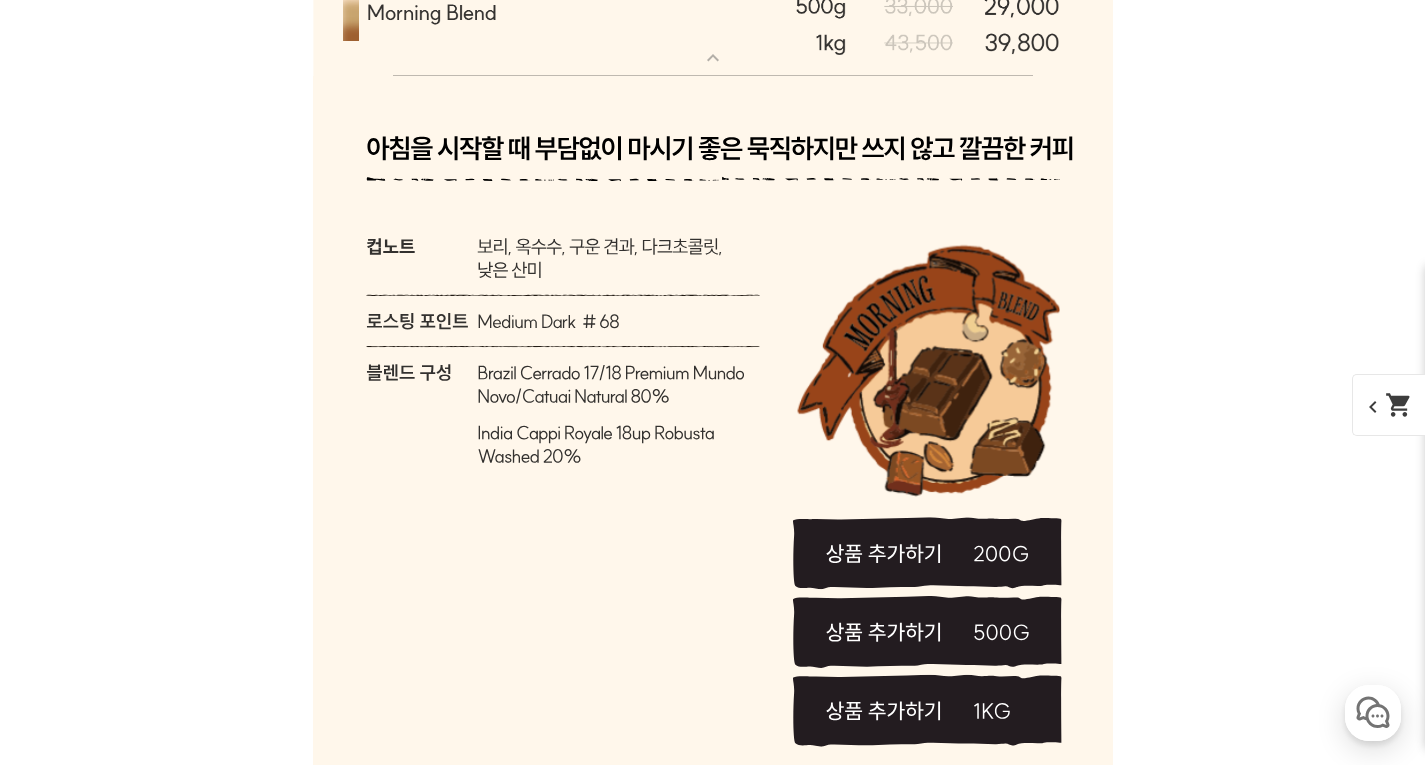 click at bounding box center (713, 6) 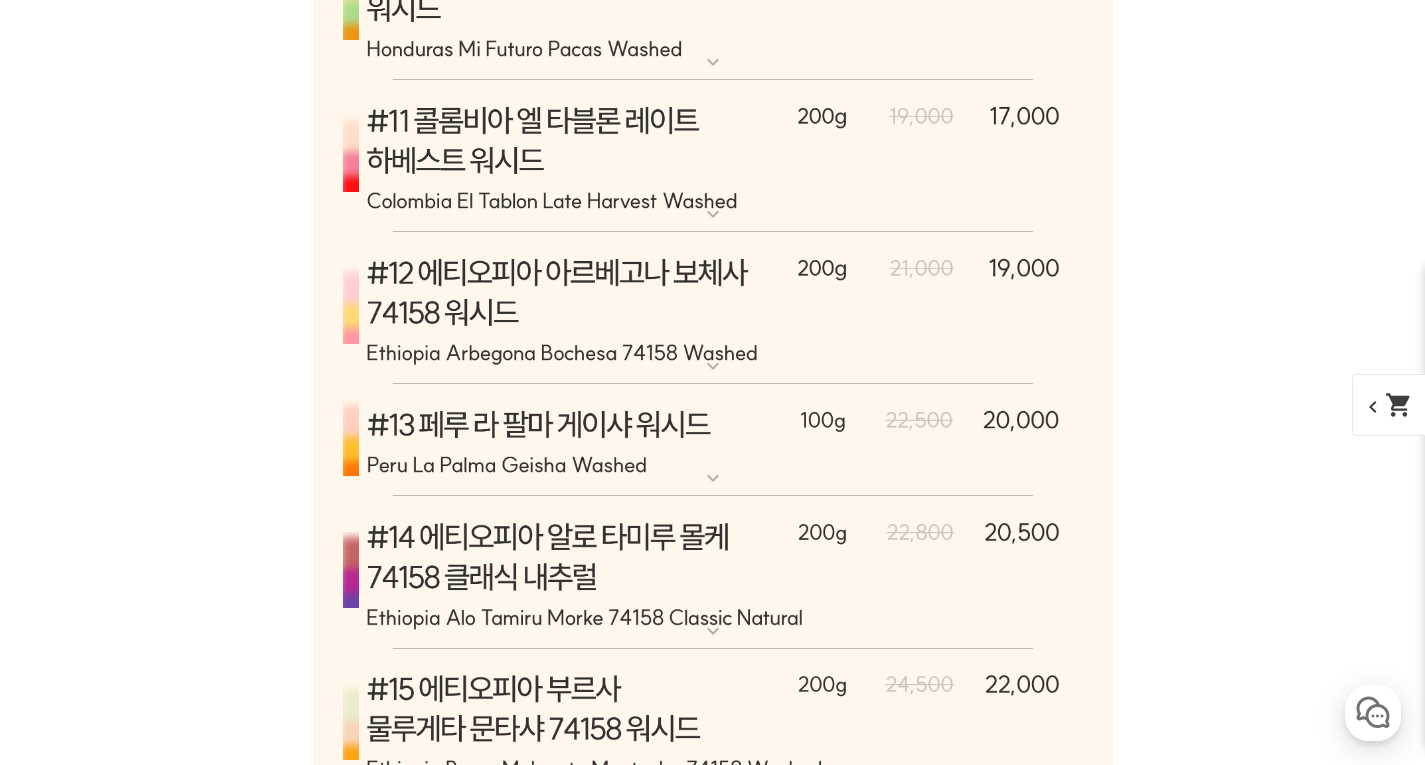 scroll, scrollTop: 10662, scrollLeft: 0, axis: vertical 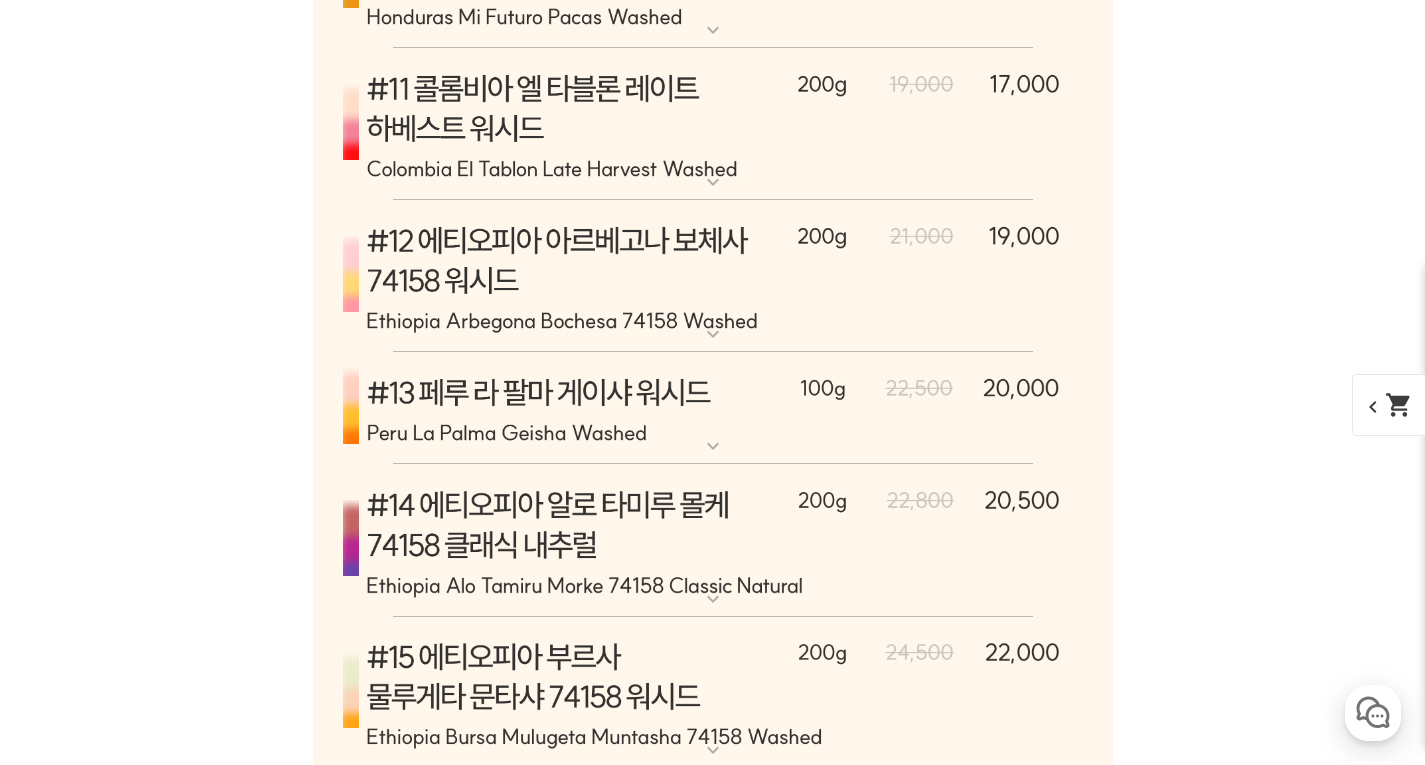 click at bounding box center [713, 276] 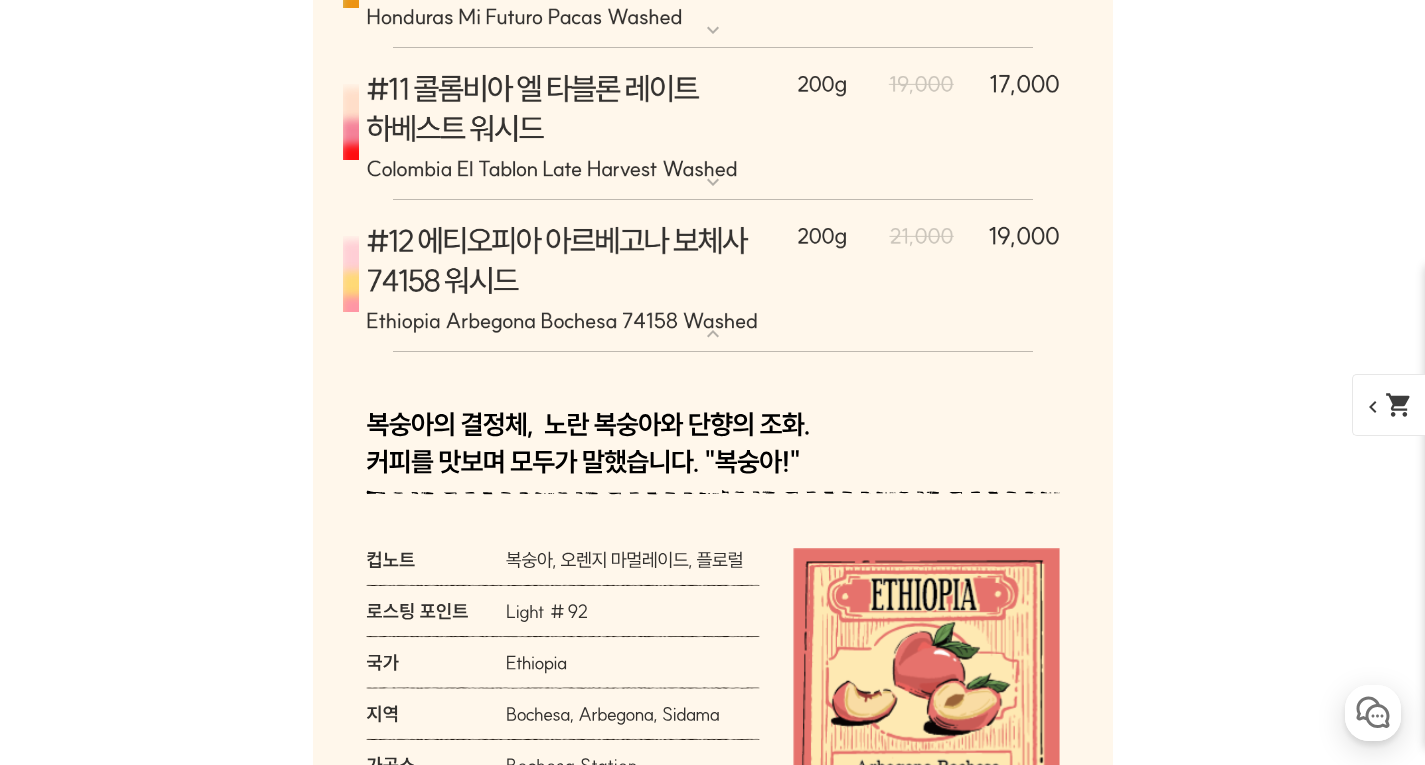 scroll, scrollTop: 10862, scrollLeft: 0, axis: vertical 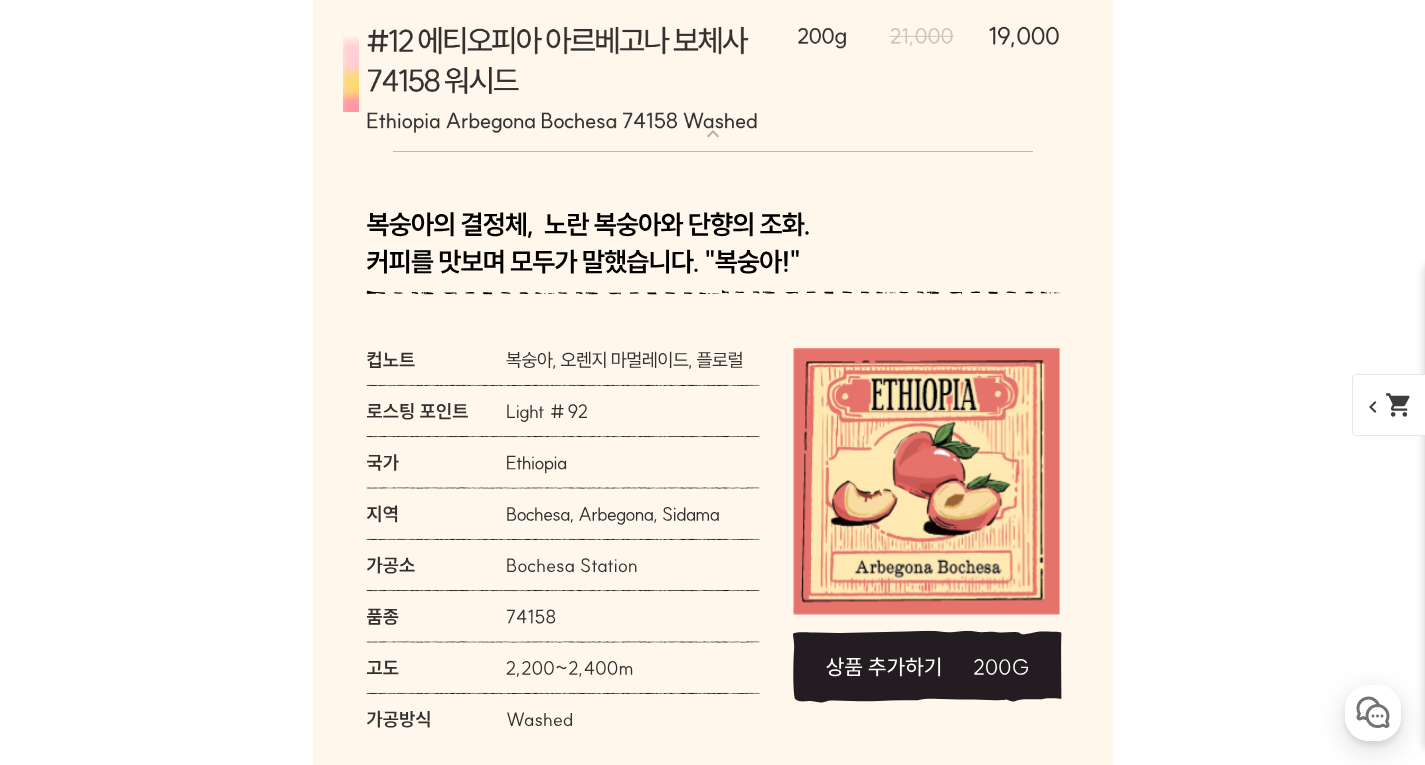 click at bounding box center (713, 76) 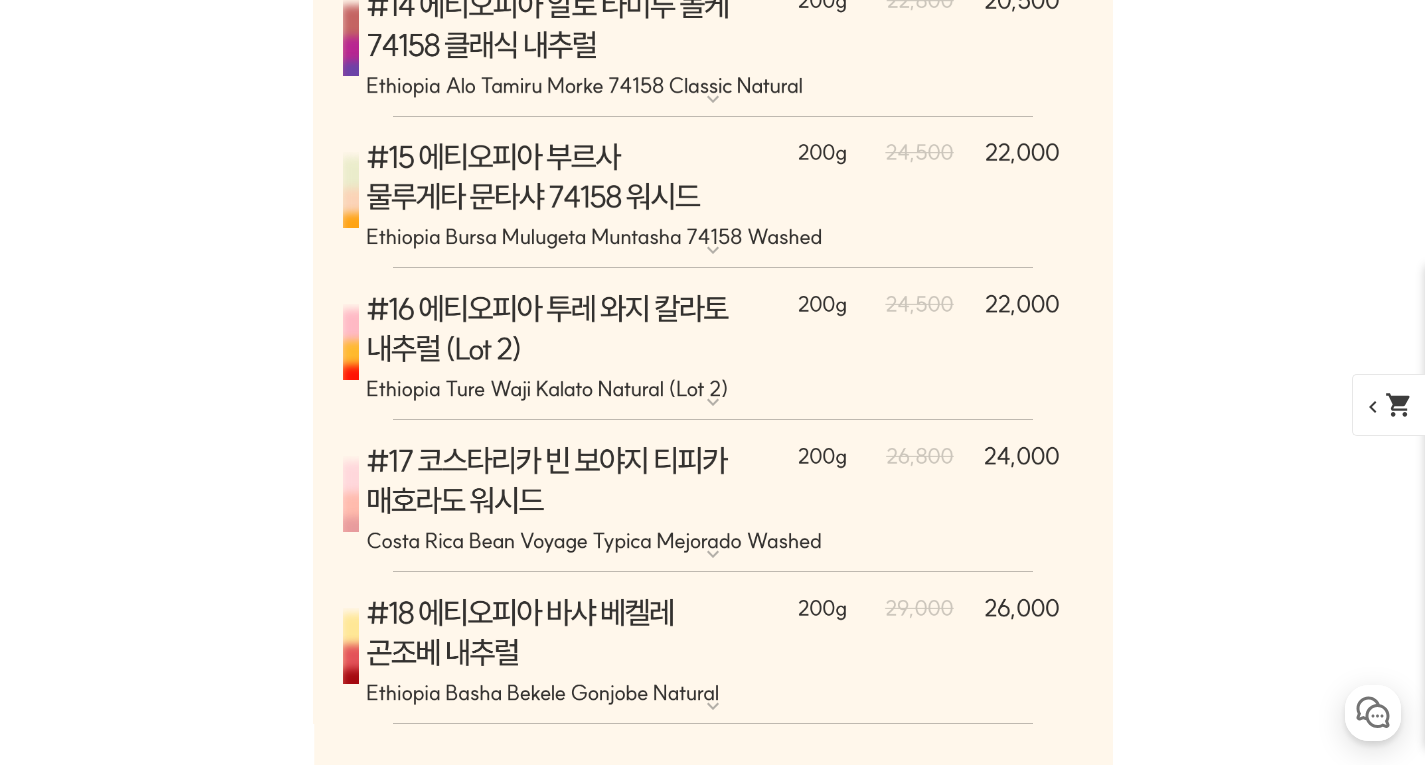 scroll, scrollTop: 11262, scrollLeft: 0, axis: vertical 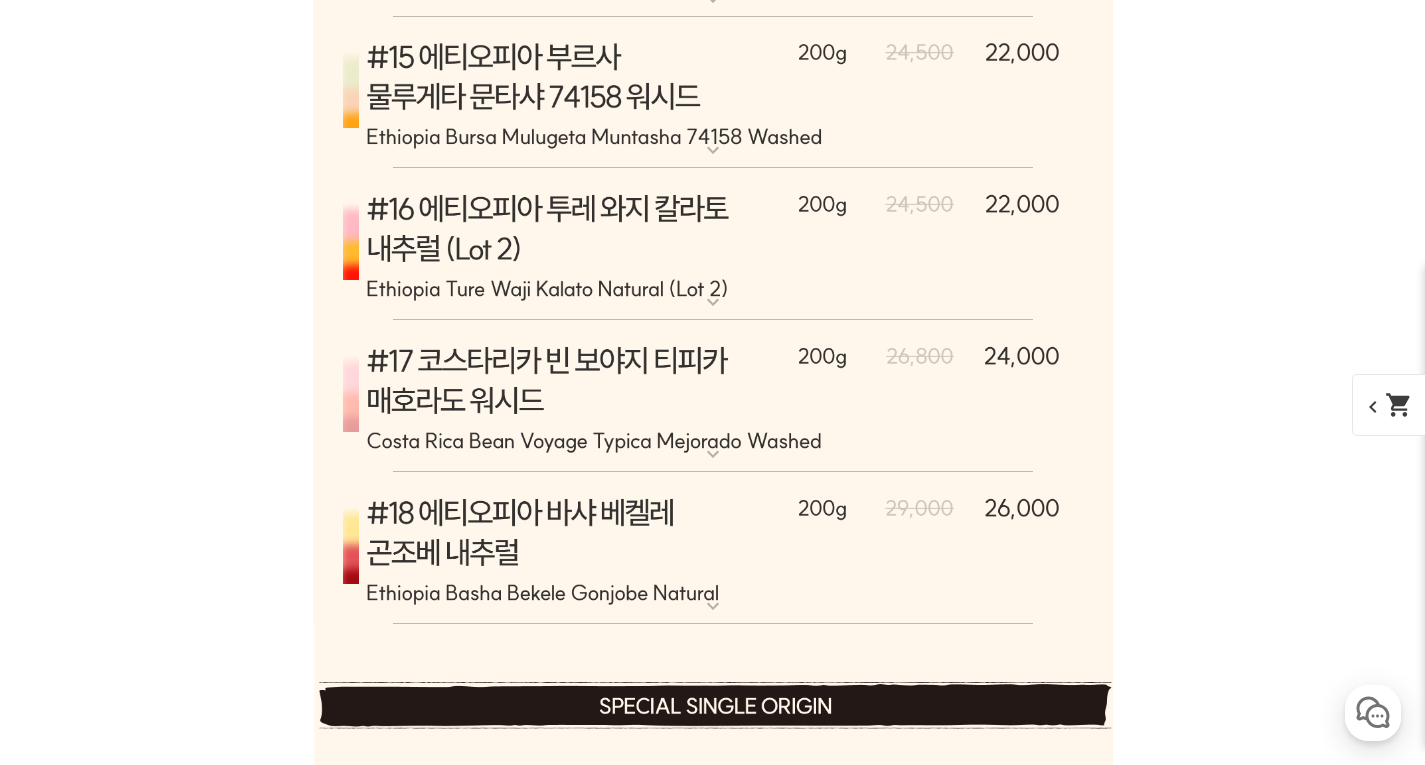 click at bounding box center (713, 396) 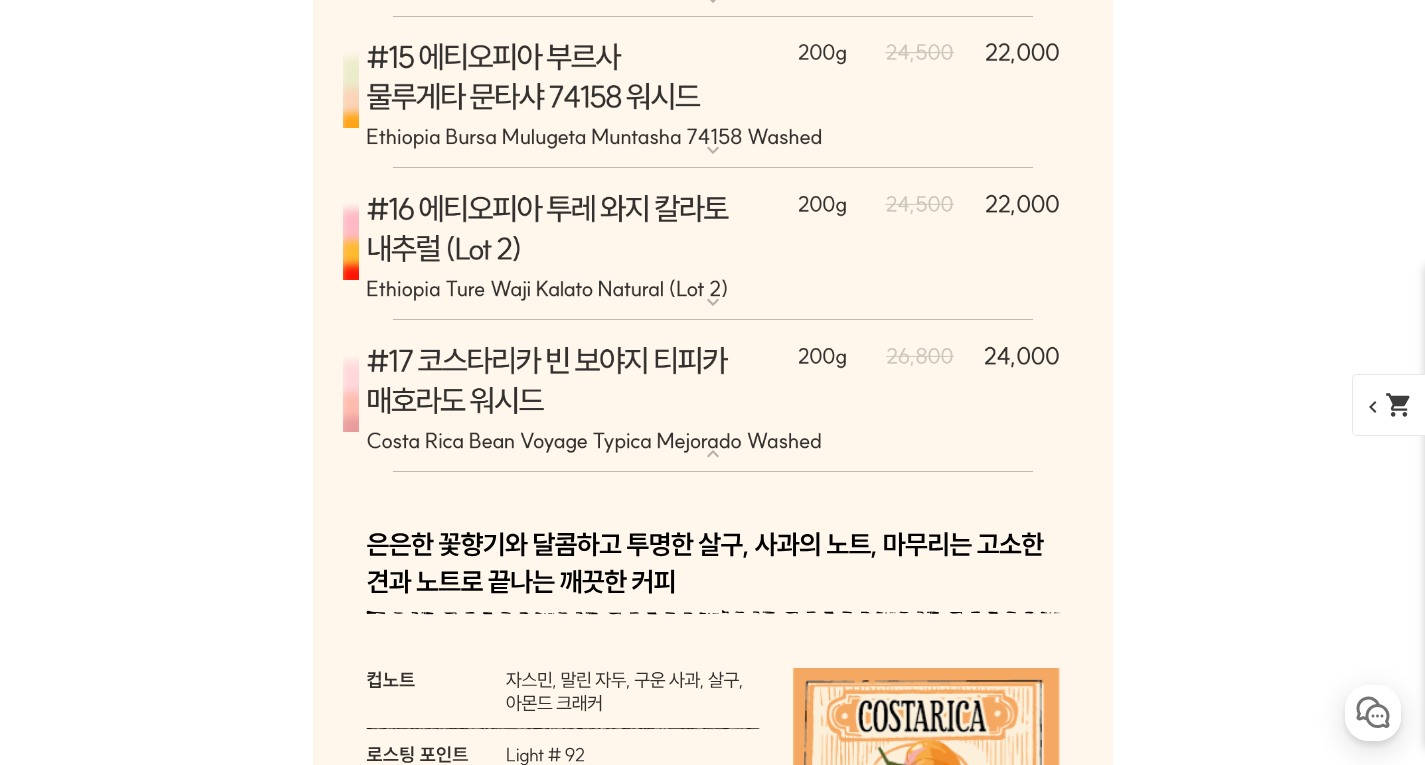 click at bounding box center [713, 396] 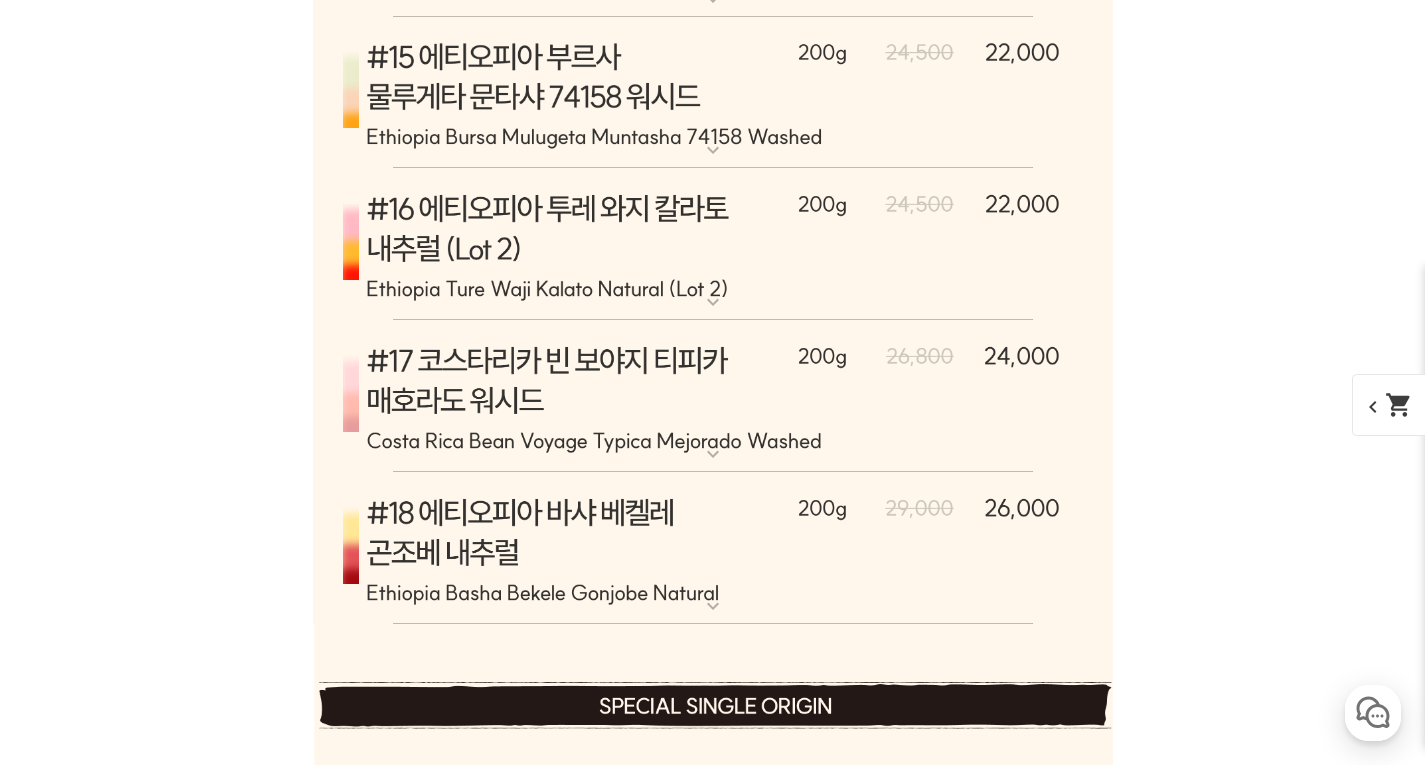 scroll, scrollTop: 11162, scrollLeft: 0, axis: vertical 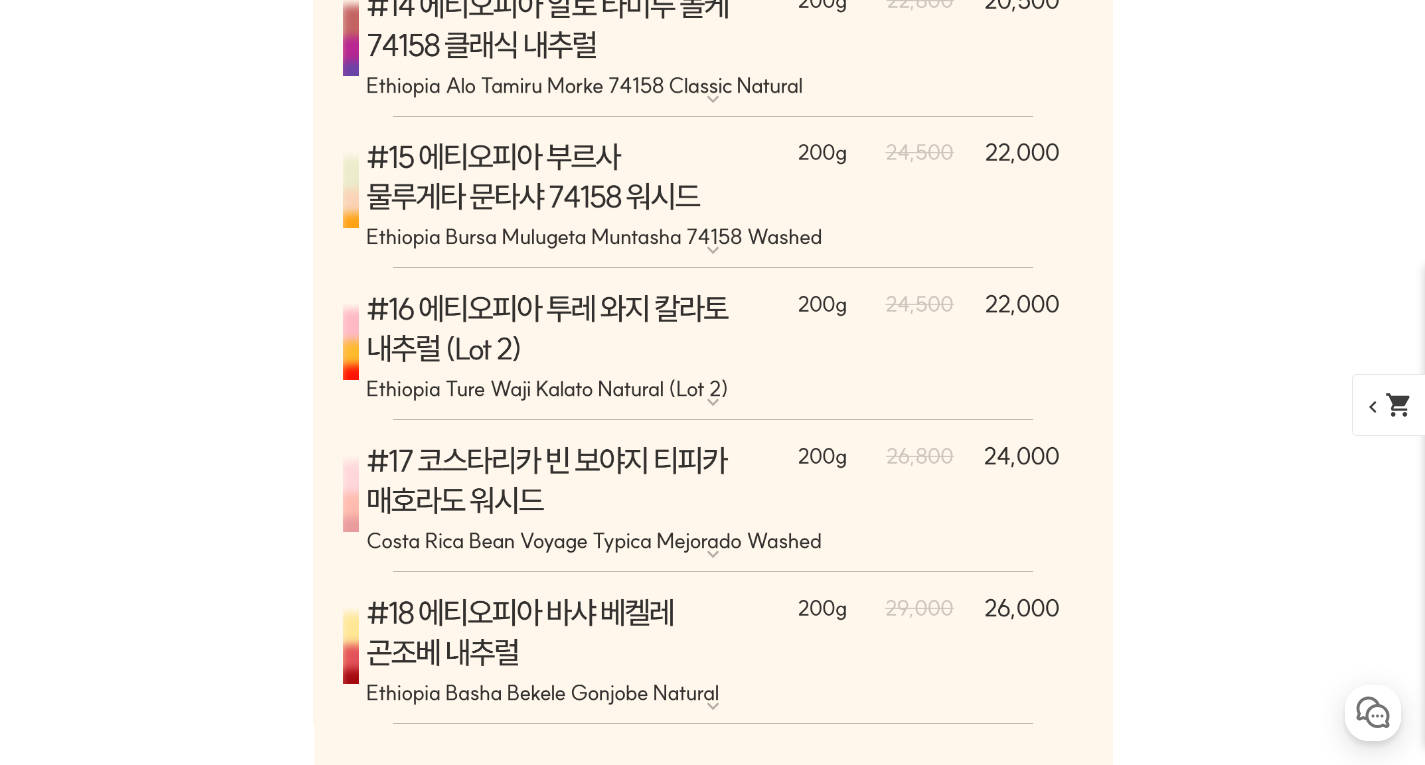 click at bounding box center [713, 344] 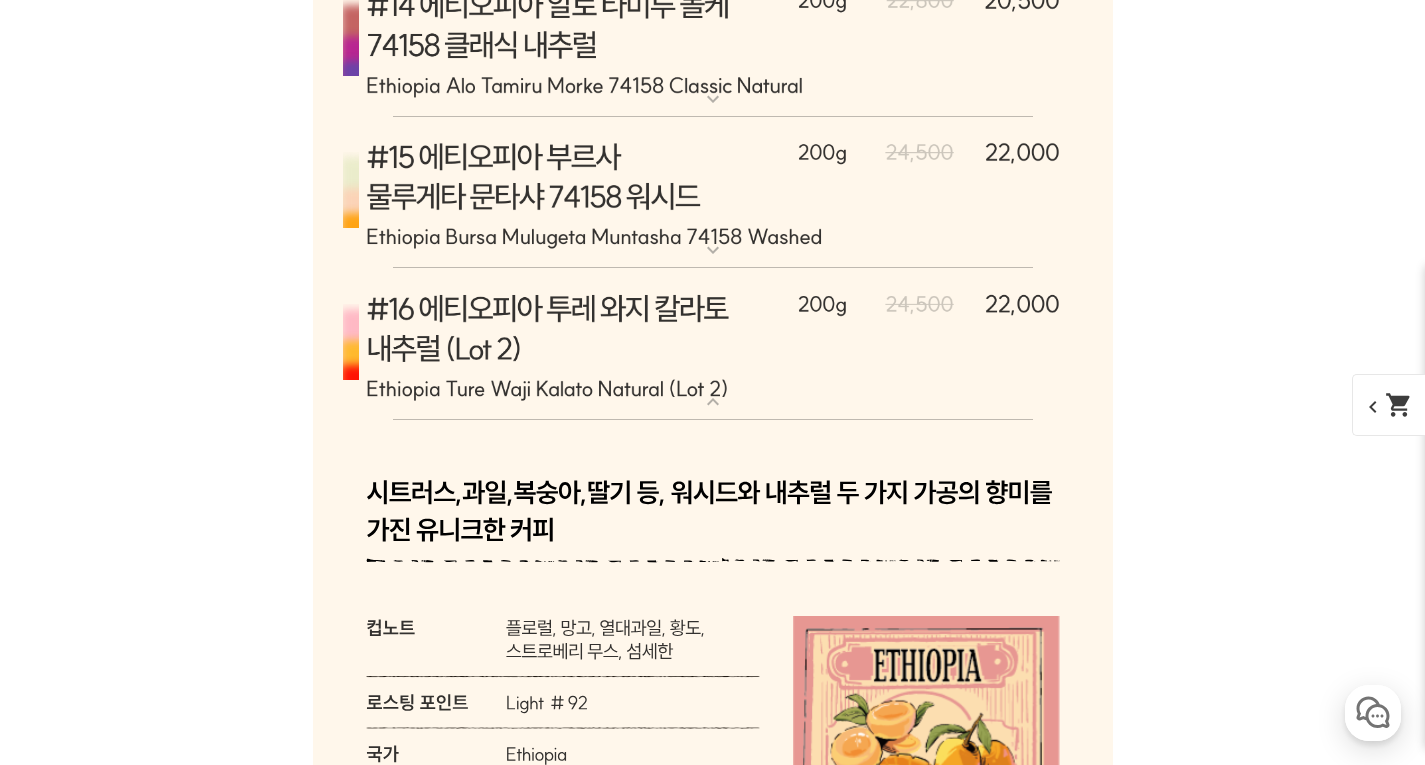 click at bounding box center [713, 344] 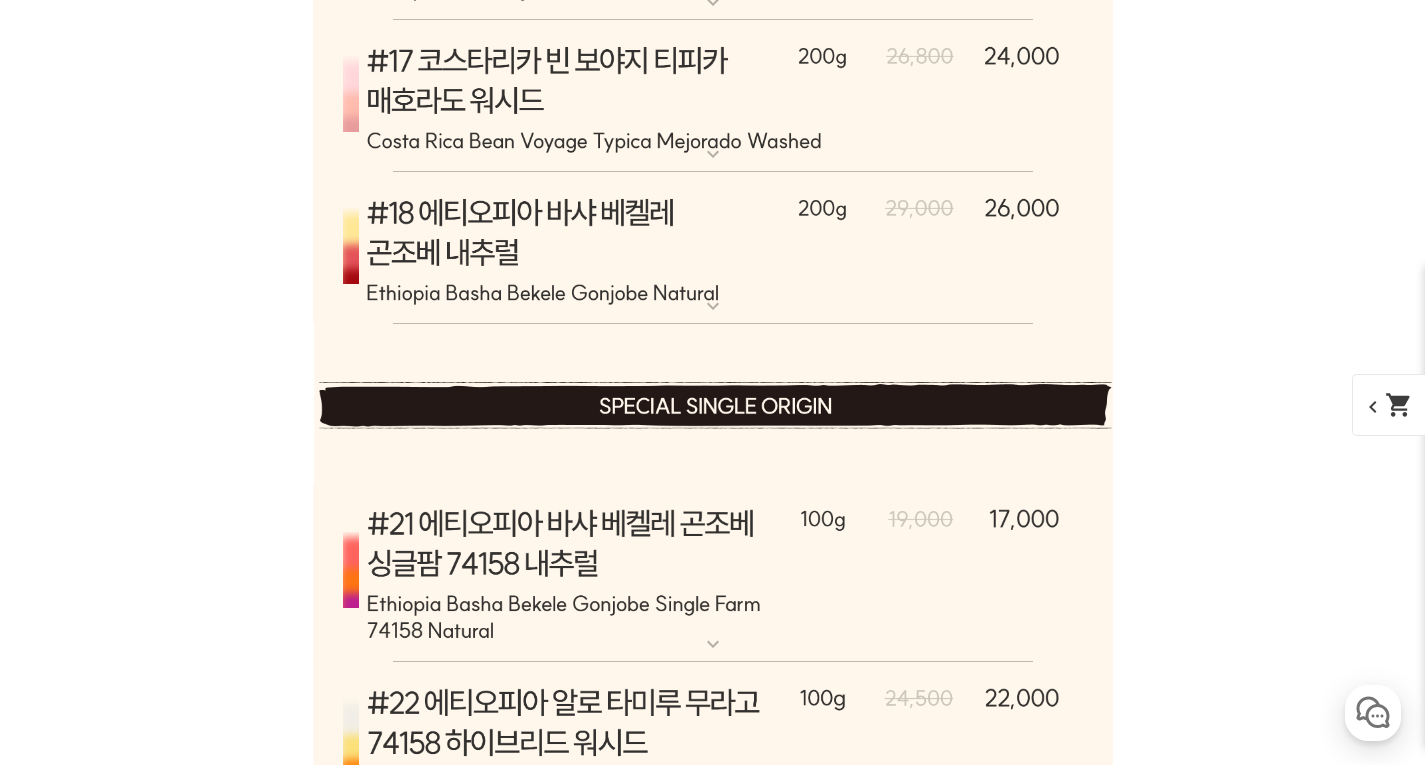 scroll, scrollTop: 11462, scrollLeft: 0, axis: vertical 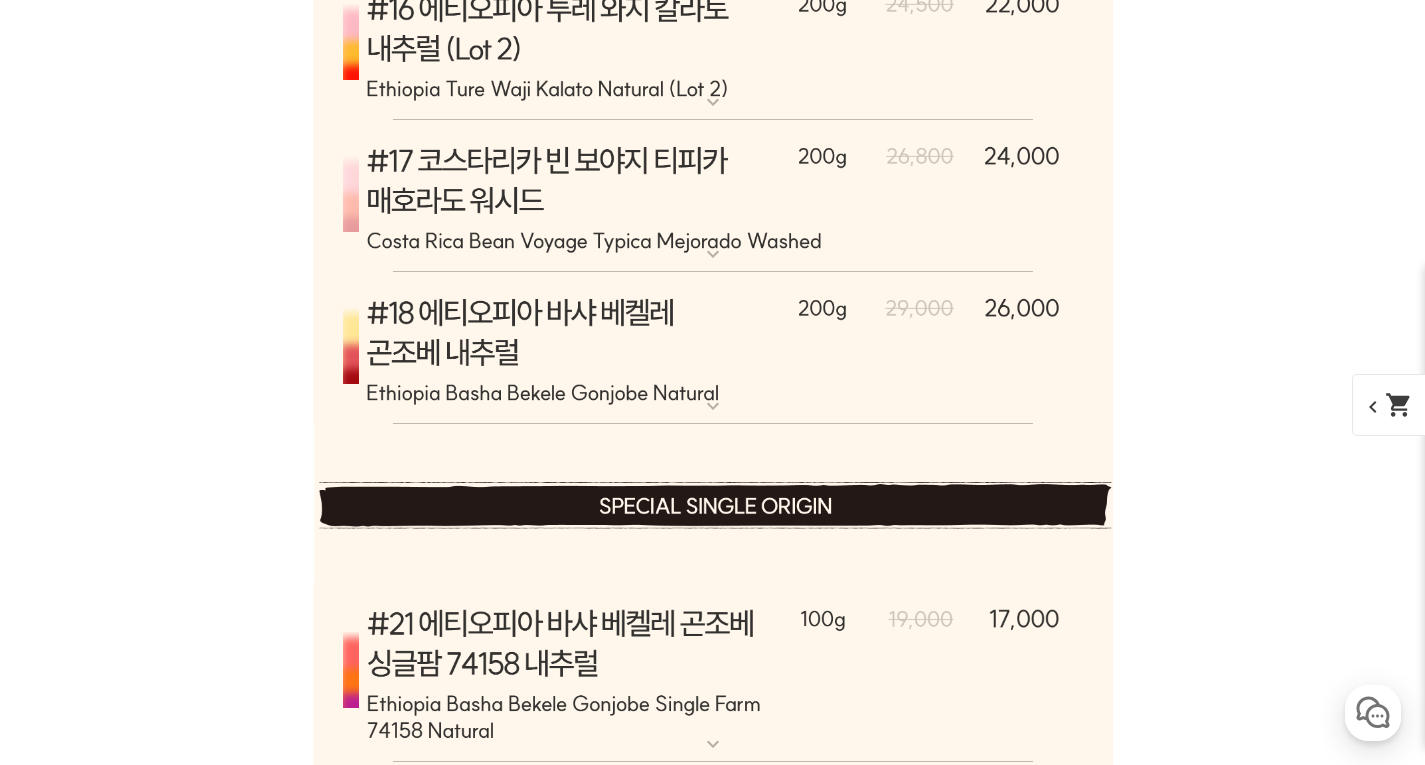 click at bounding box center (713, 348) 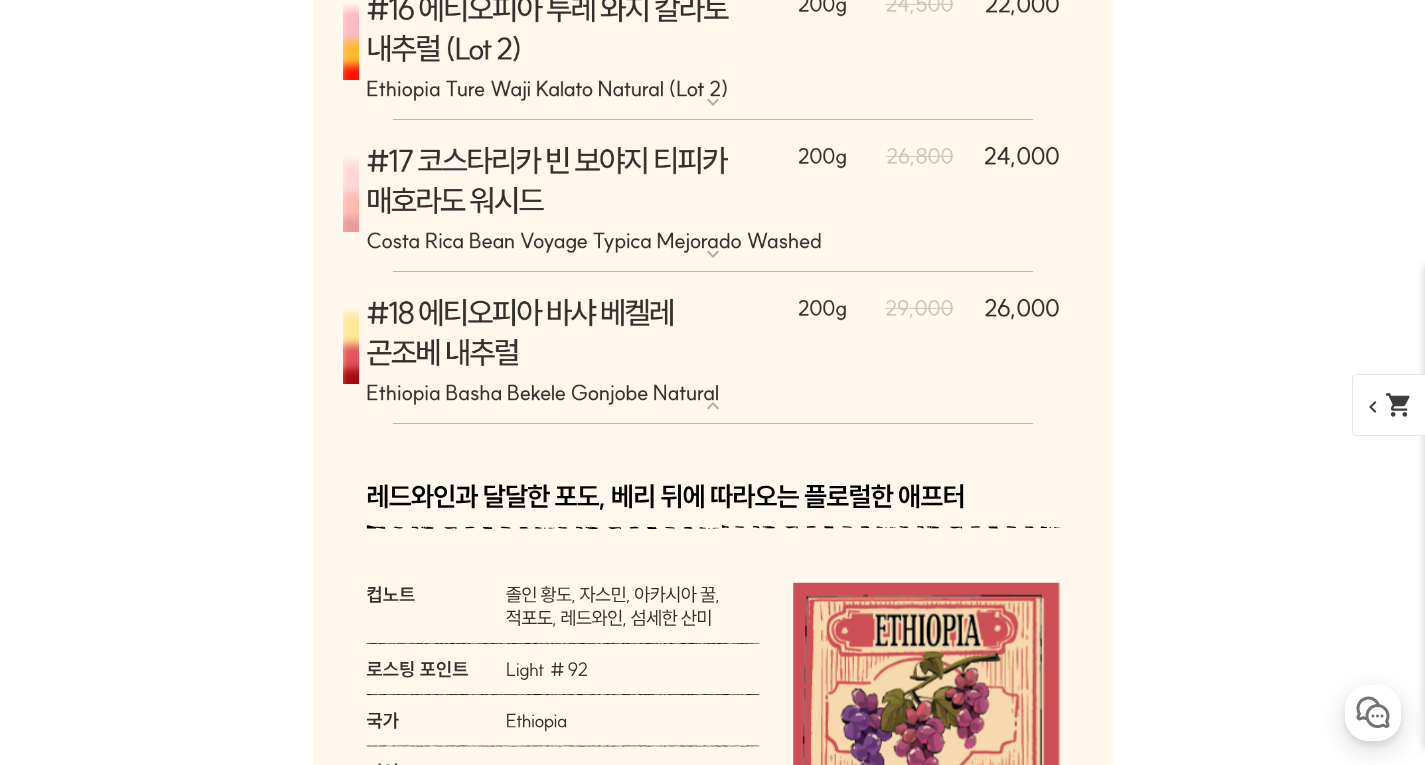 click at bounding box center (713, 348) 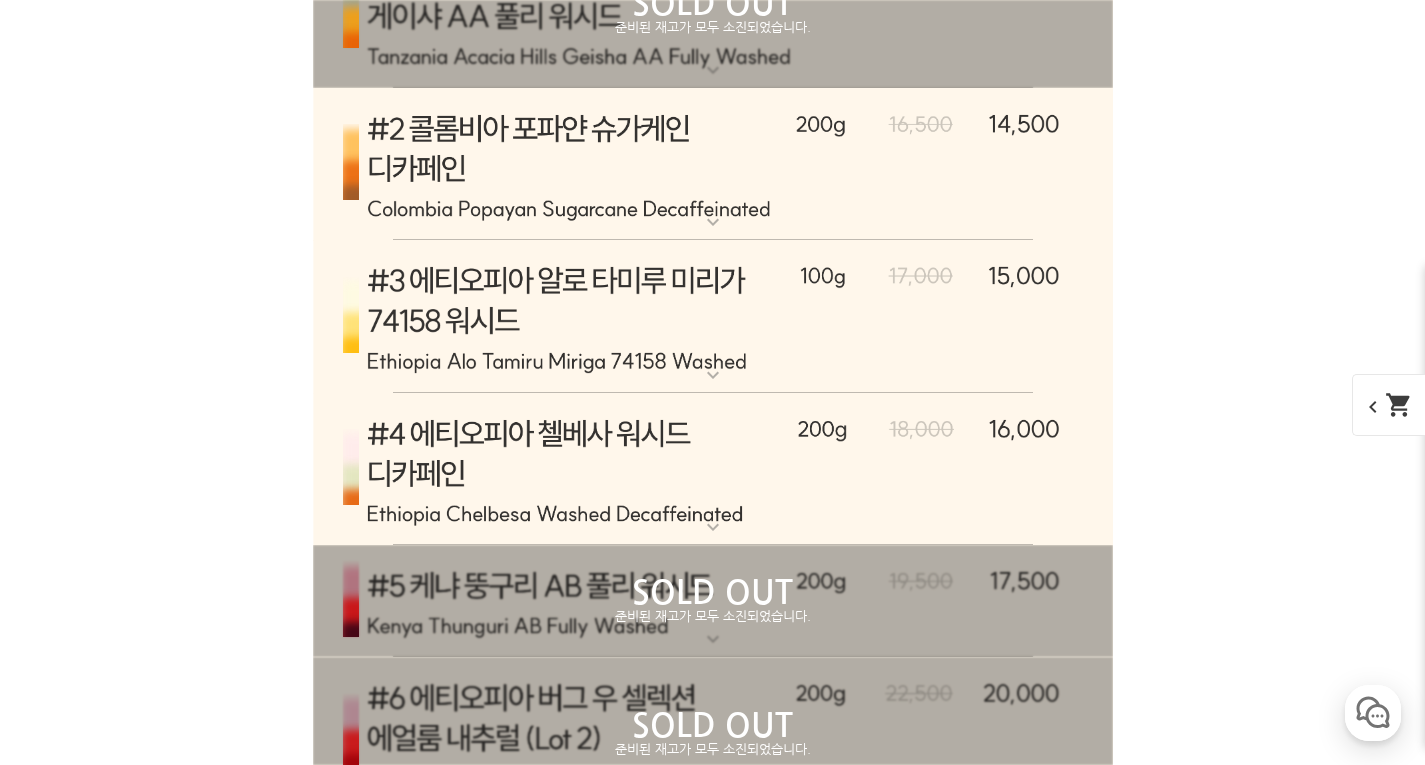 scroll, scrollTop: 8962, scrollLeft: 0, axis: vertical 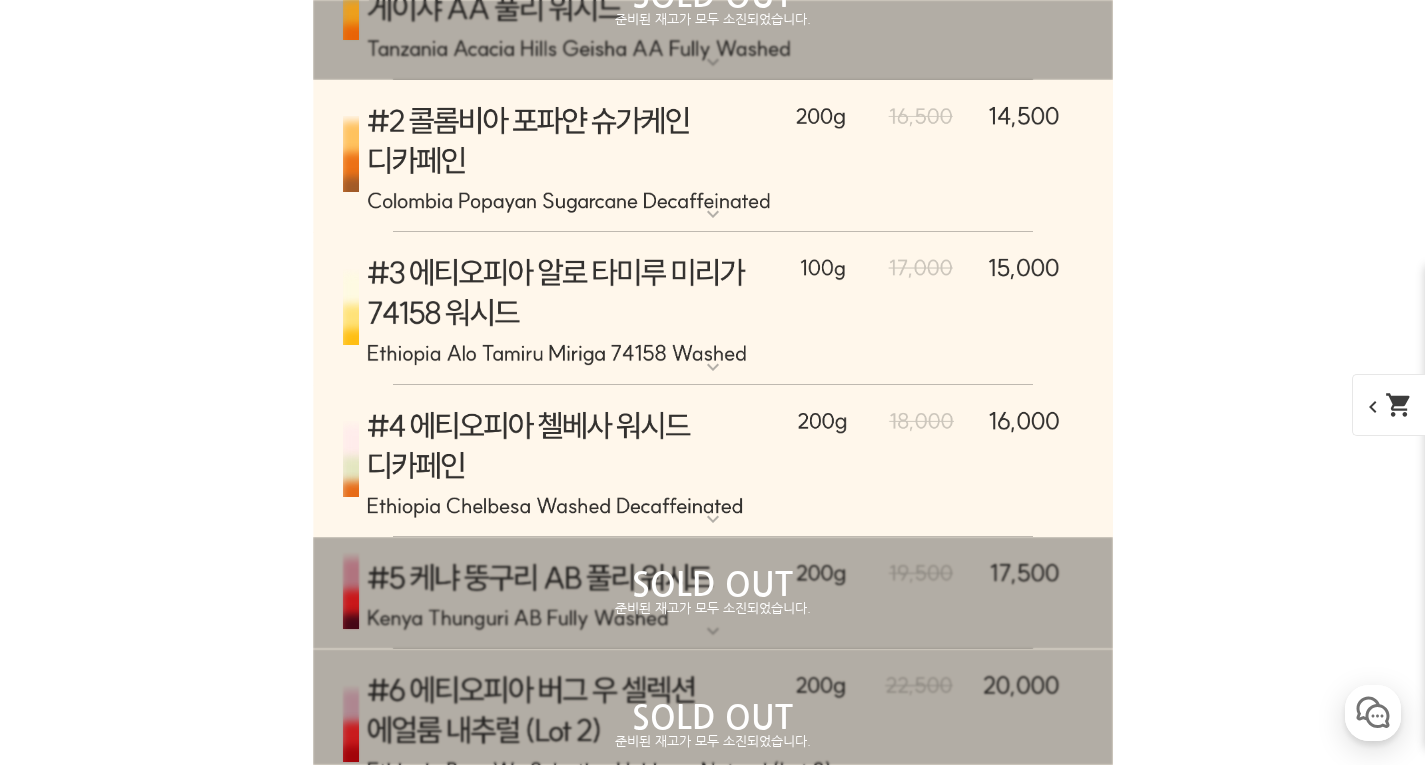 click at bounding box center [713, 308] 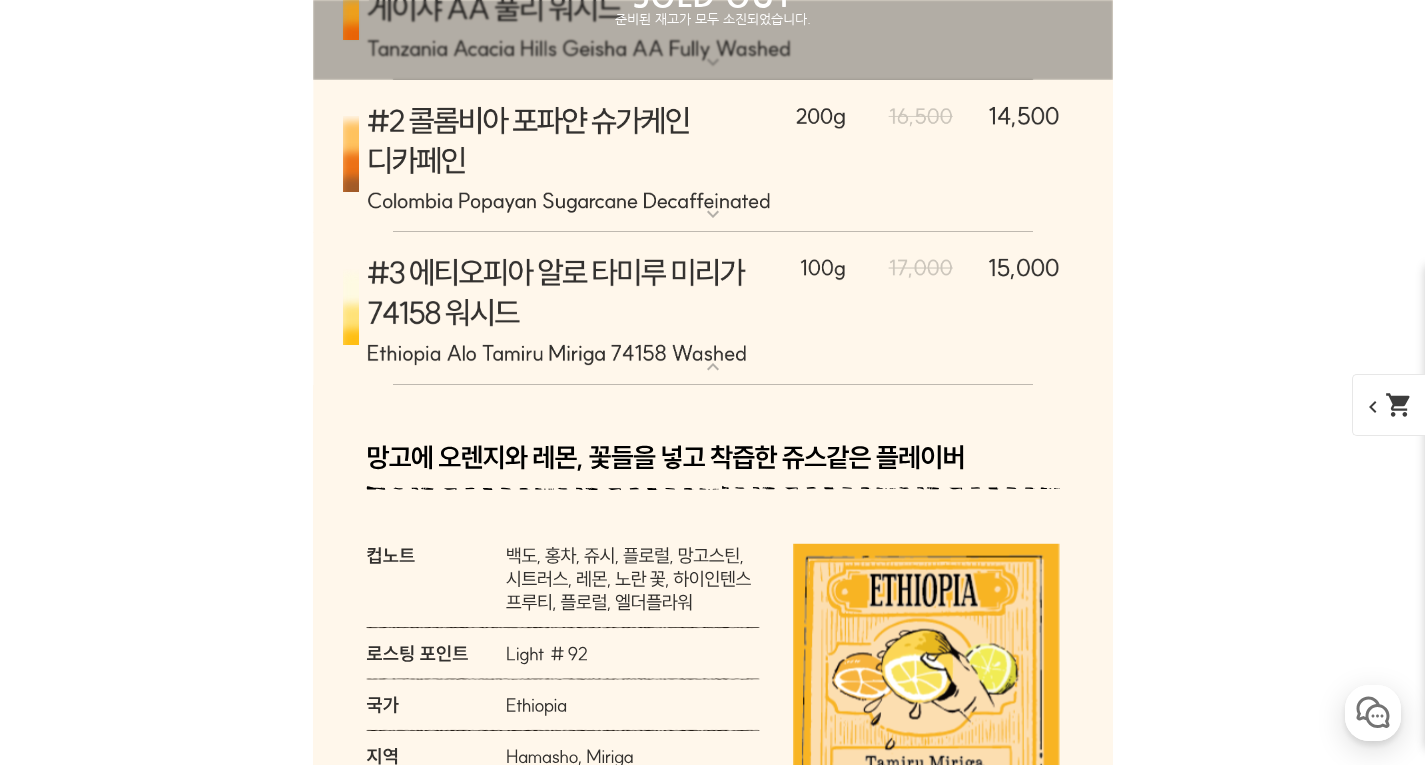 click at bounding box center (713, 308) 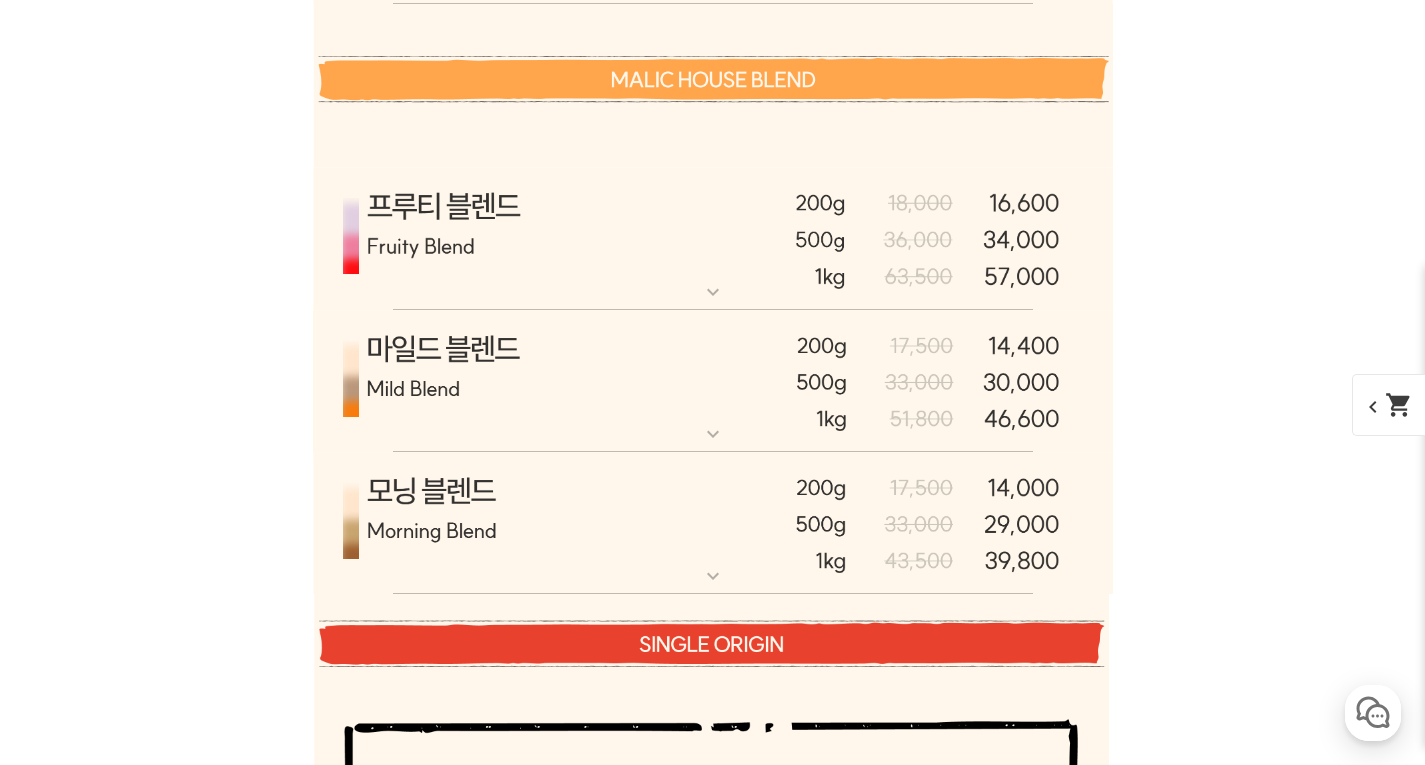 scroll, scrollTop: 7062, scrollLeft: 0, axis: vertical 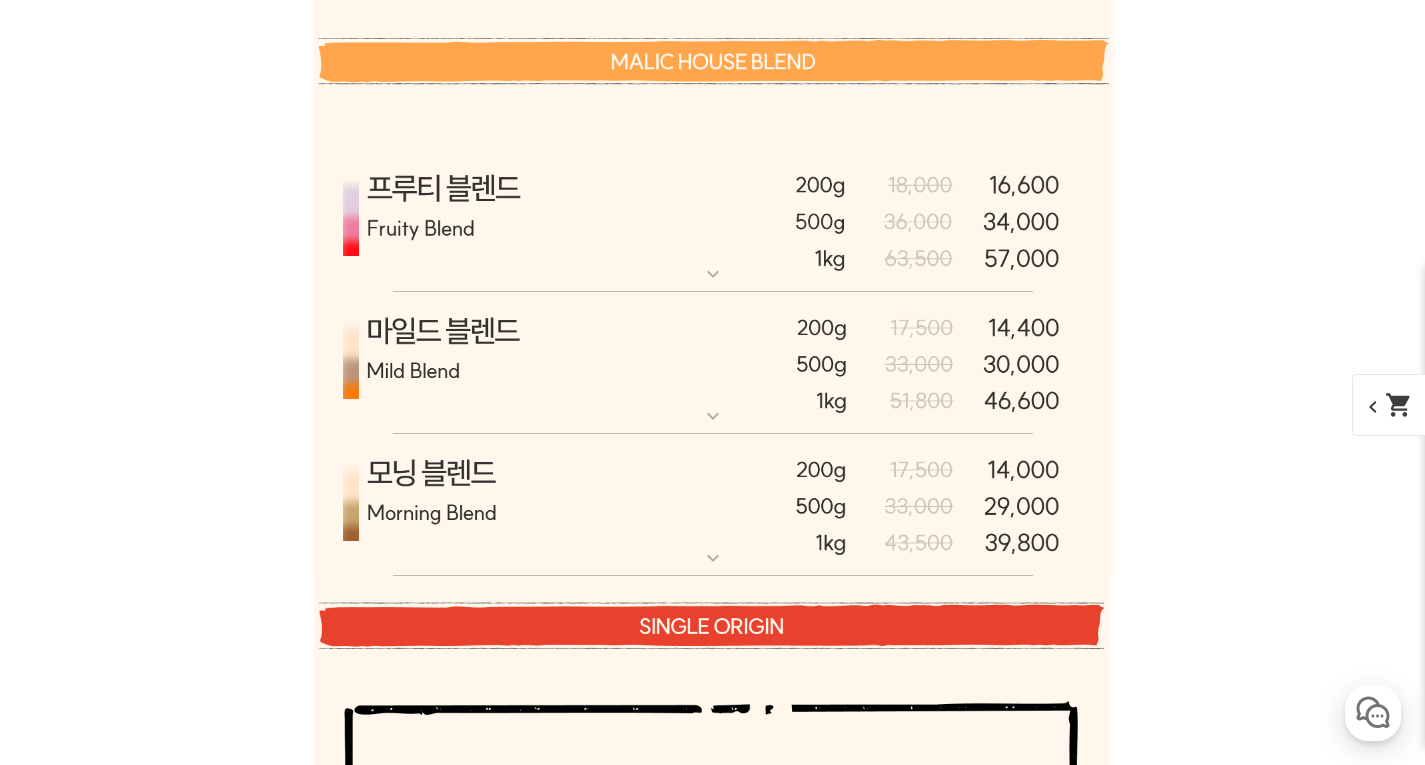 click at bounding box center (713, 363) 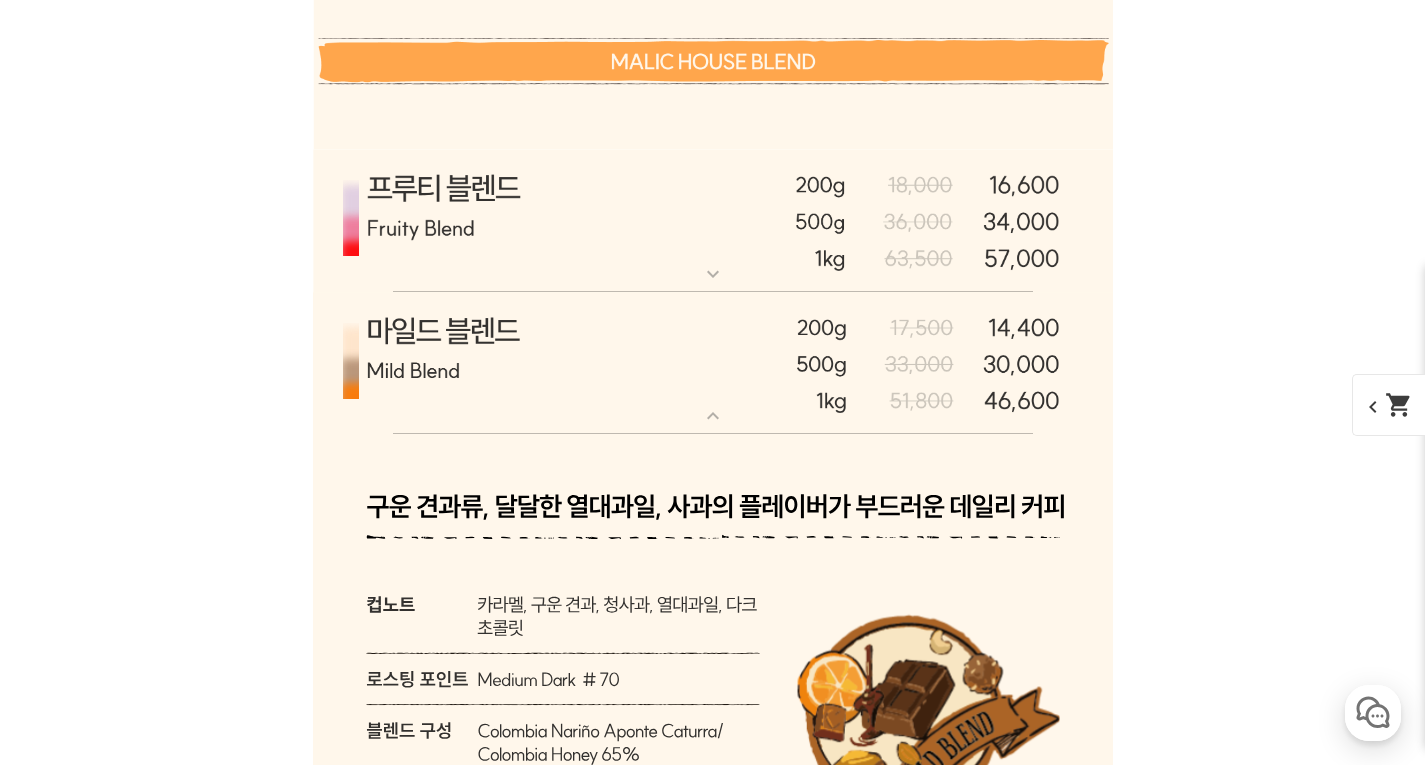 click at bounding box center (713, 363) 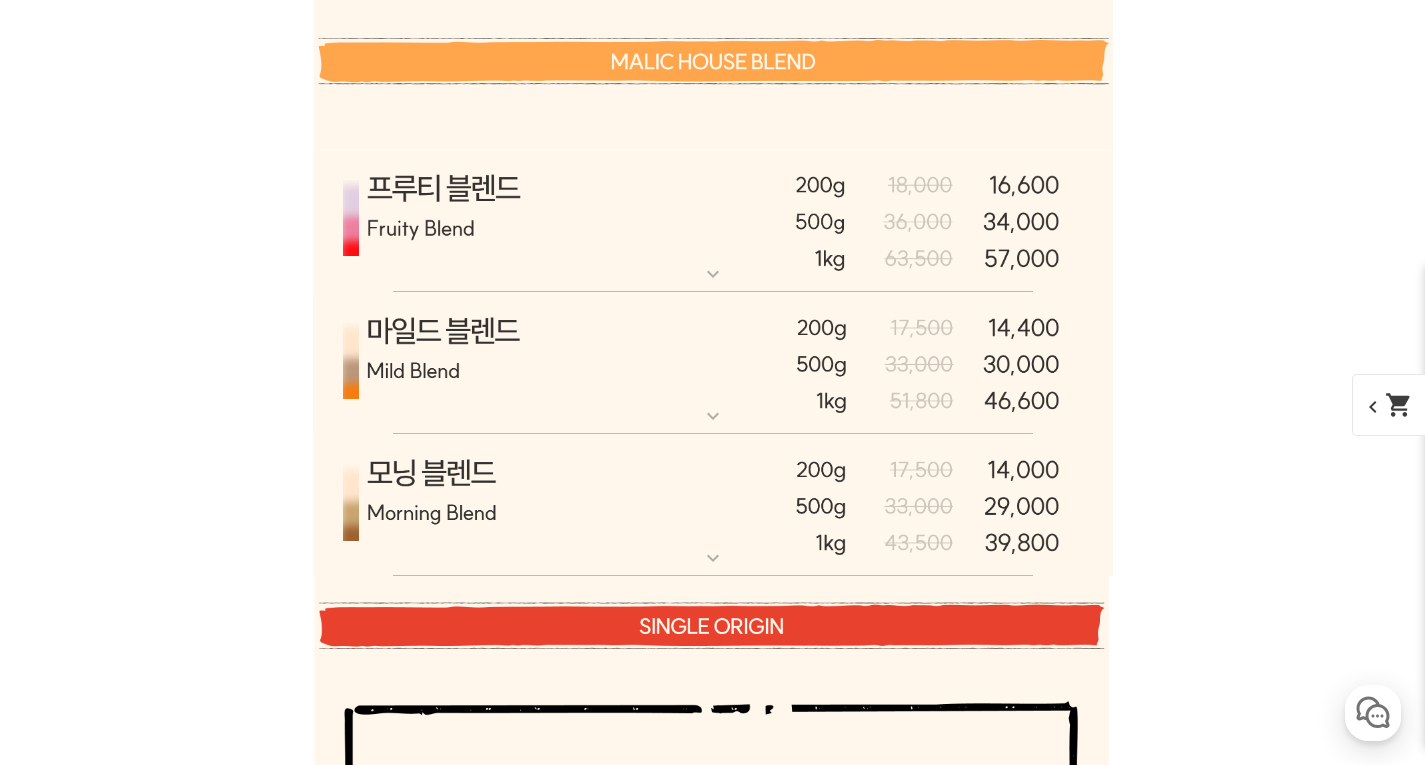 click on "chevron_left shopping_cart" at bounding box center (1403, 405) 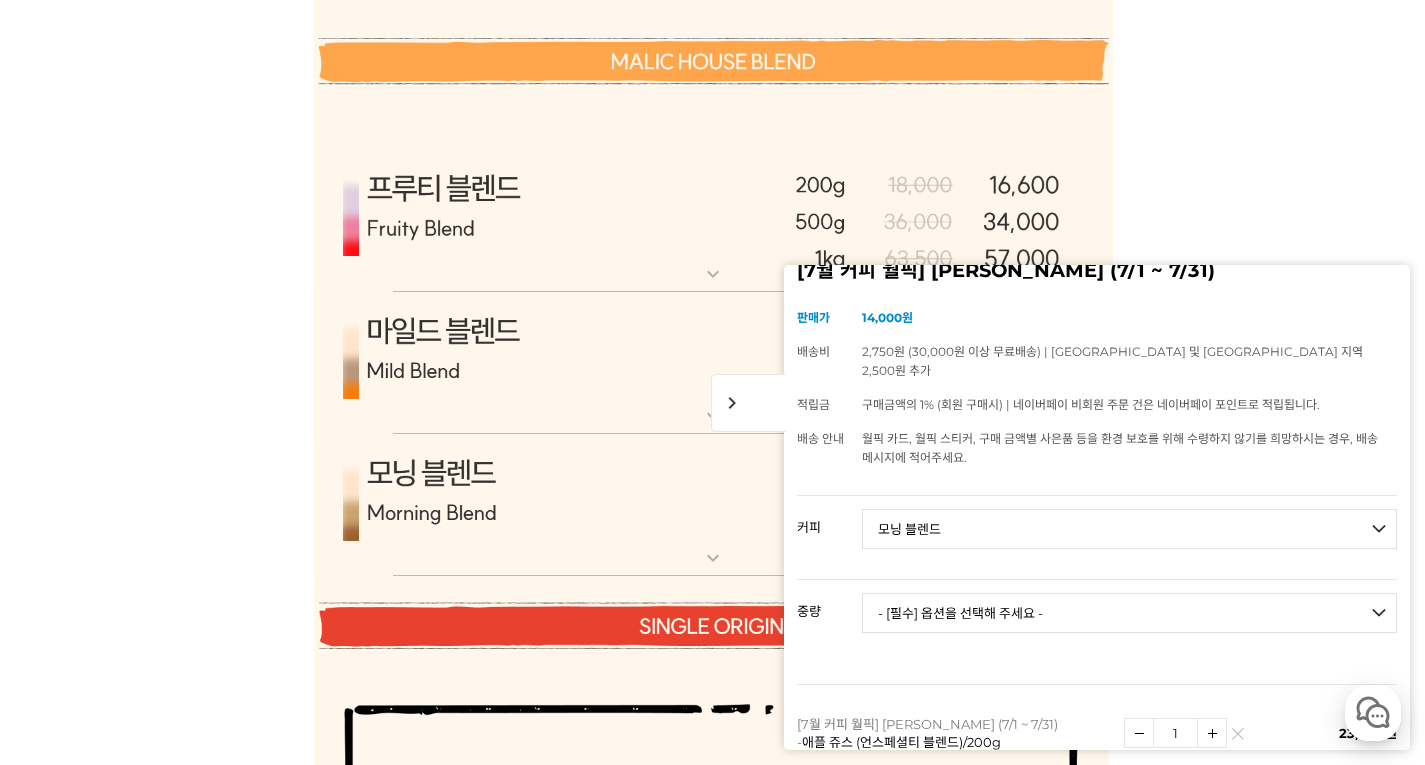 scroll, scrollTop: 0, scrollLeft: 0, axis: both 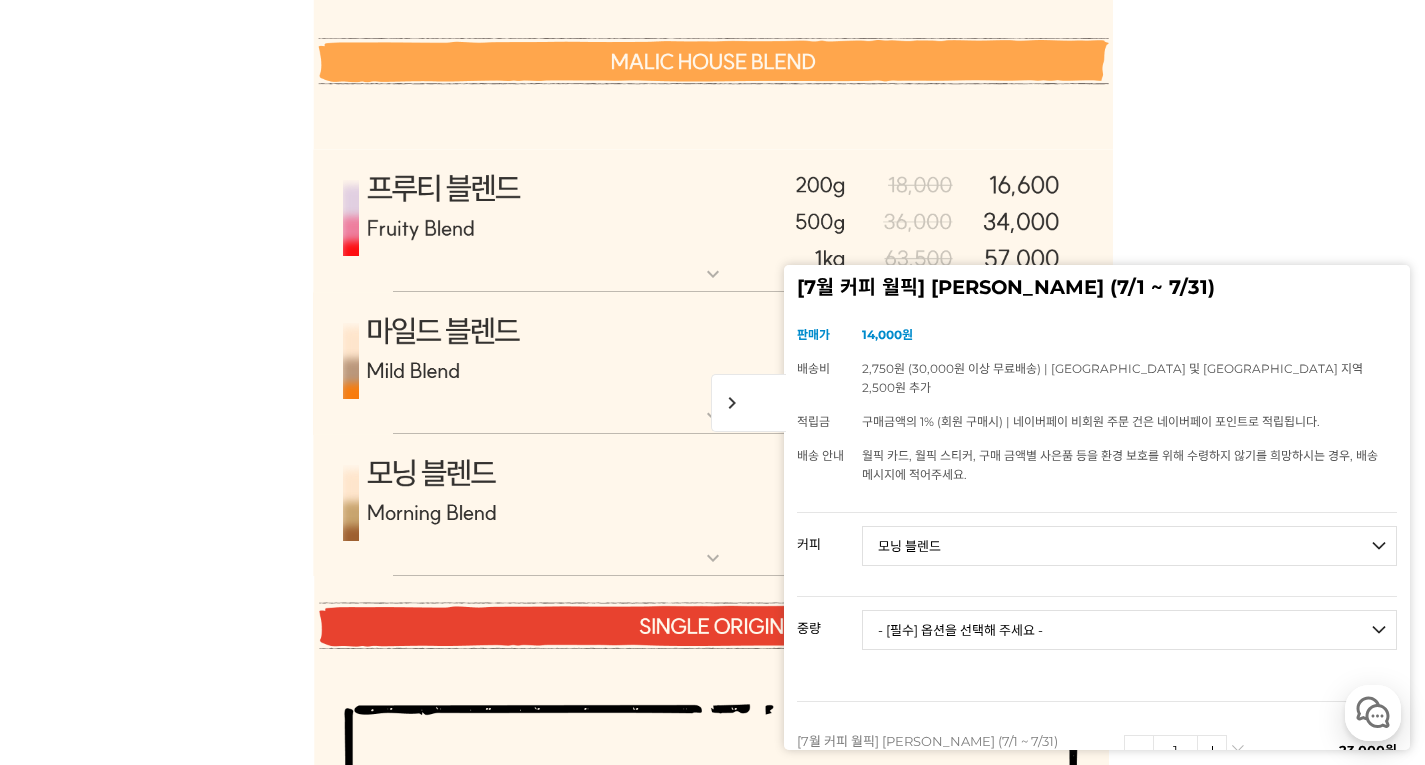 click on "chevron_right" at bounding box center [748, 403] 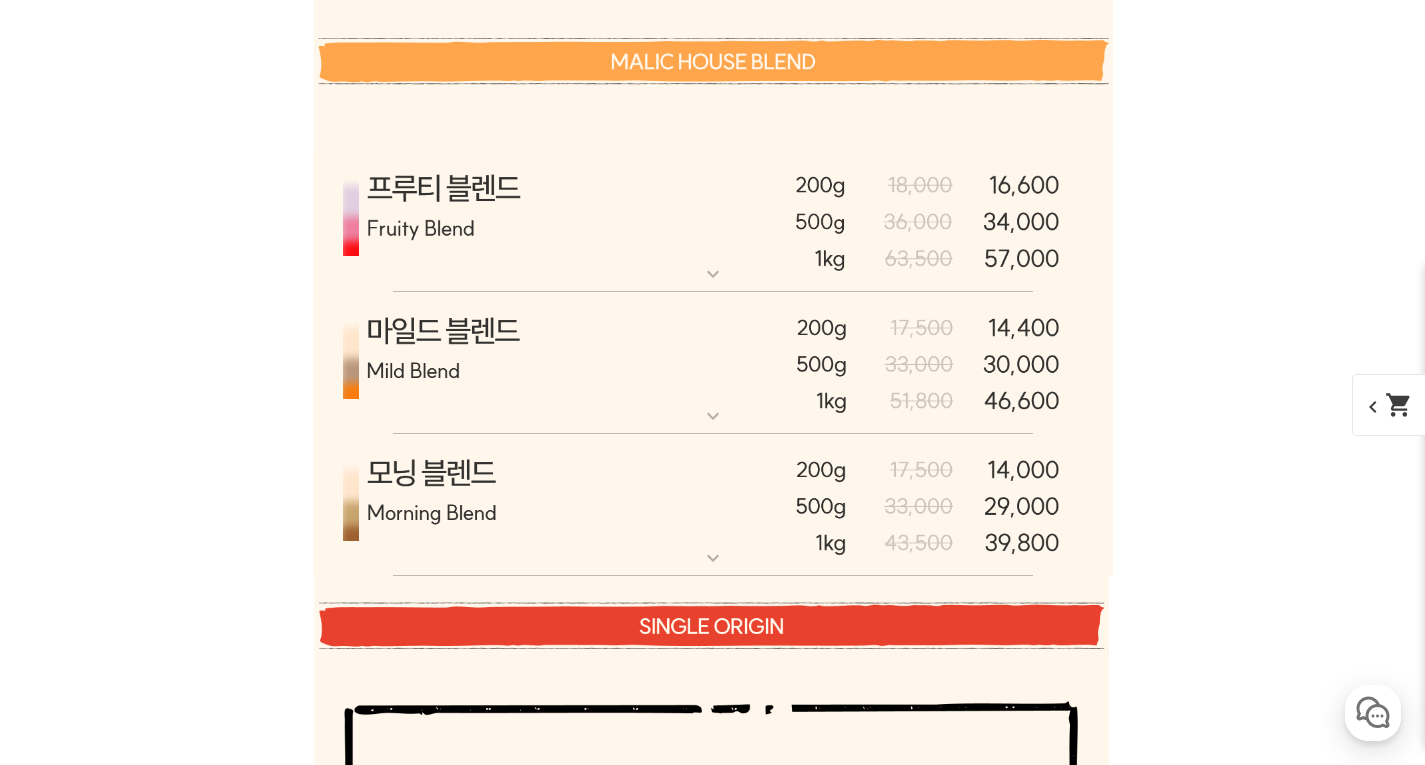 click at bounding box center (713, 363) 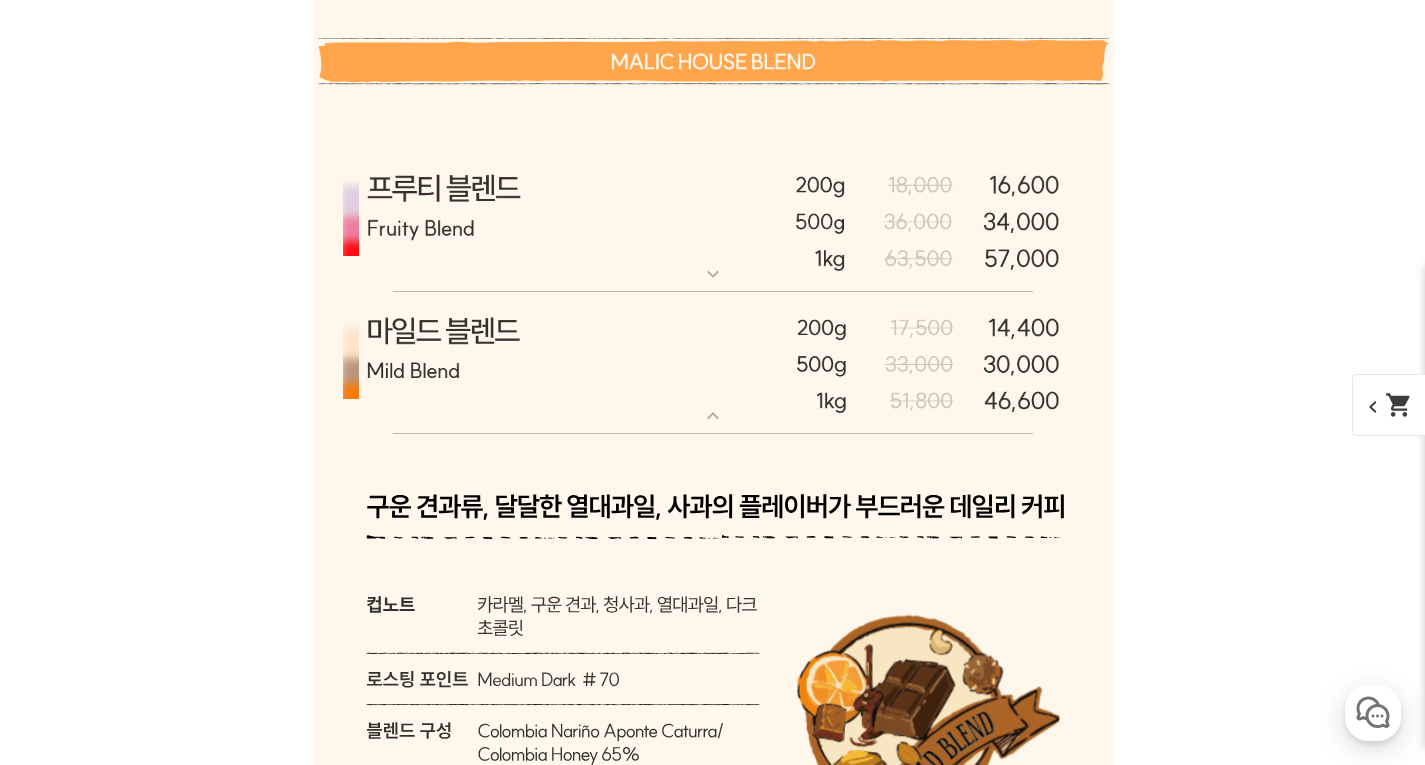 scroll, scrollTop: 7462, scrollLeft: 0, axis: vertical 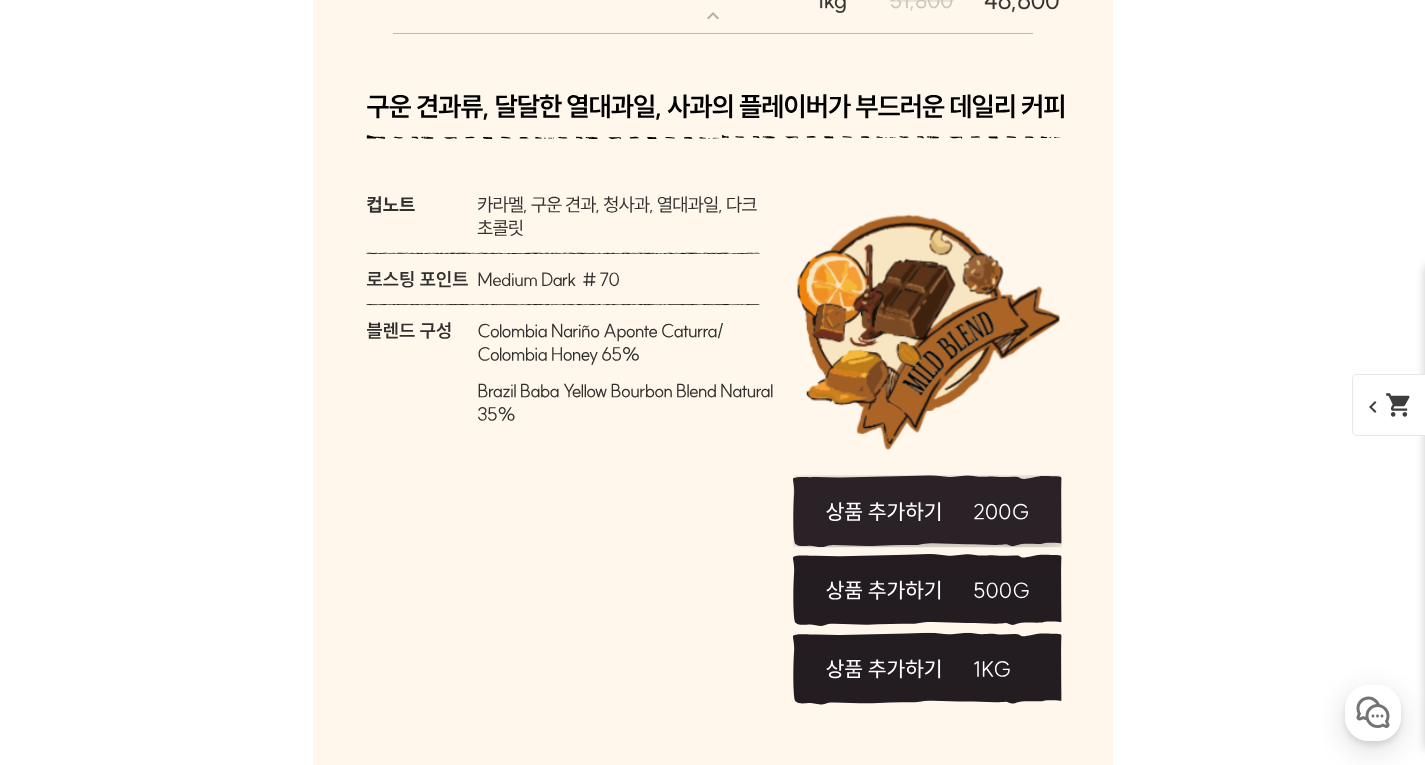 click 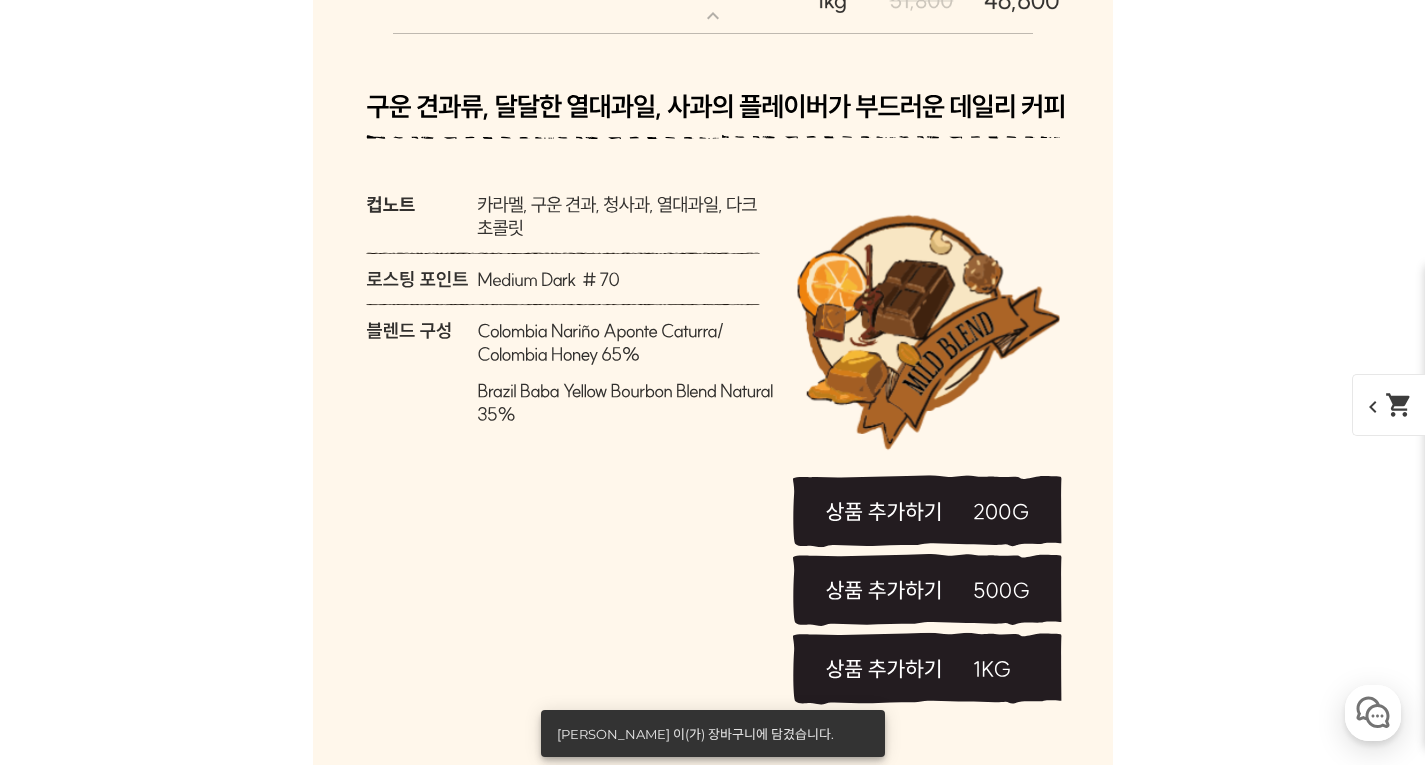 scroll, scrollTop: 7062, scrollLeft: 0, axis: vertical 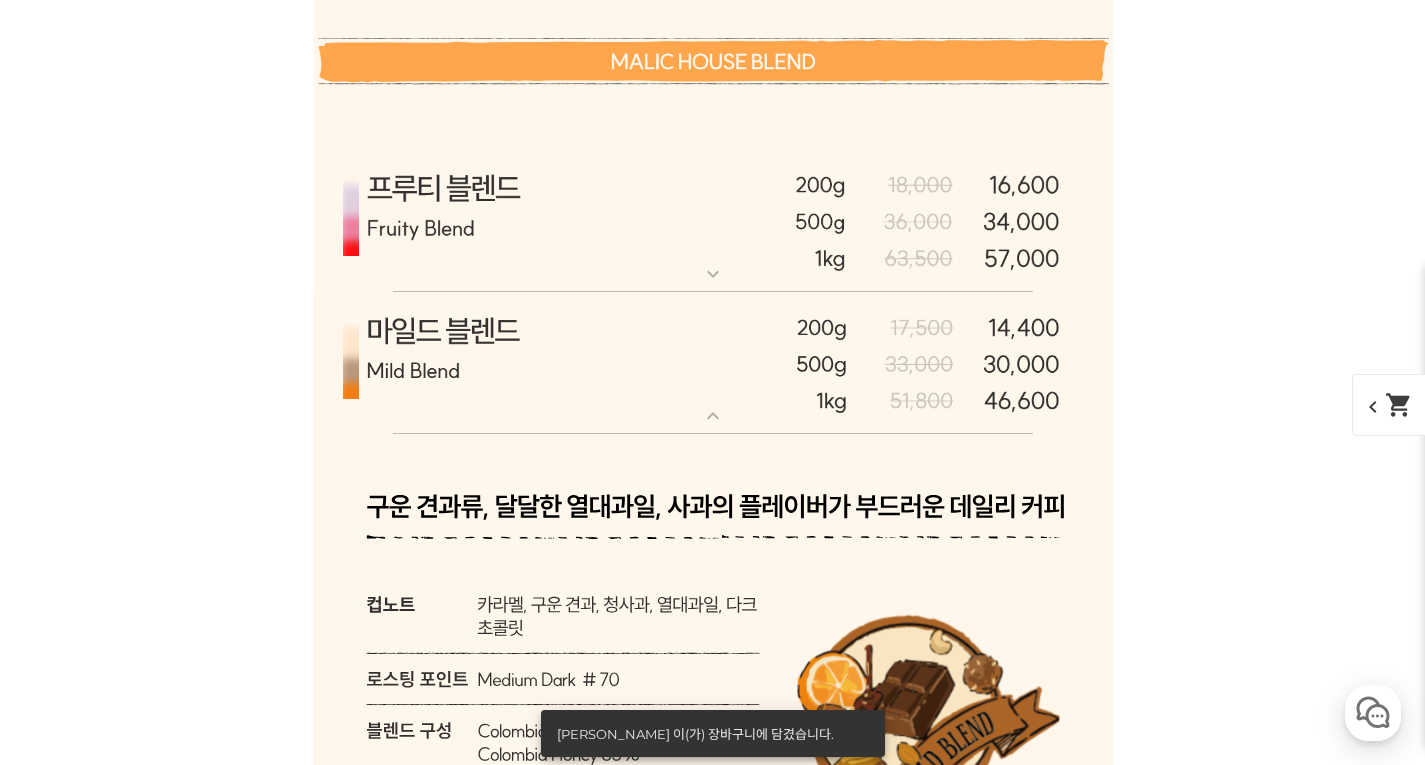 click at bounding box center (713, 363) 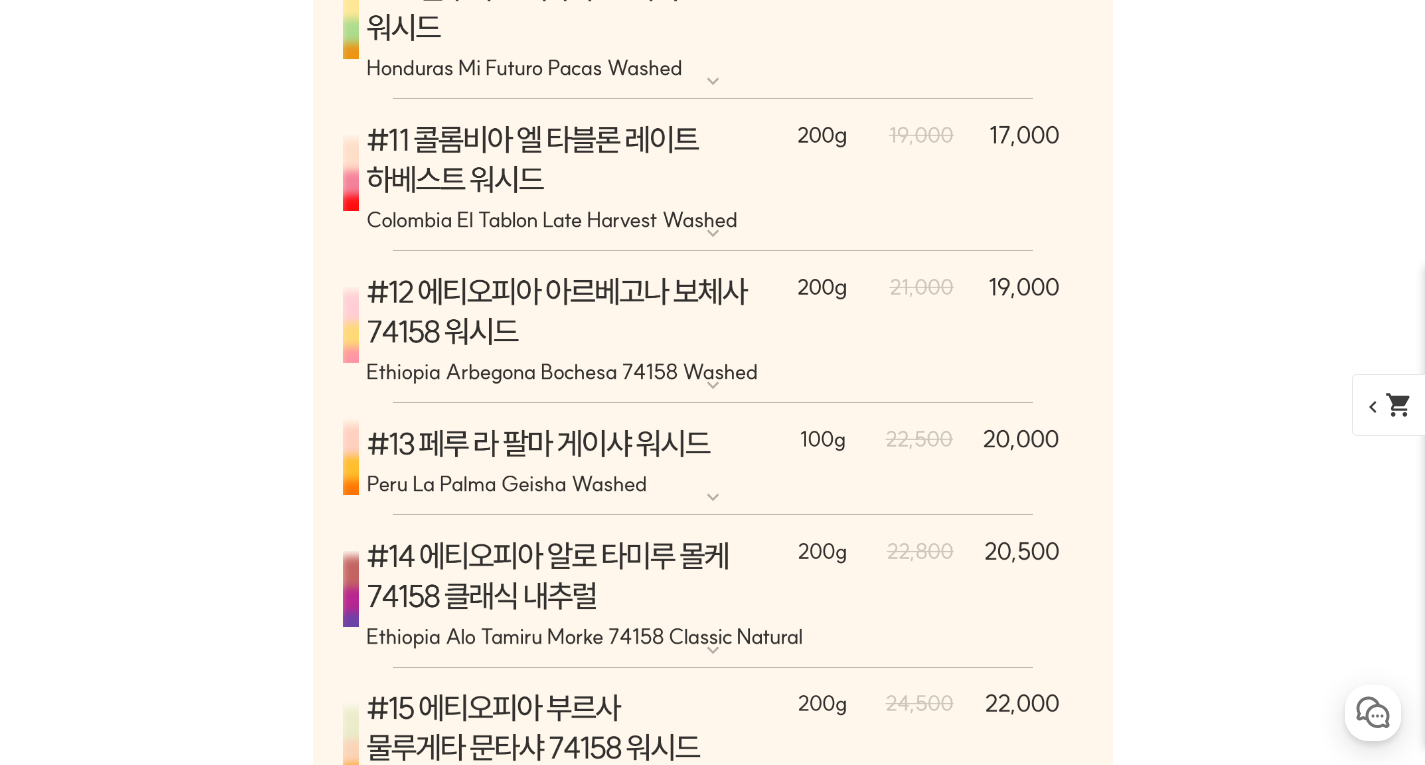 scroll, scrollTop: 10862, scrollLeft: 0, axis: vertical 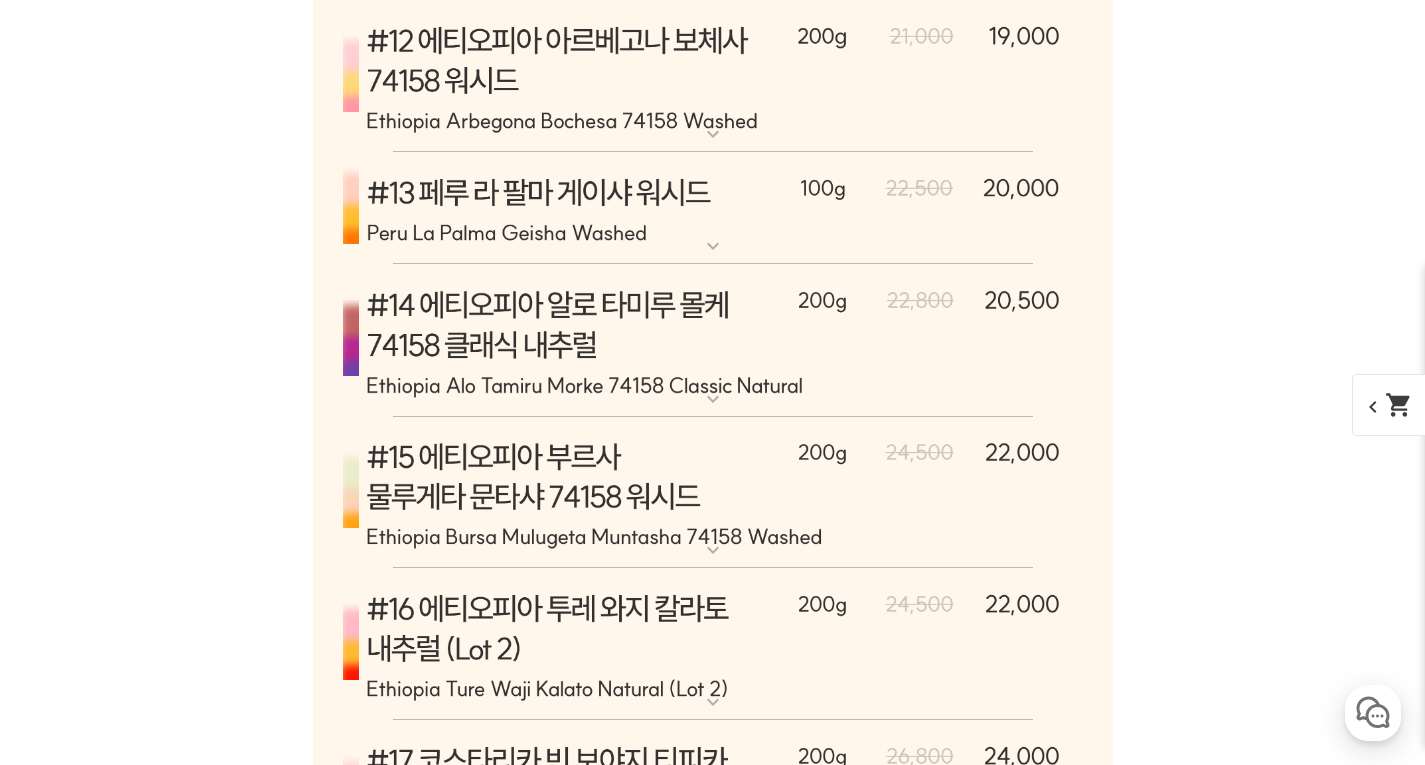 click at bounding box center (713, 209) 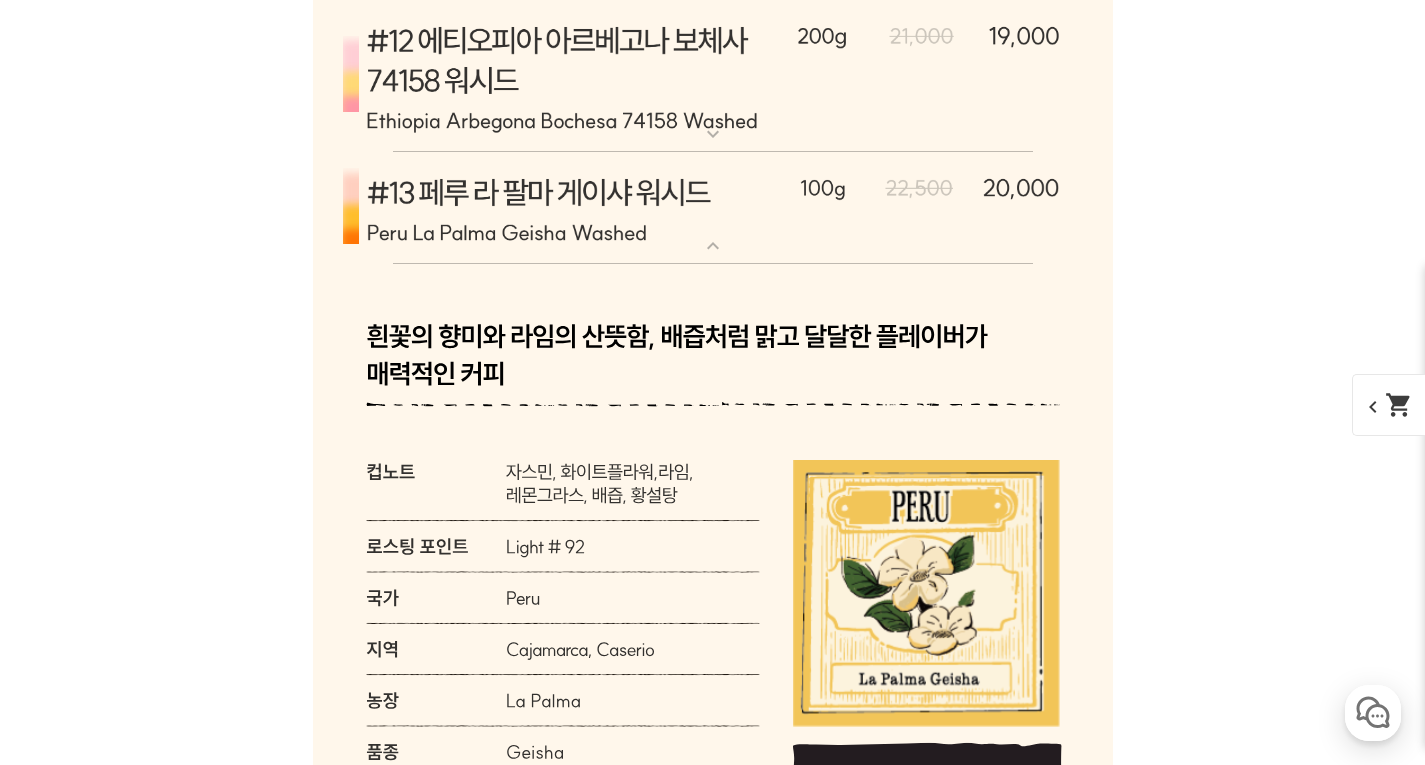 click at bounding box center (713, 209) 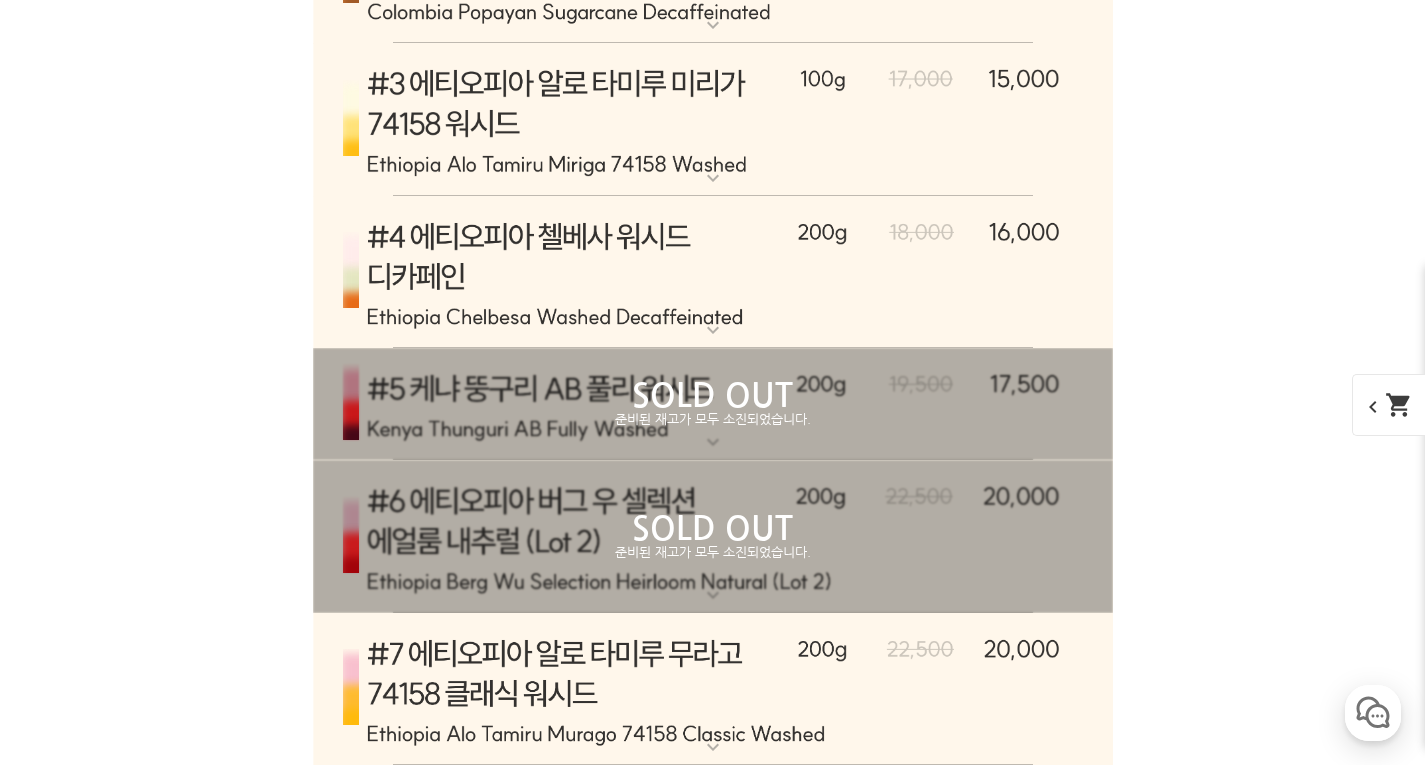 scroll, scrollTop: 9162, scrollLeft: 0, axis: vertical 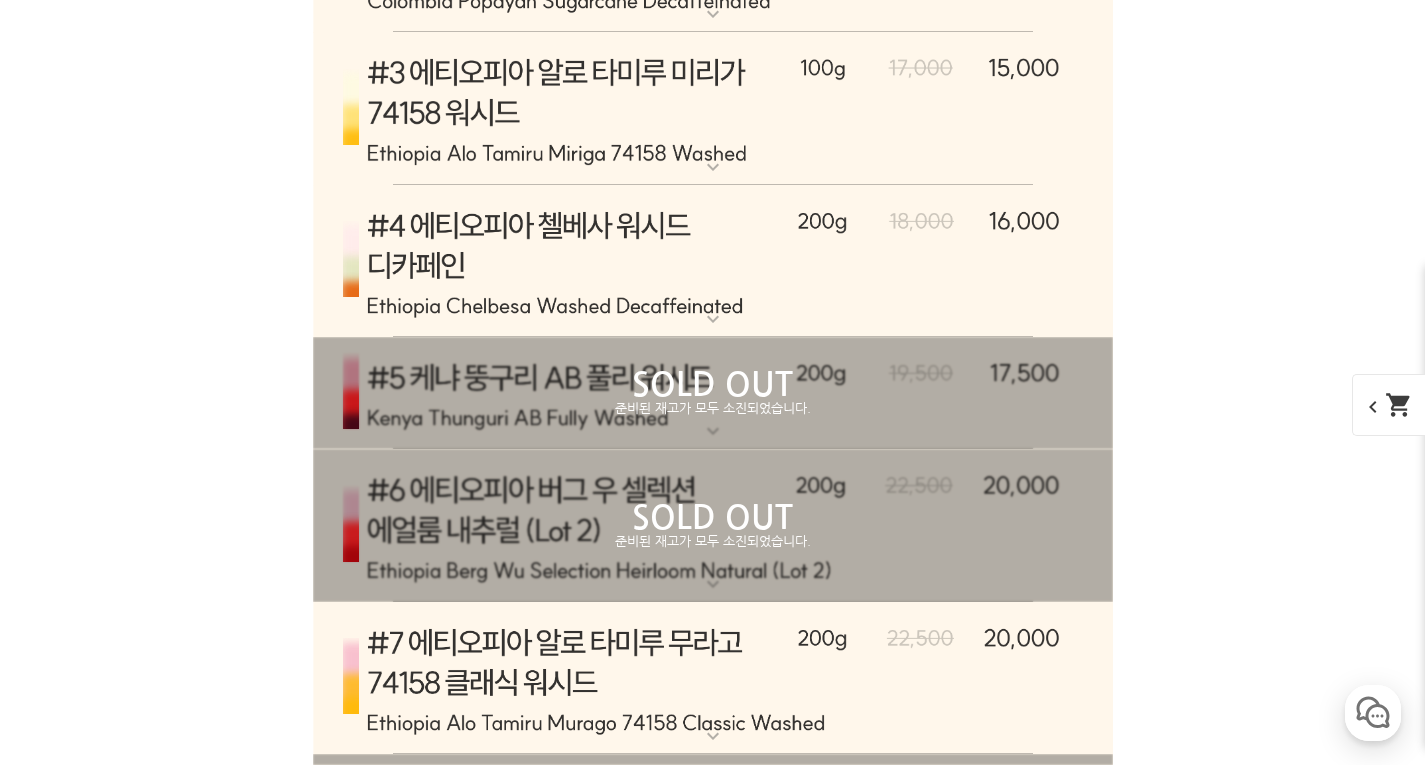 click on "SOLD OUT" at bounding box center [713, 385] 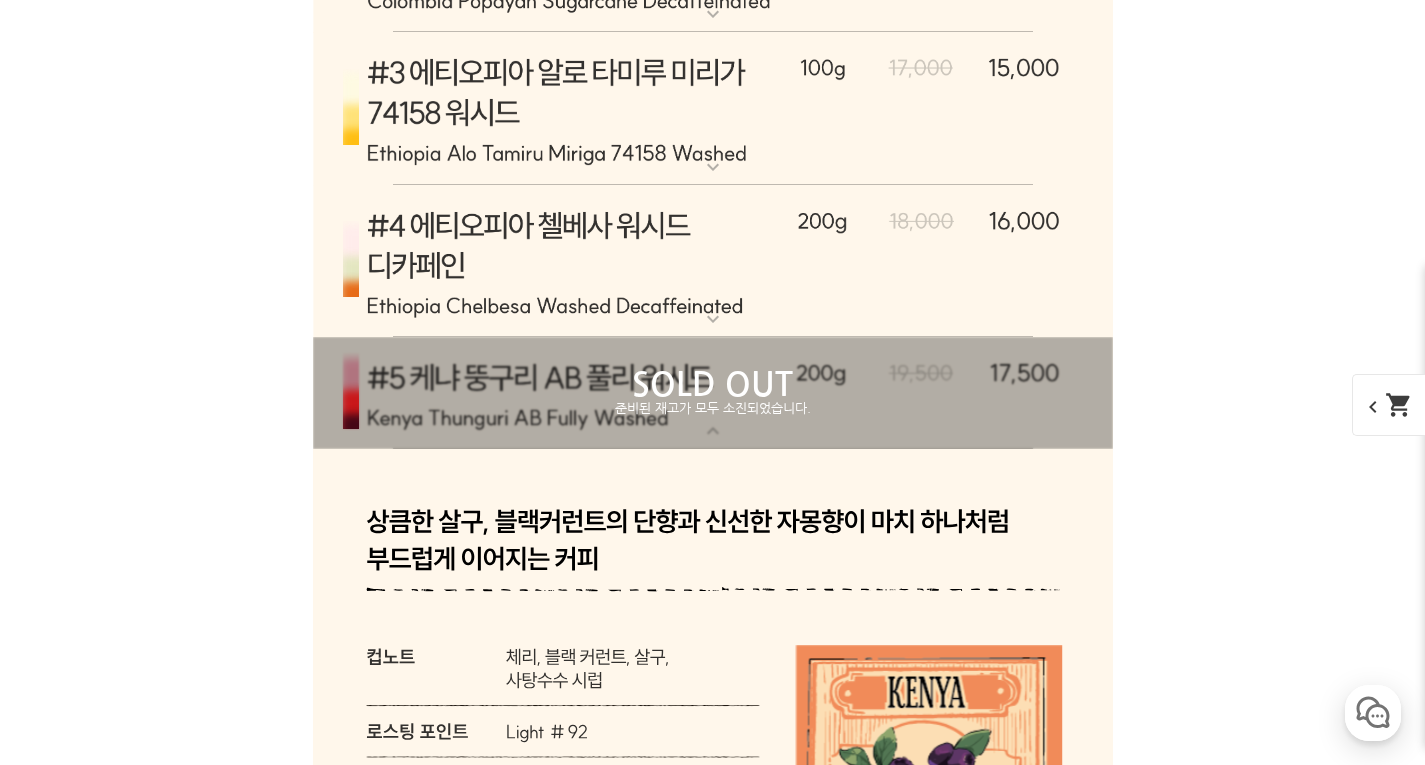 click on "SOLD OUT" at bounding box center (713, 385) 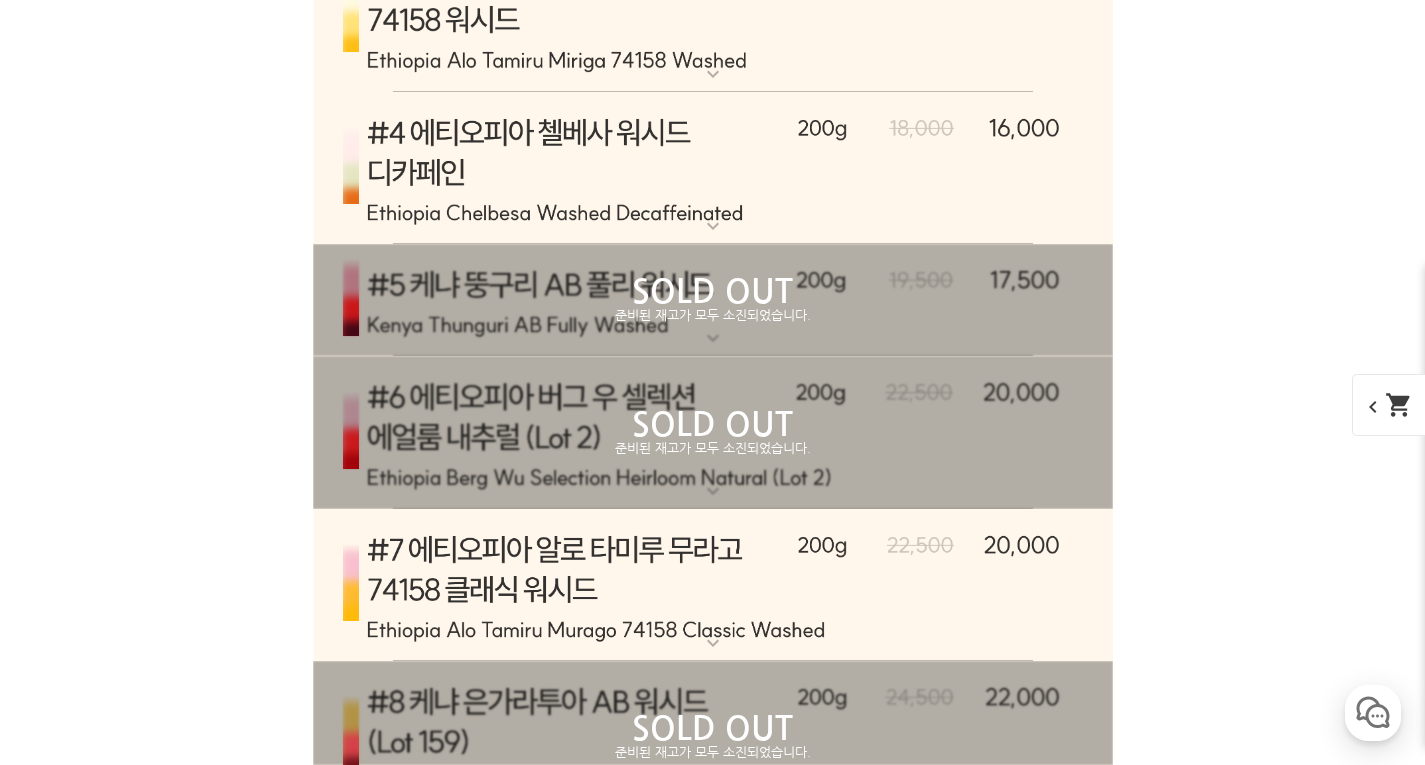 scroll, scrollTop: 9262, scrollLeft: 0, axis: vertical 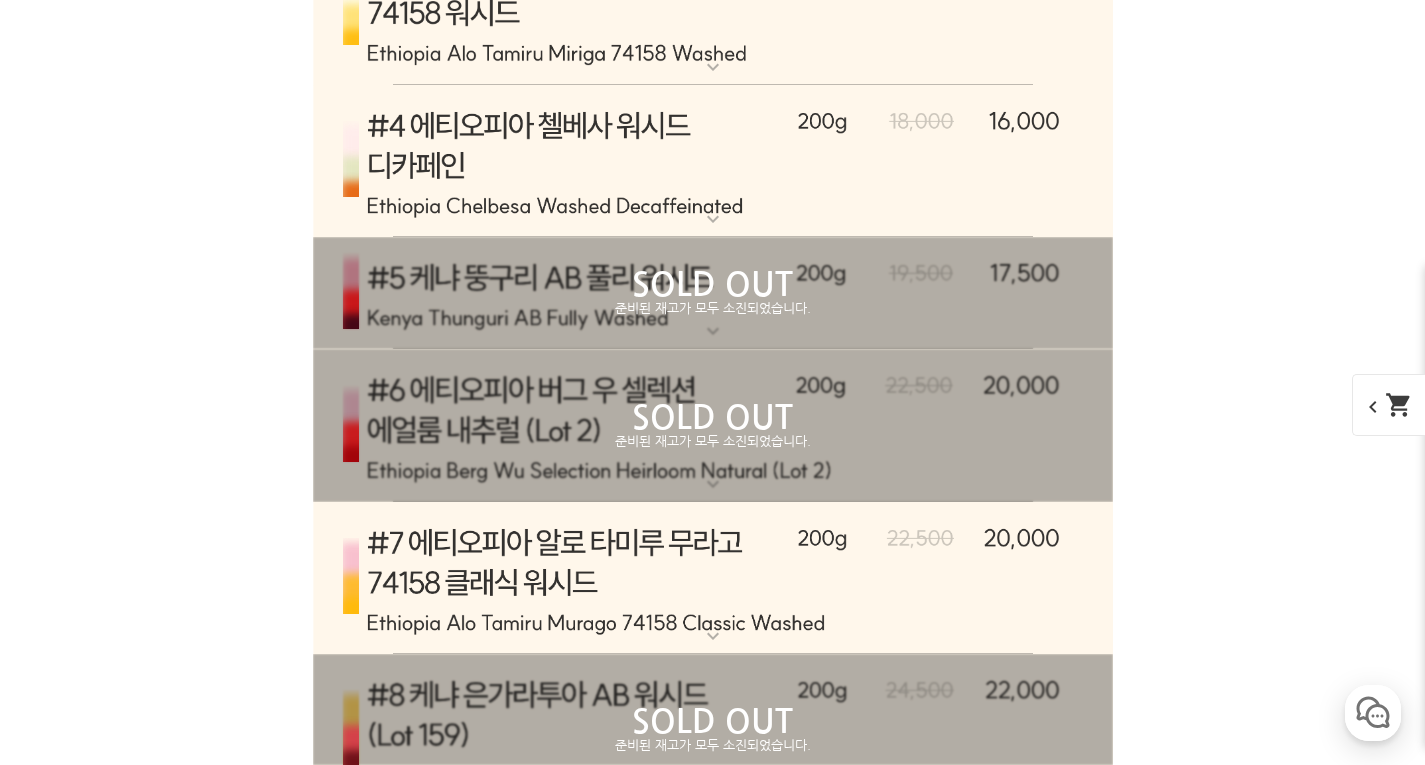 click on "SOLD OUT" at bounding box center (713, 418) 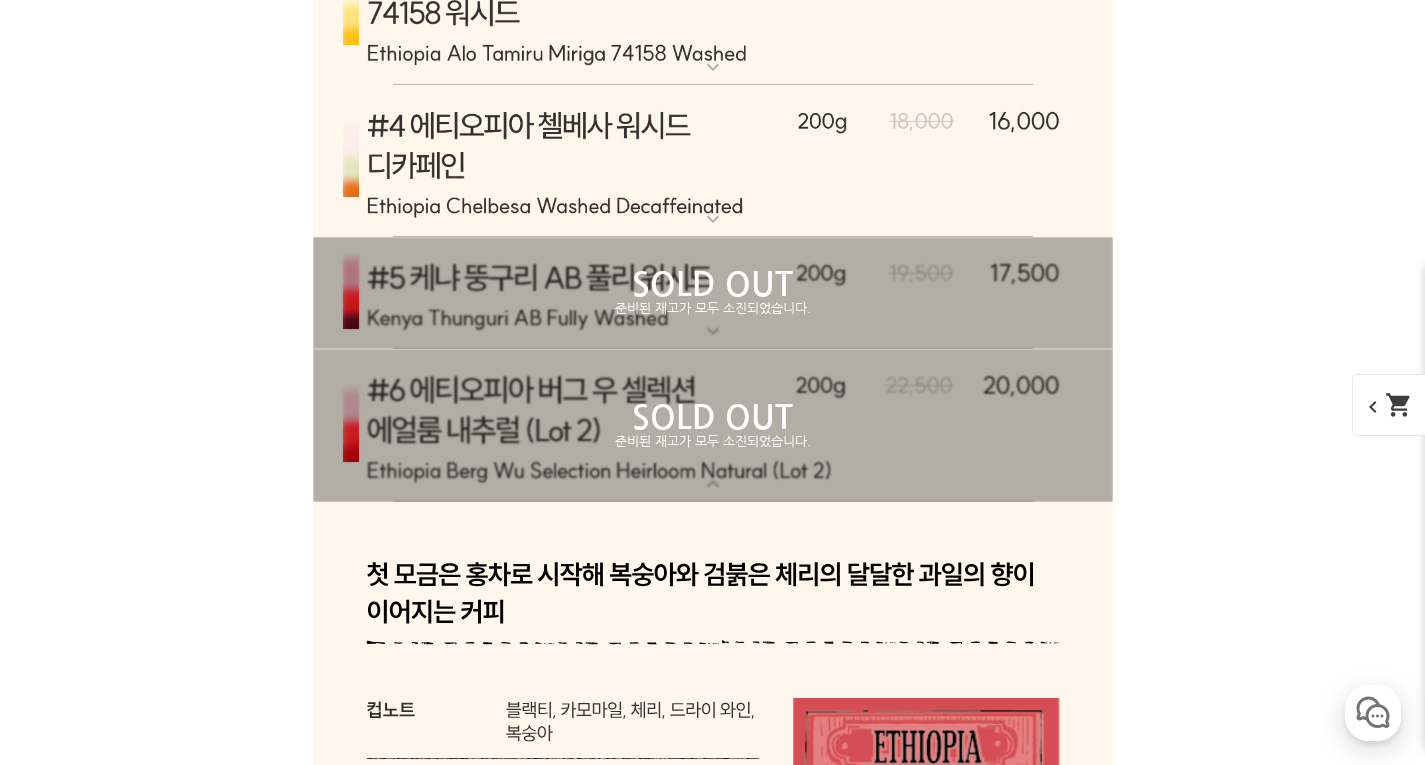 click on "SOLD OUT" at bounding box center [713, 418] 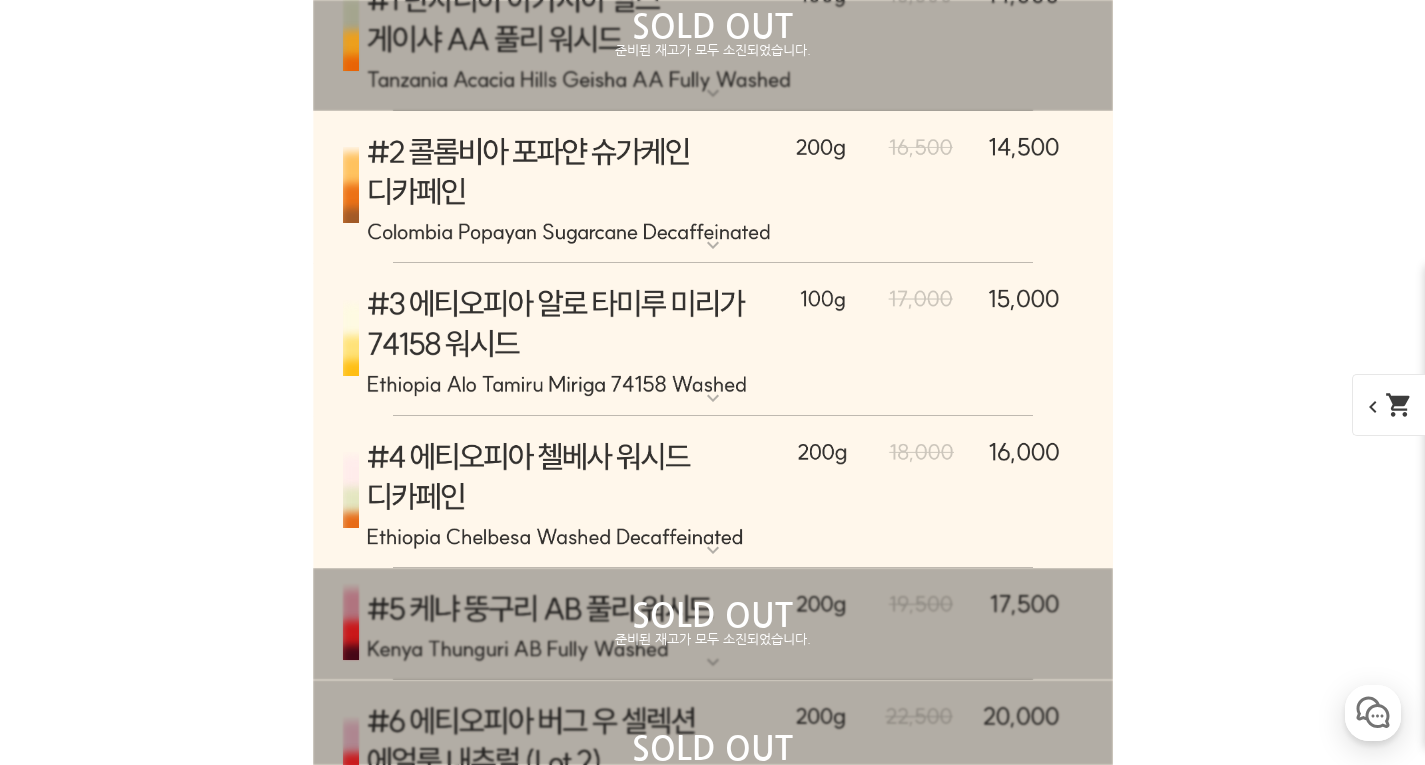scroll, scrollTop: 8962, scrollLeft: 0, axis: vertical 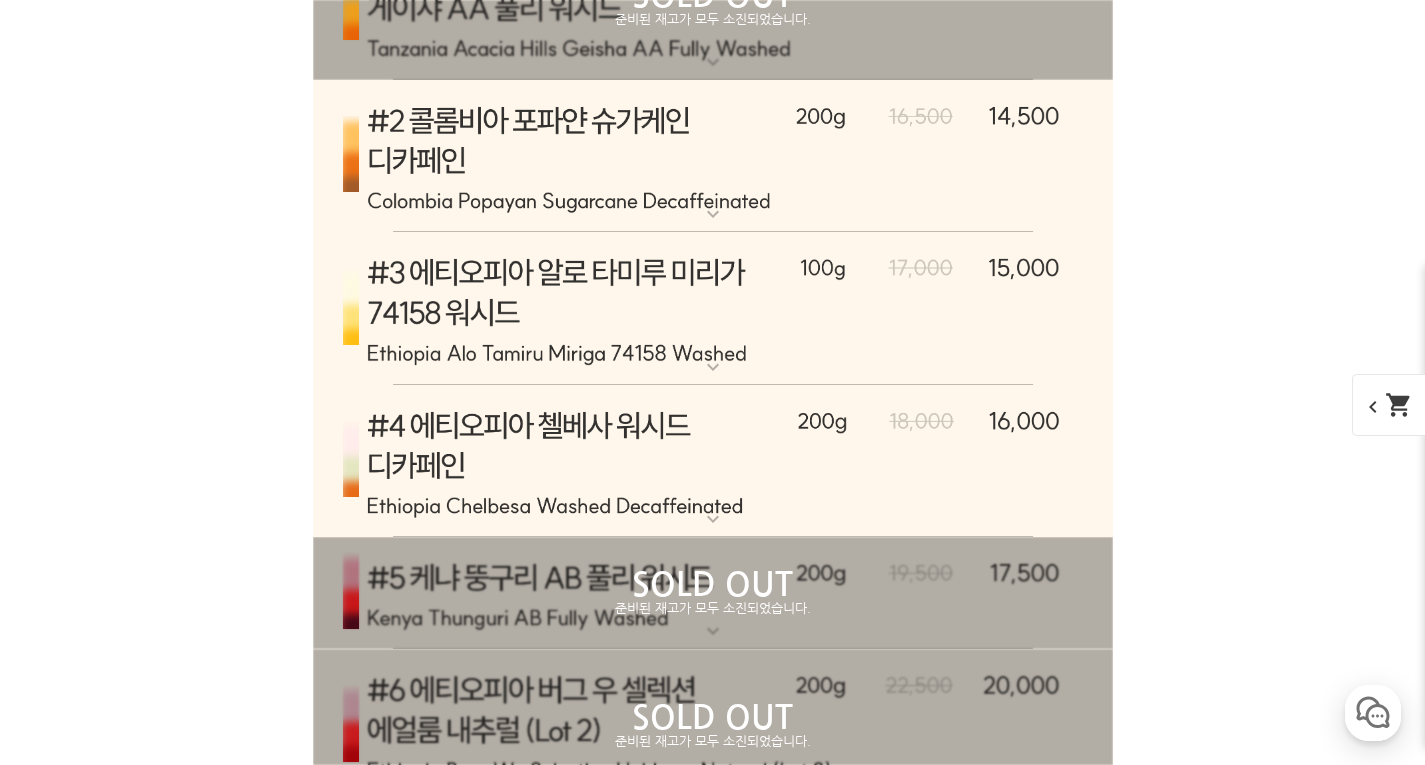 click at bounding box center [713, 157] 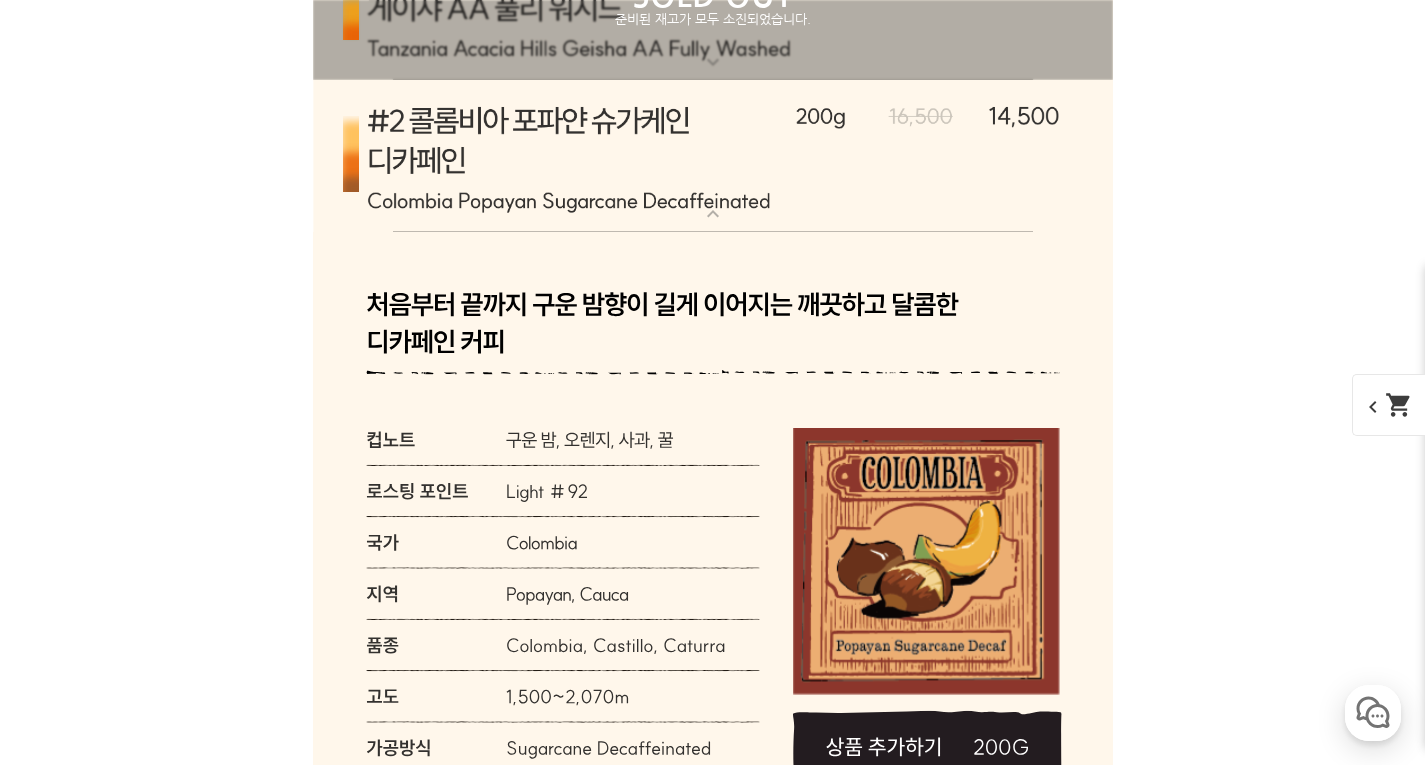 click at bounding box center [713, 157] 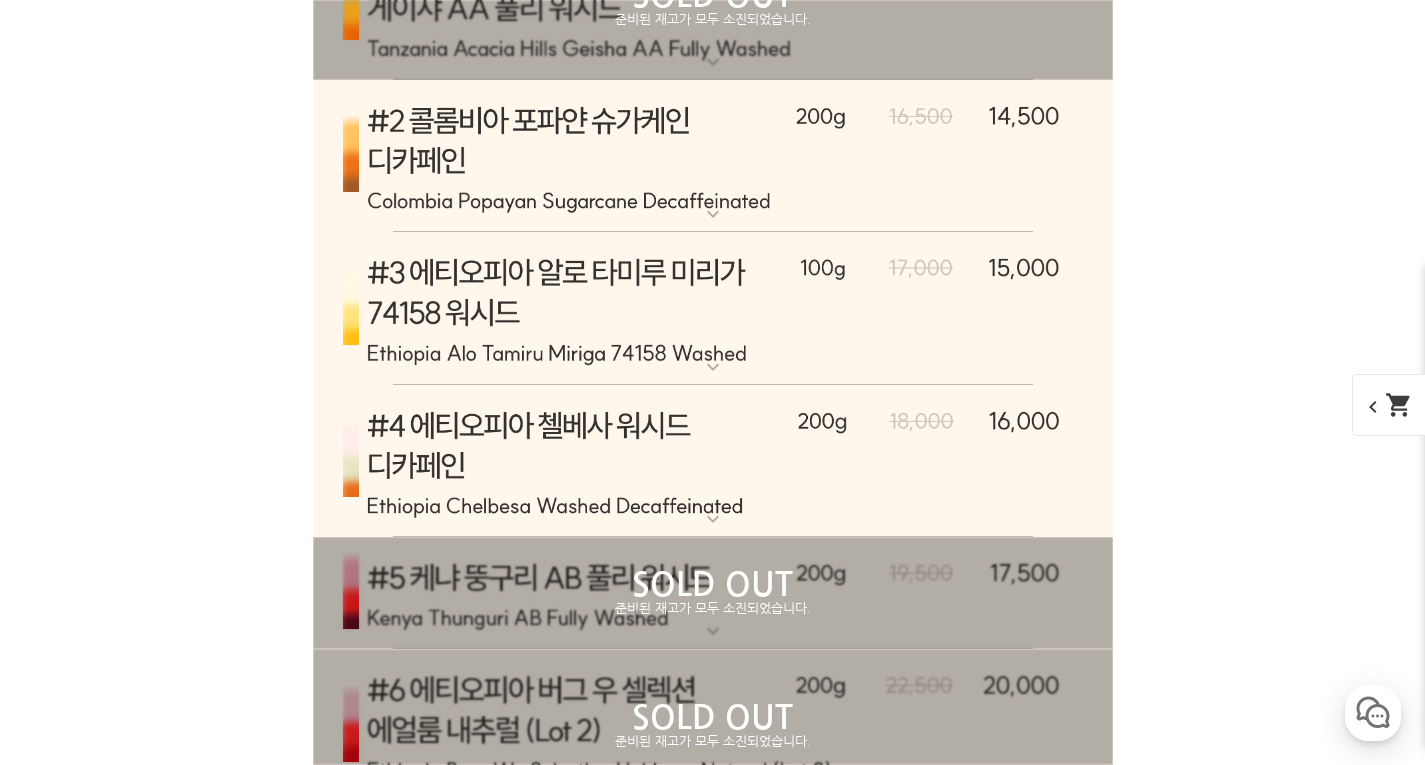click at bounding box center [713, 308] 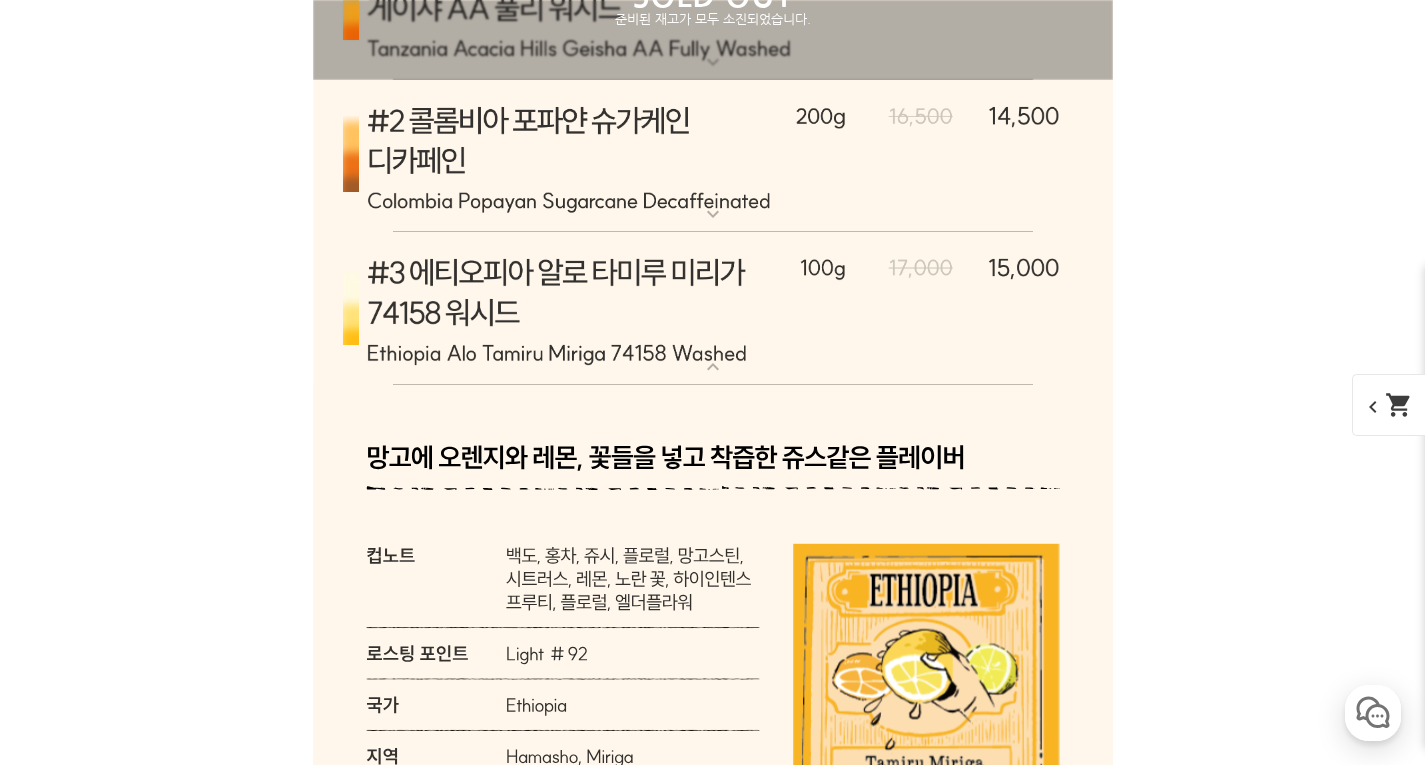 click at bounding box center (713, 308) 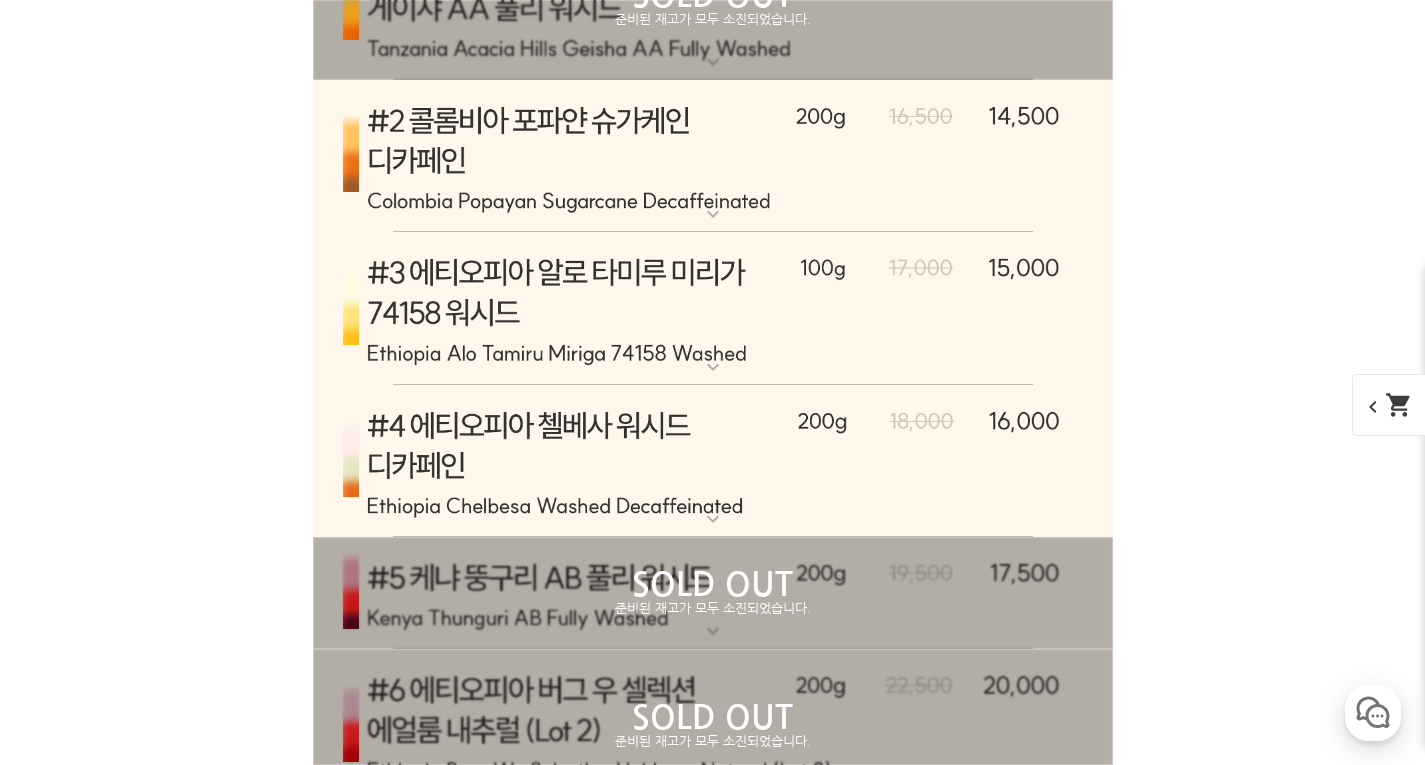 scroll, scrollTop: 9062, scrollLeft: 0, axis: vertical 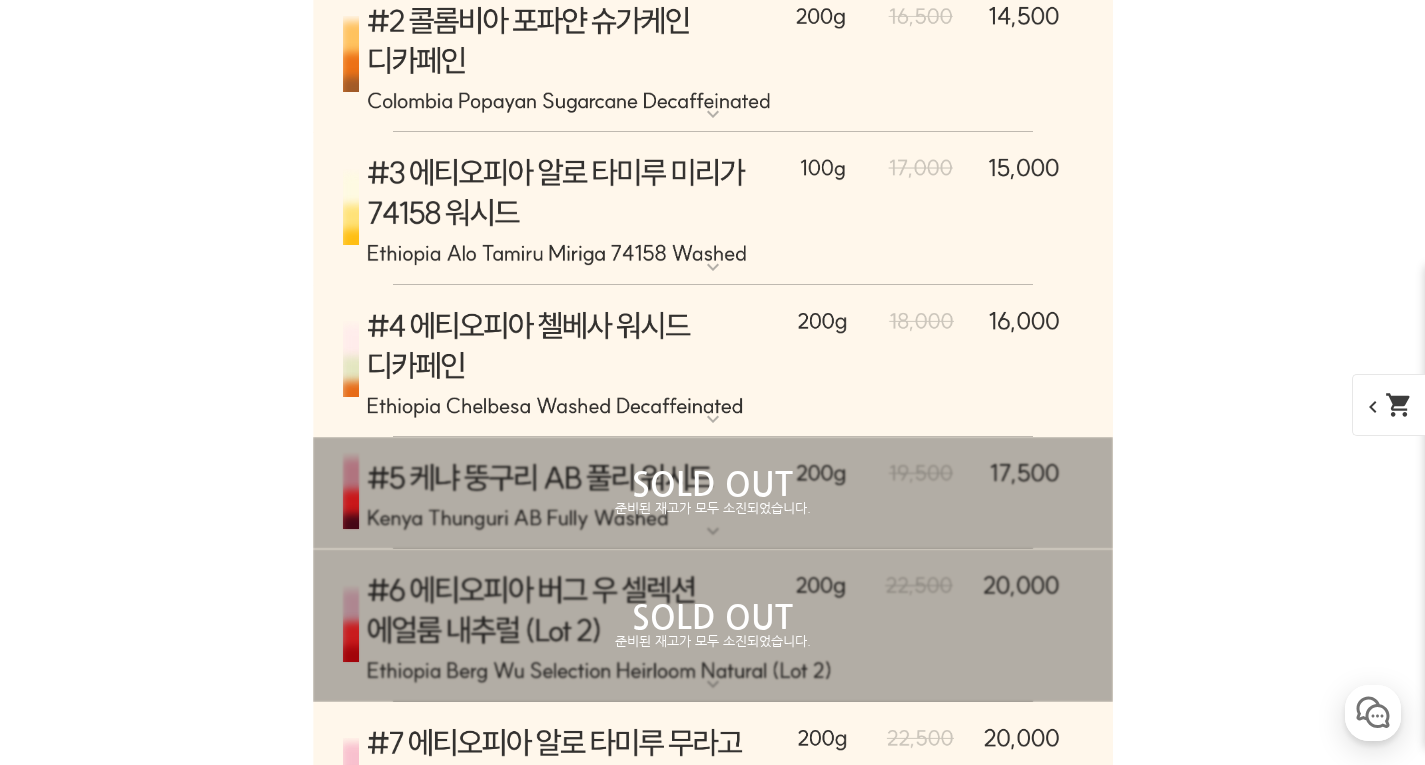 click at bounding box center (713, 361) 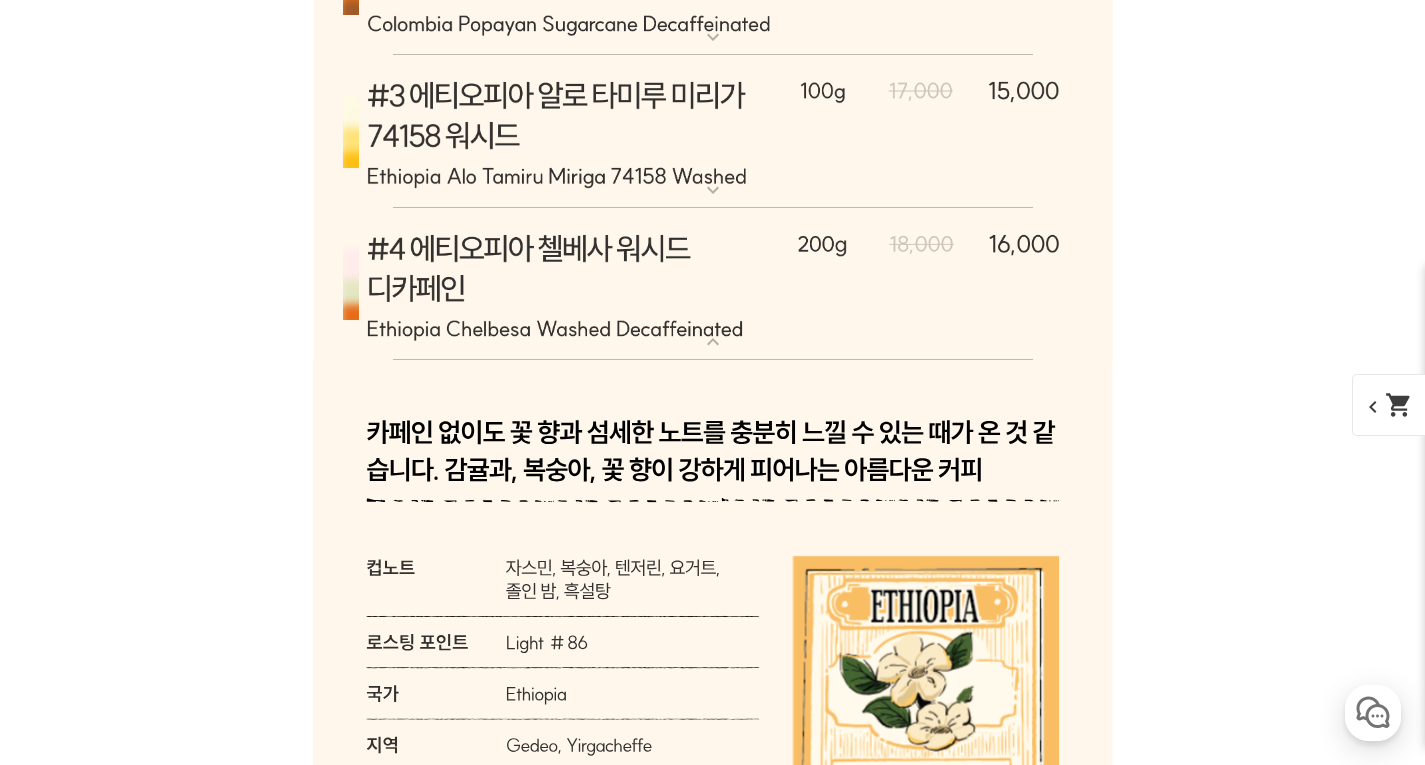 scroll, scrollTop: 9162, scrollLeft: 0, axis: vertical 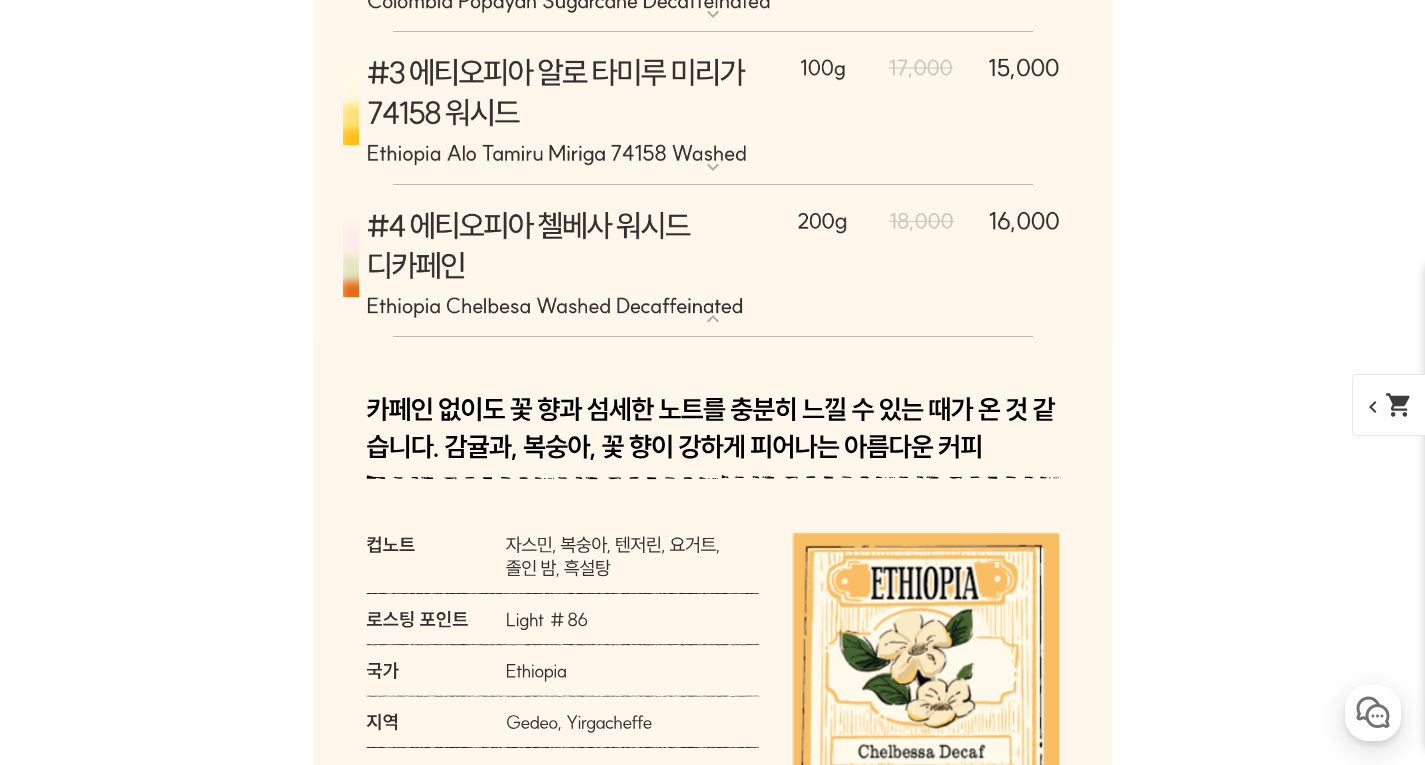 click at bounding box center [713, 261] 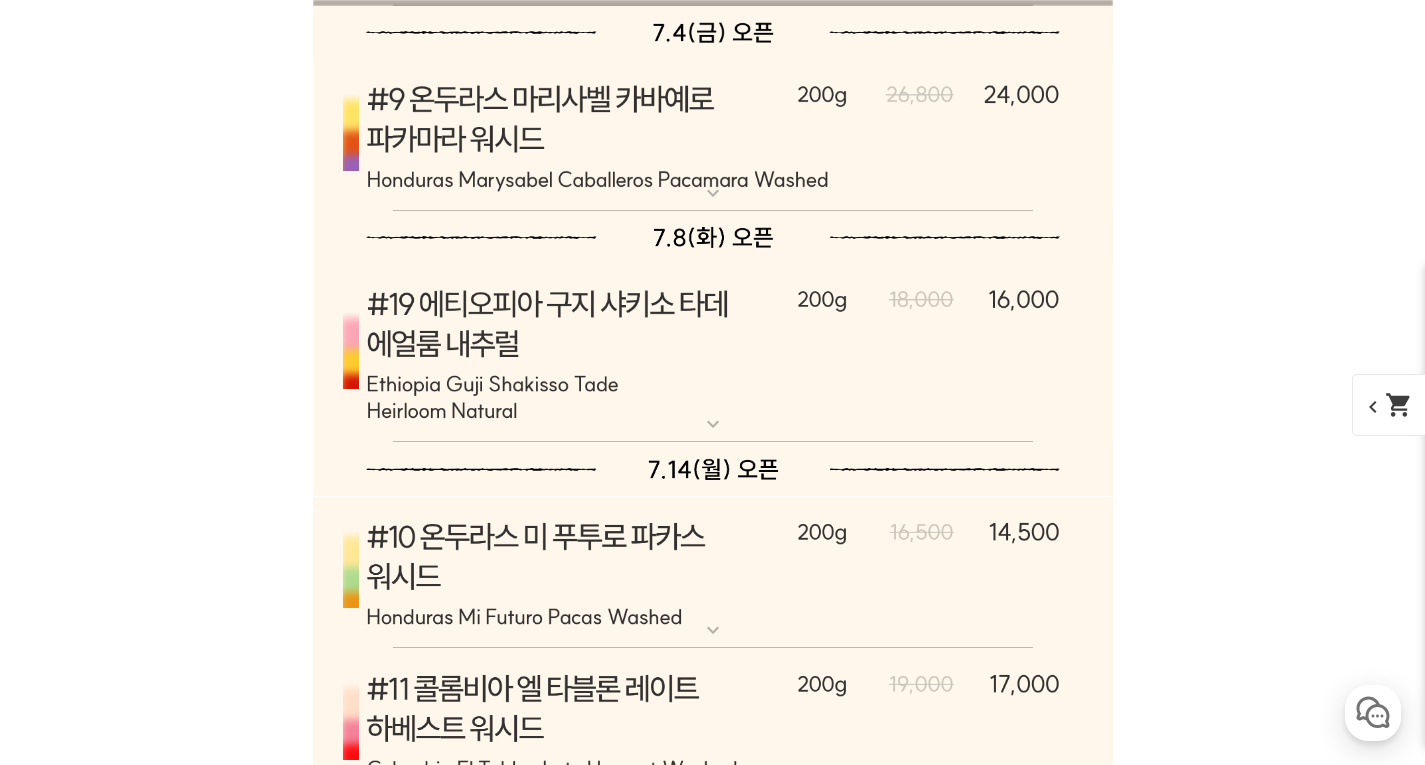 scroll, scrollTop: 9862, scrollLeft: 0, axis: vertical 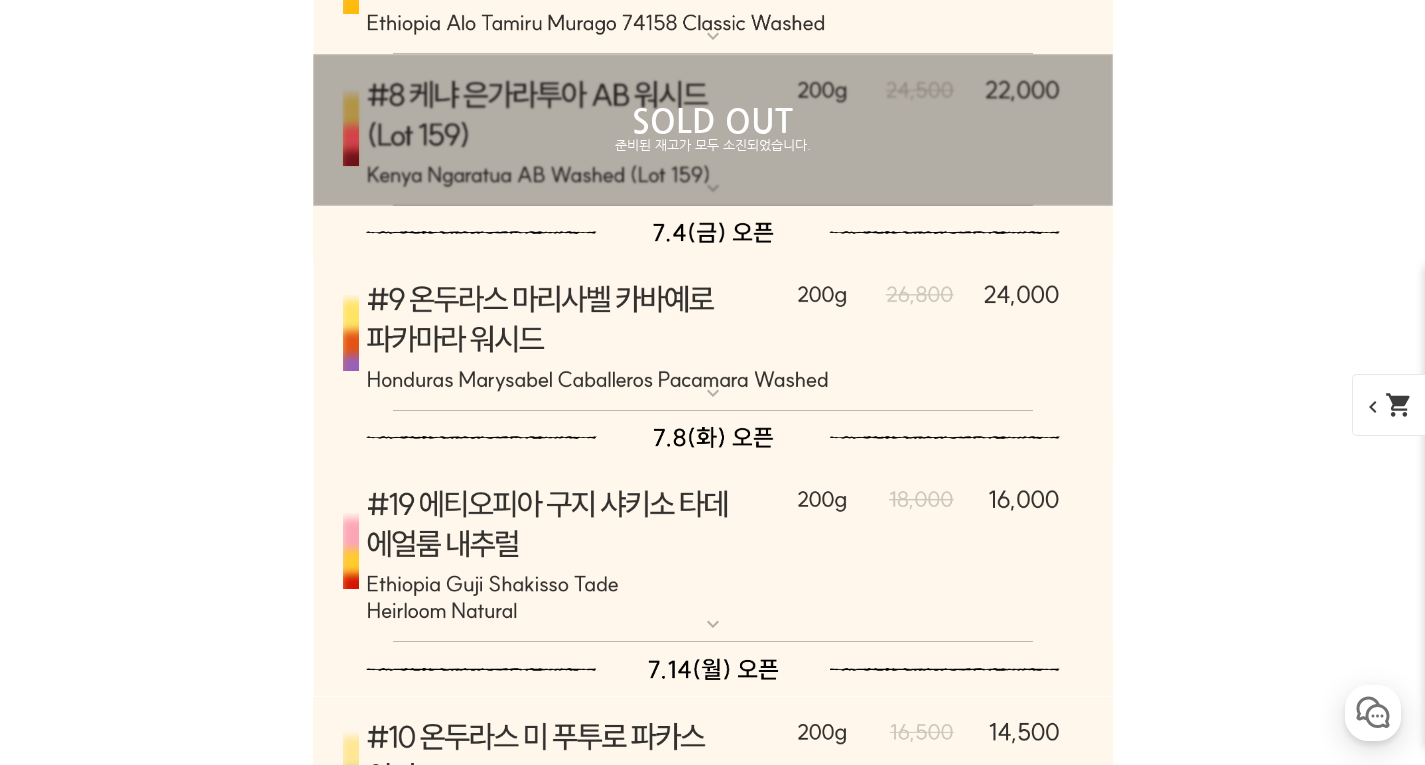 click at bounding box center [713, 335] 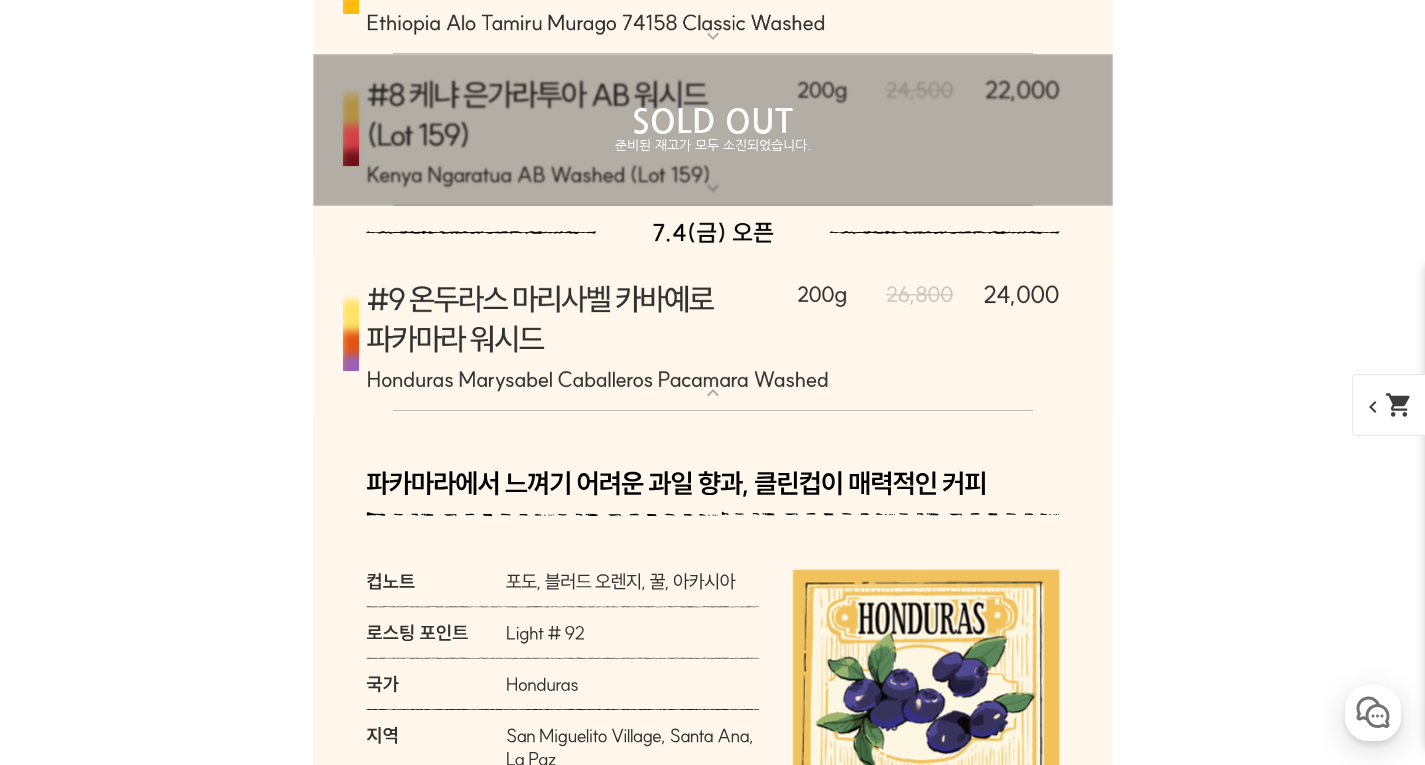 click at bounding box center (713, 335) 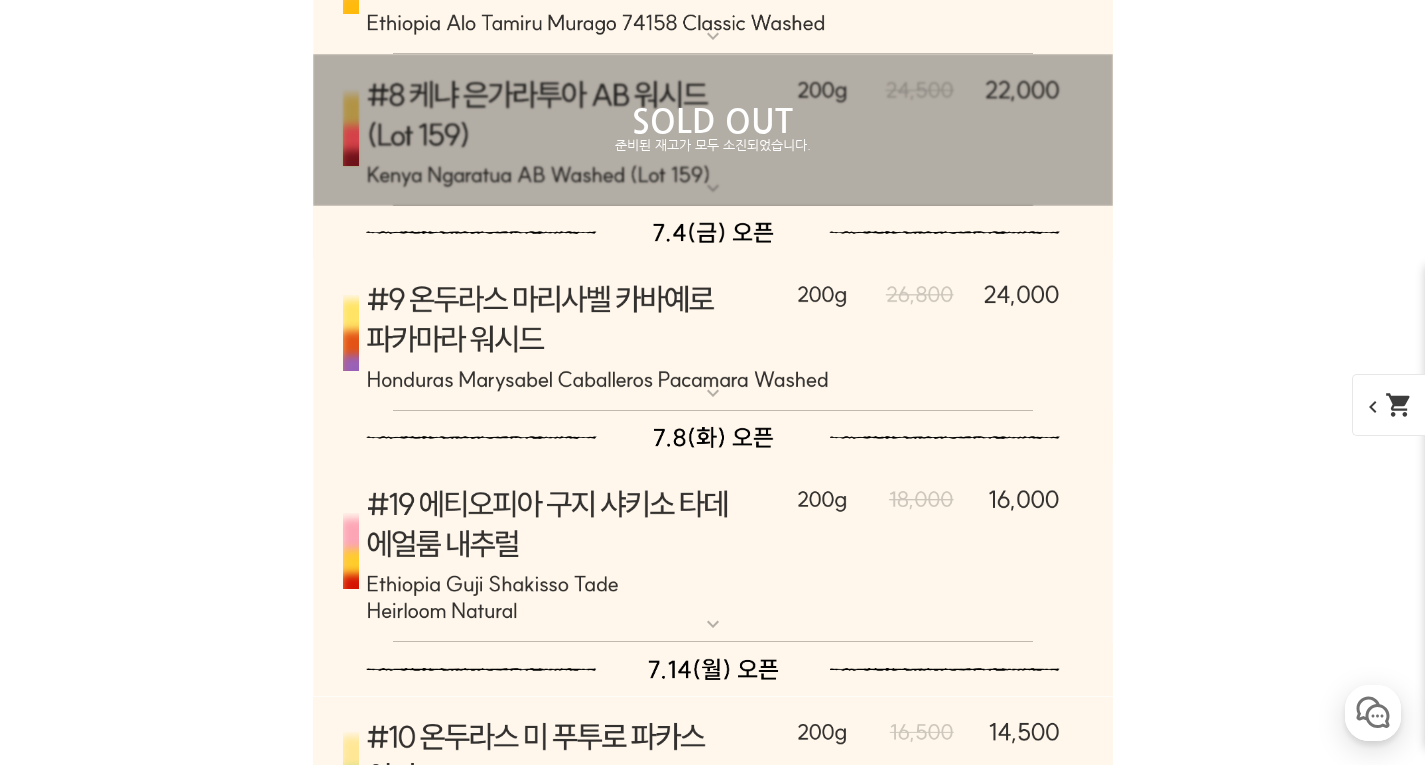 scroll, scrollTop: 9962, scrollLeft: 0, axis: vertical 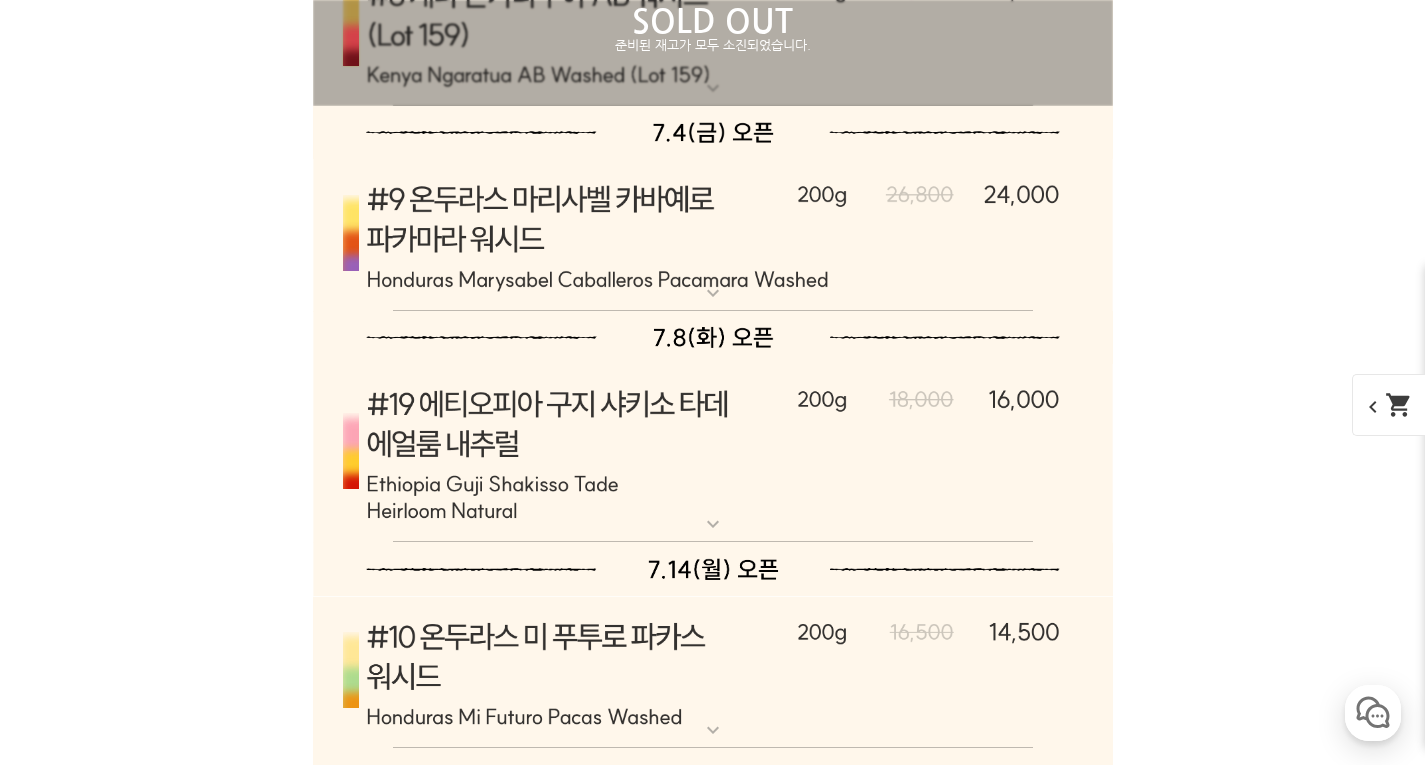 click at bounding box center [713, 453] 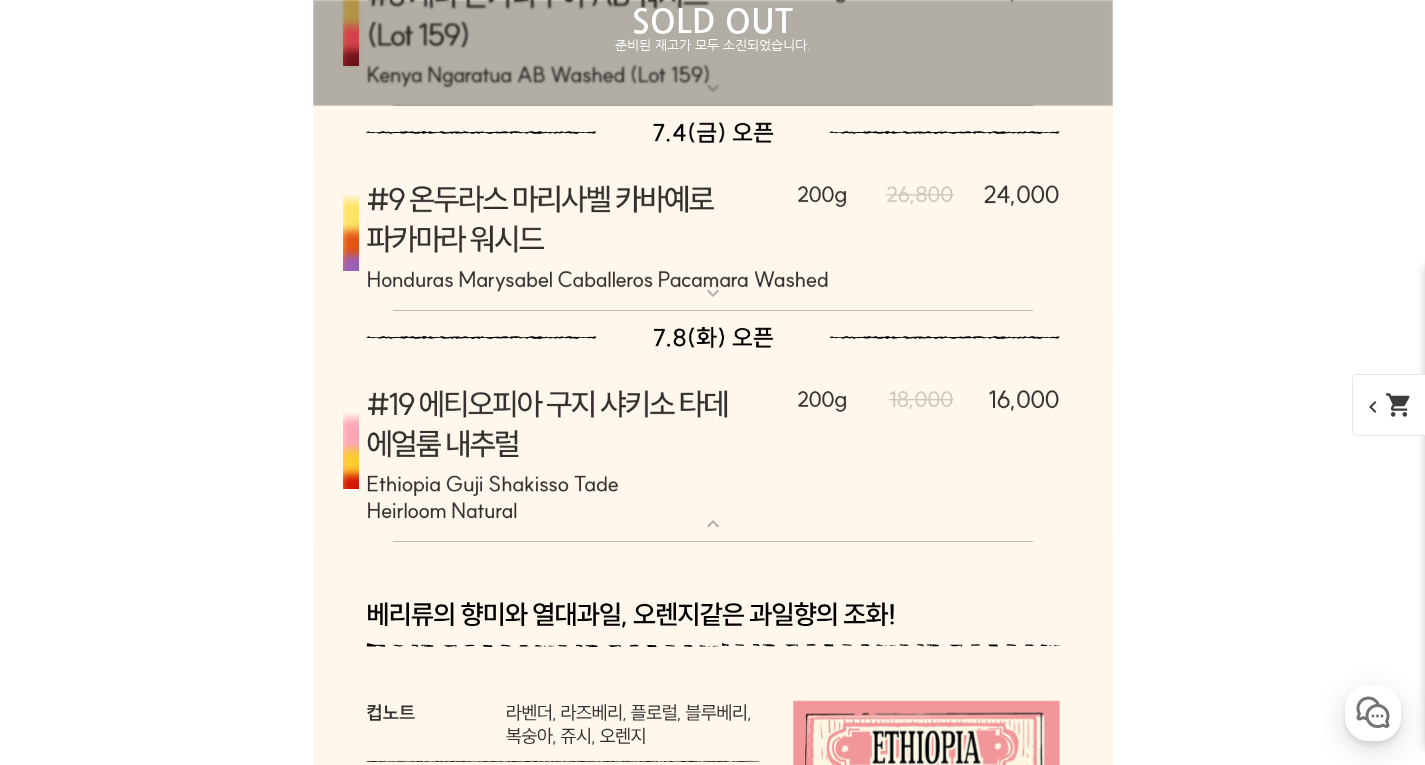 click at bounding box center [713, 453] 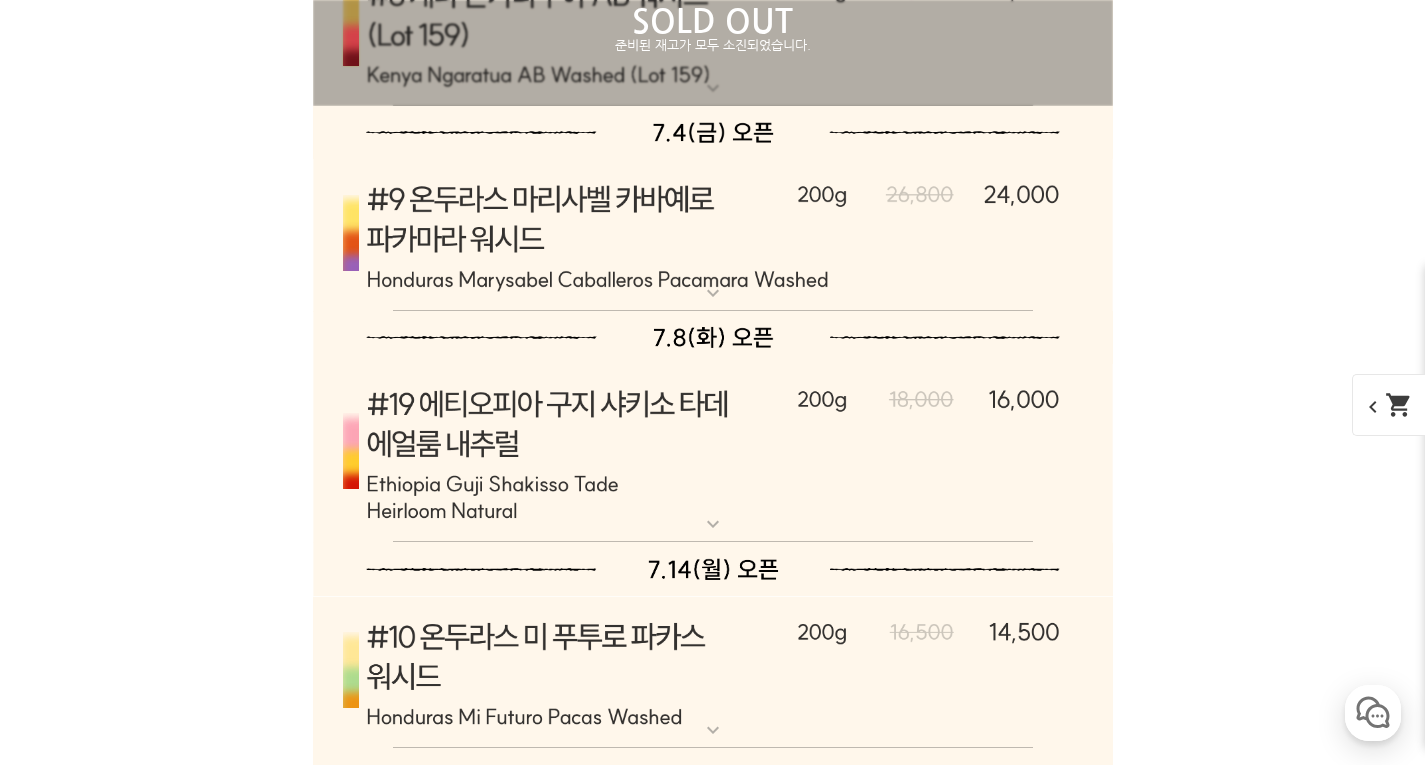 scroll, scrollTop: 10162, scrollLeft: 0, axis: vertical 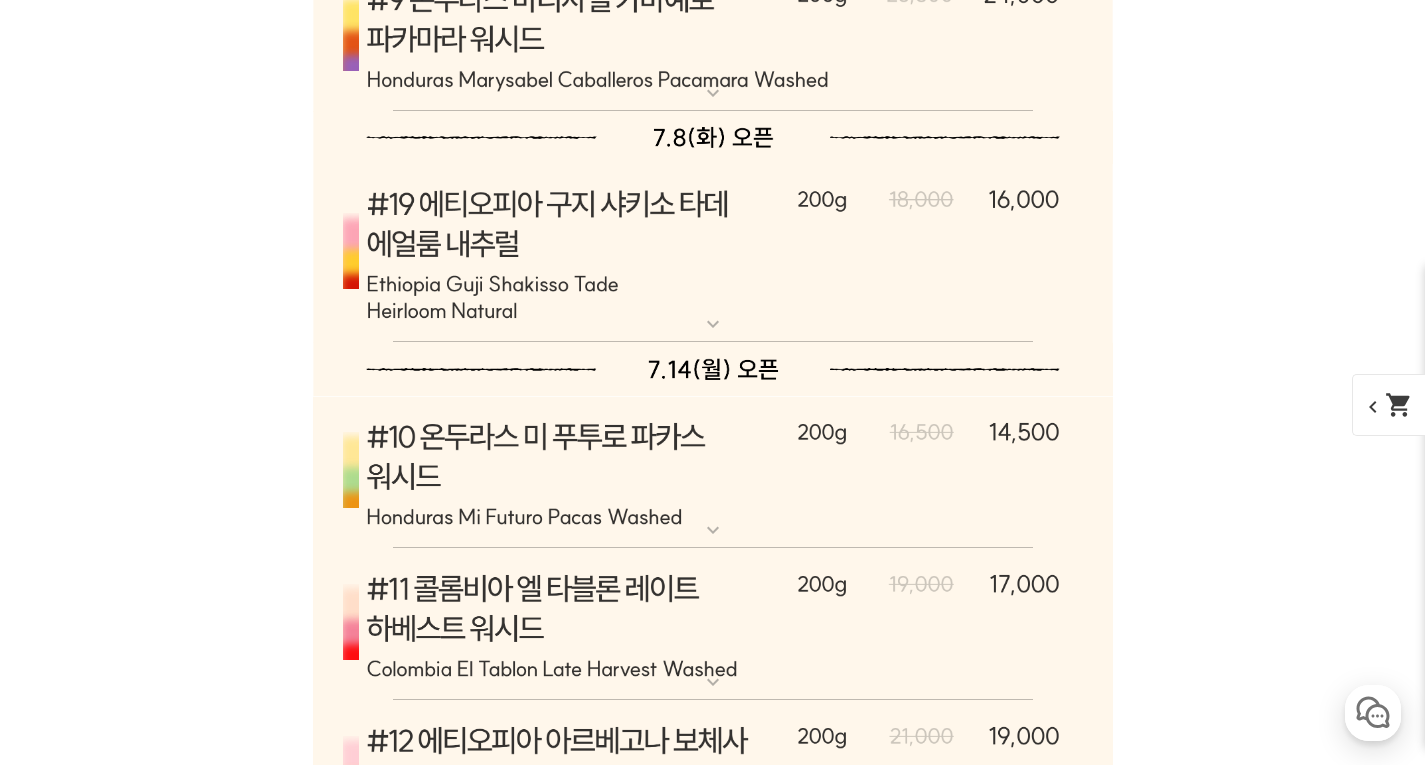 click at bounding box center (713, 472) 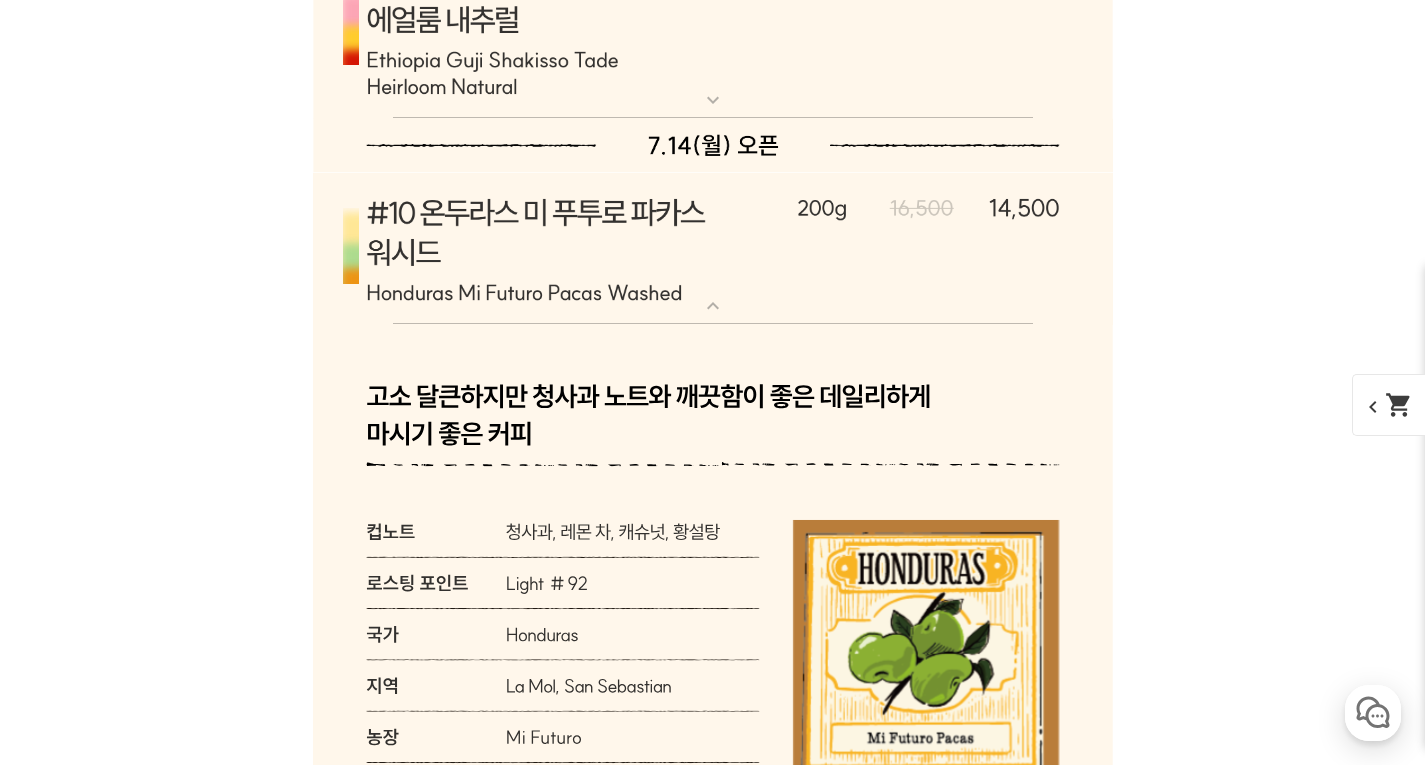 scroll, scrollTop: 10362, scrollLeft: 0, axis: vertical 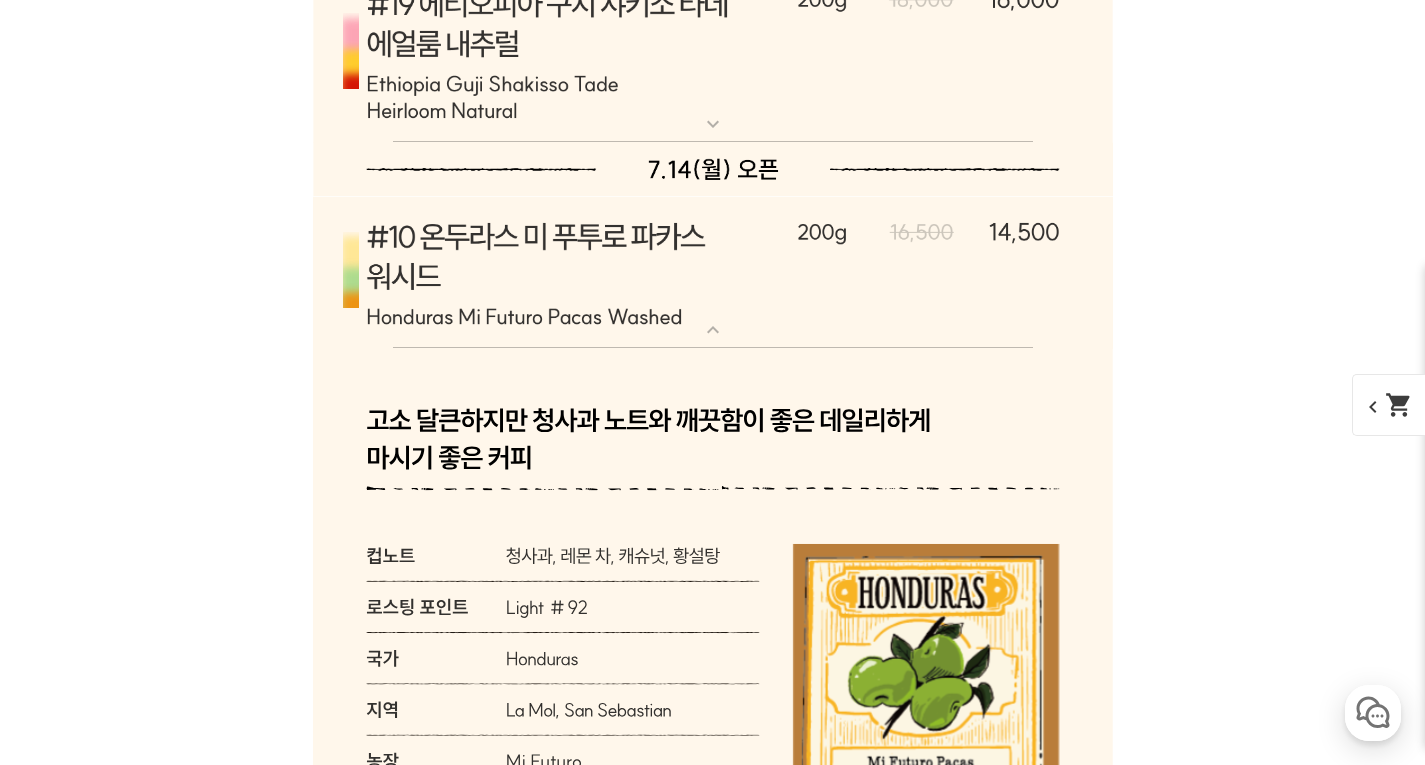 click at bounding box center (713, 272) 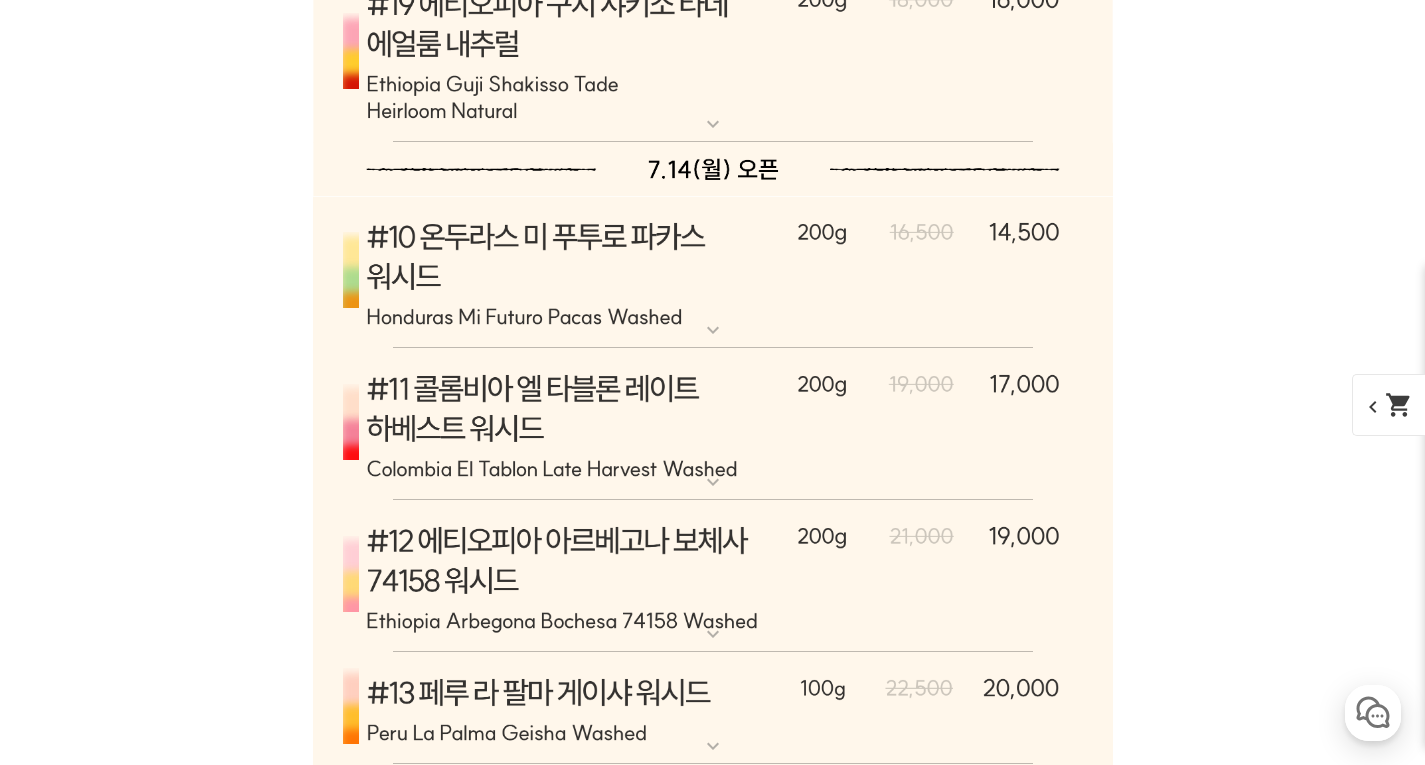 click at bounding box center [713, 424] 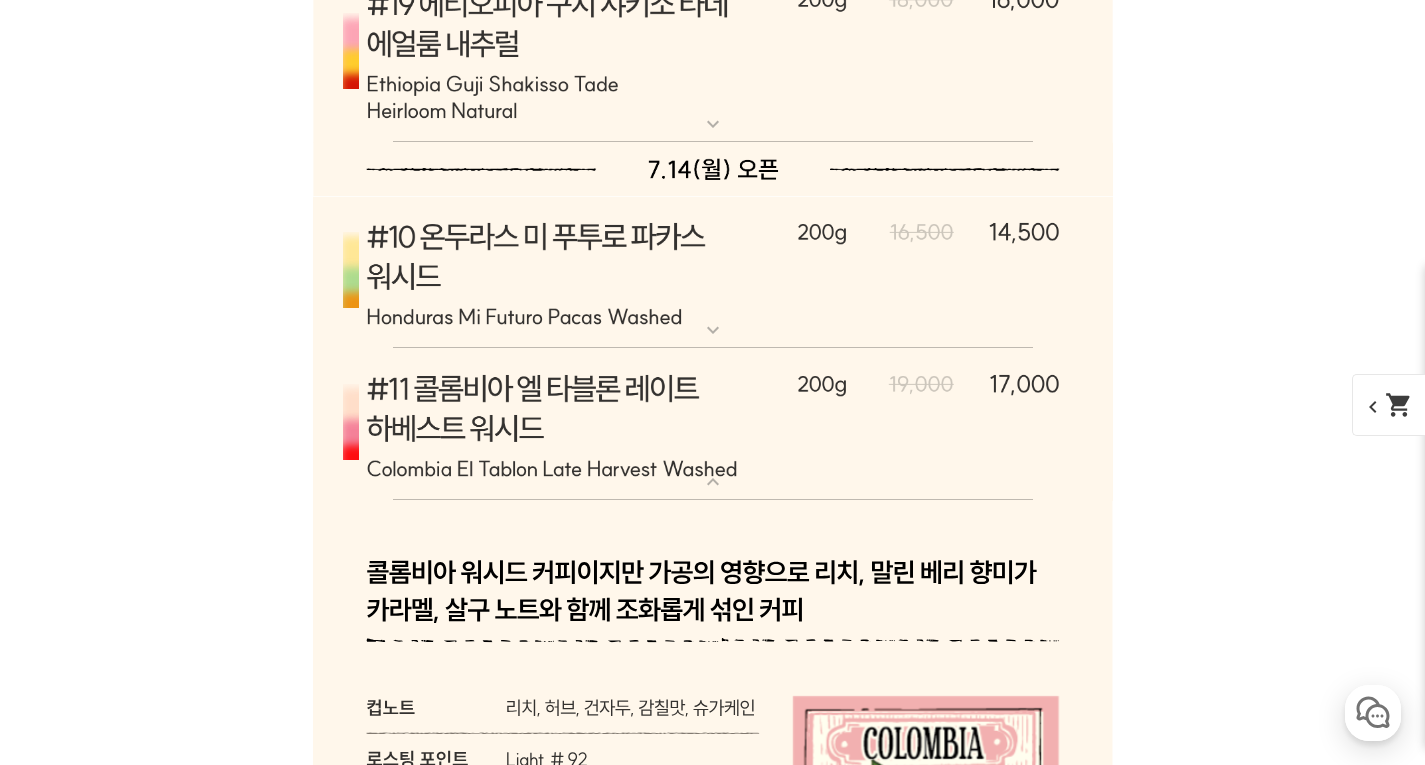 click at bounding box center [713, 424] 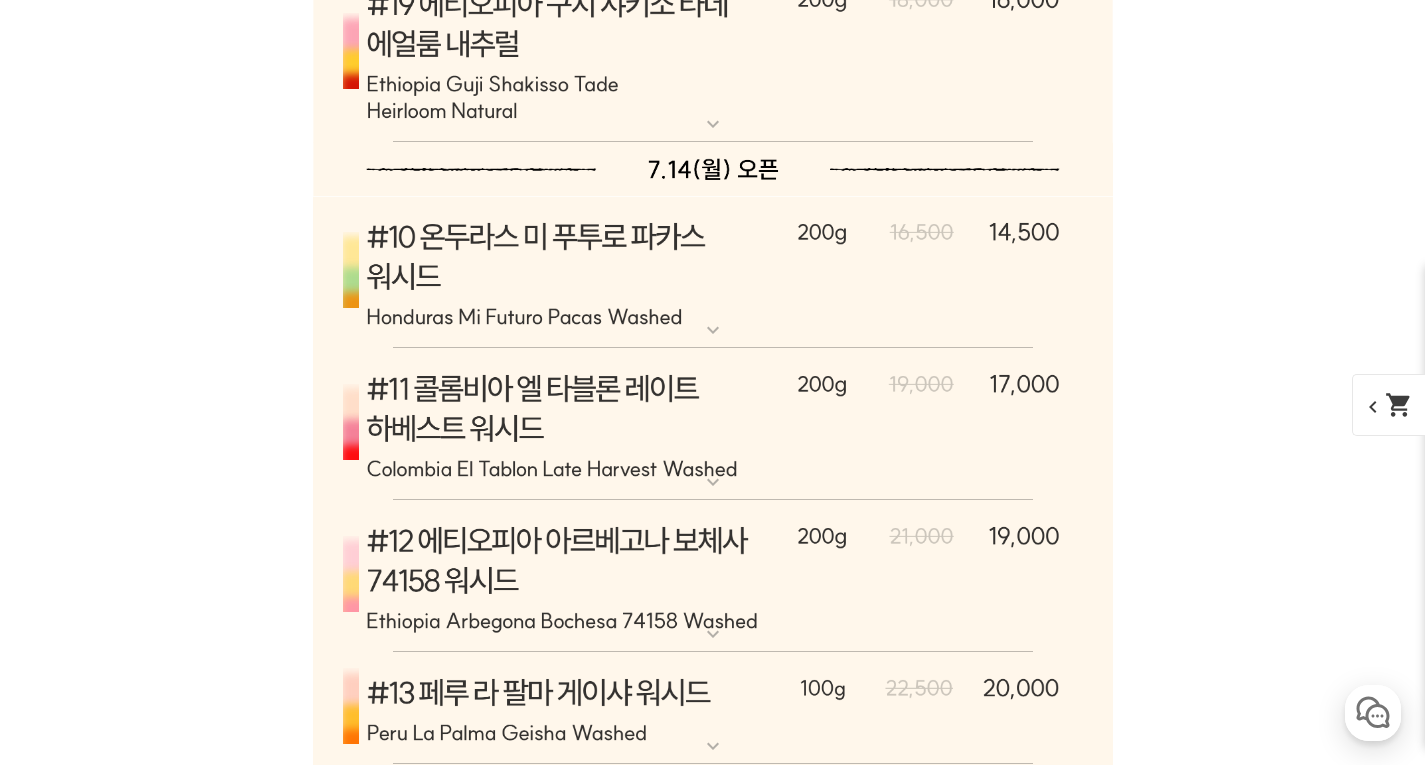 click at bounding box center [713, 424] 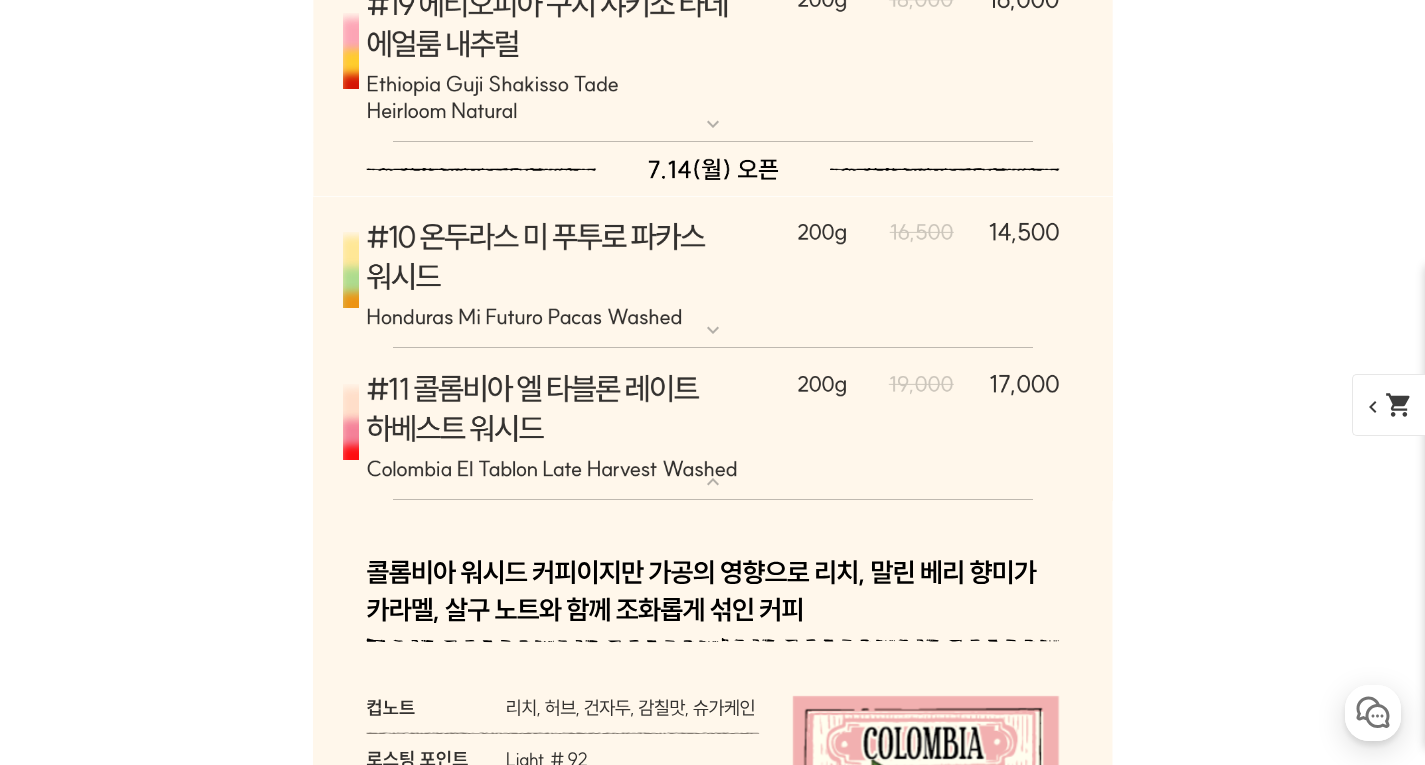 click at bounding box center [713, 424] 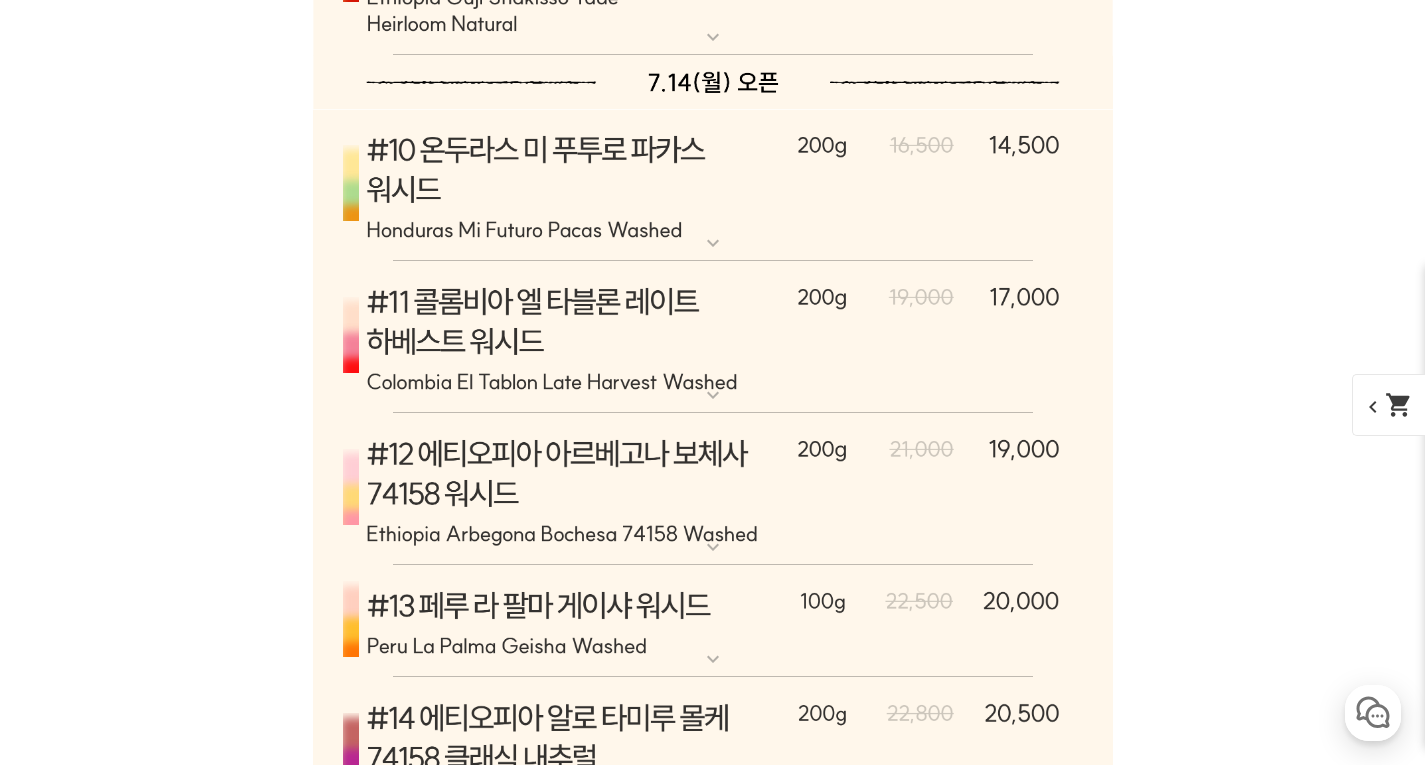 scroll, scrollTop: 10462, scrollLeft: 0, axis: vertical 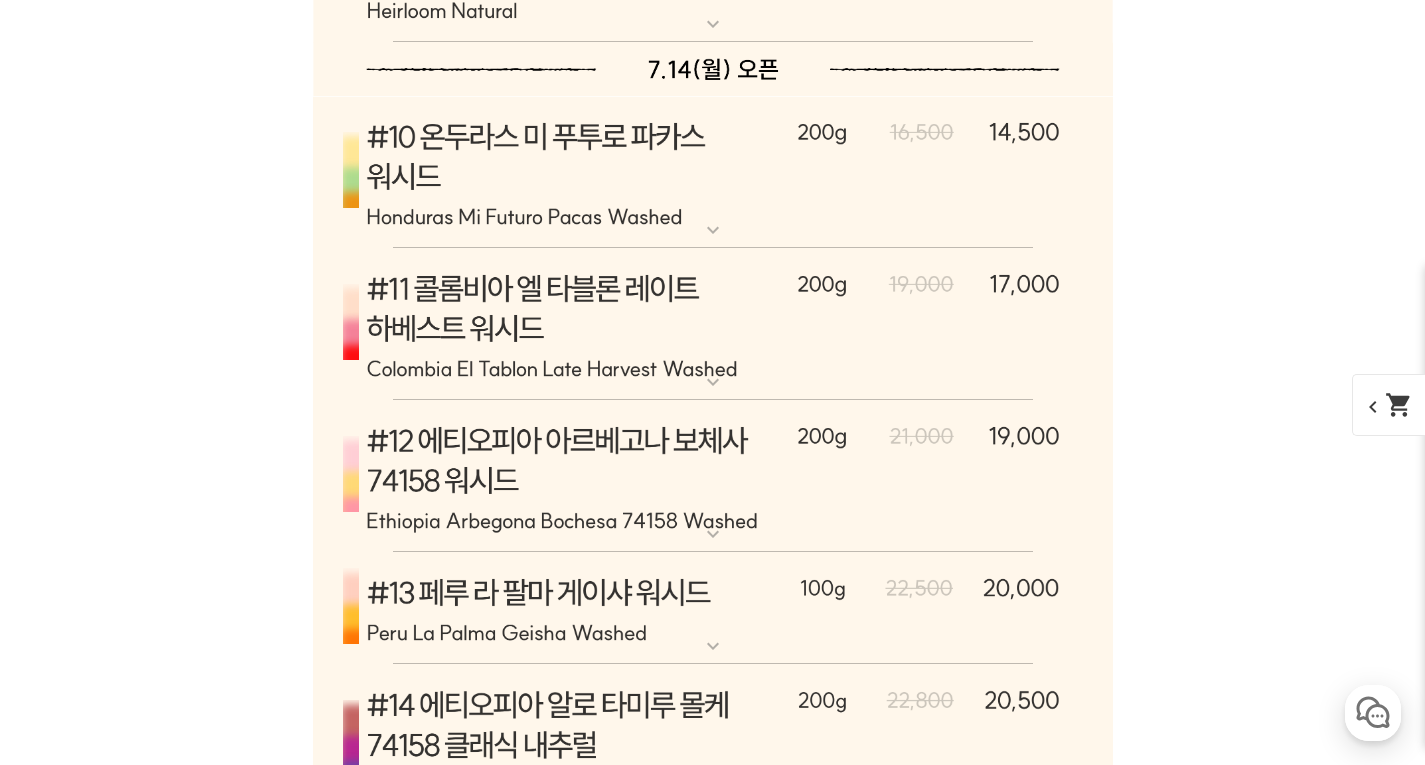 click at bounding box center (713, 476) 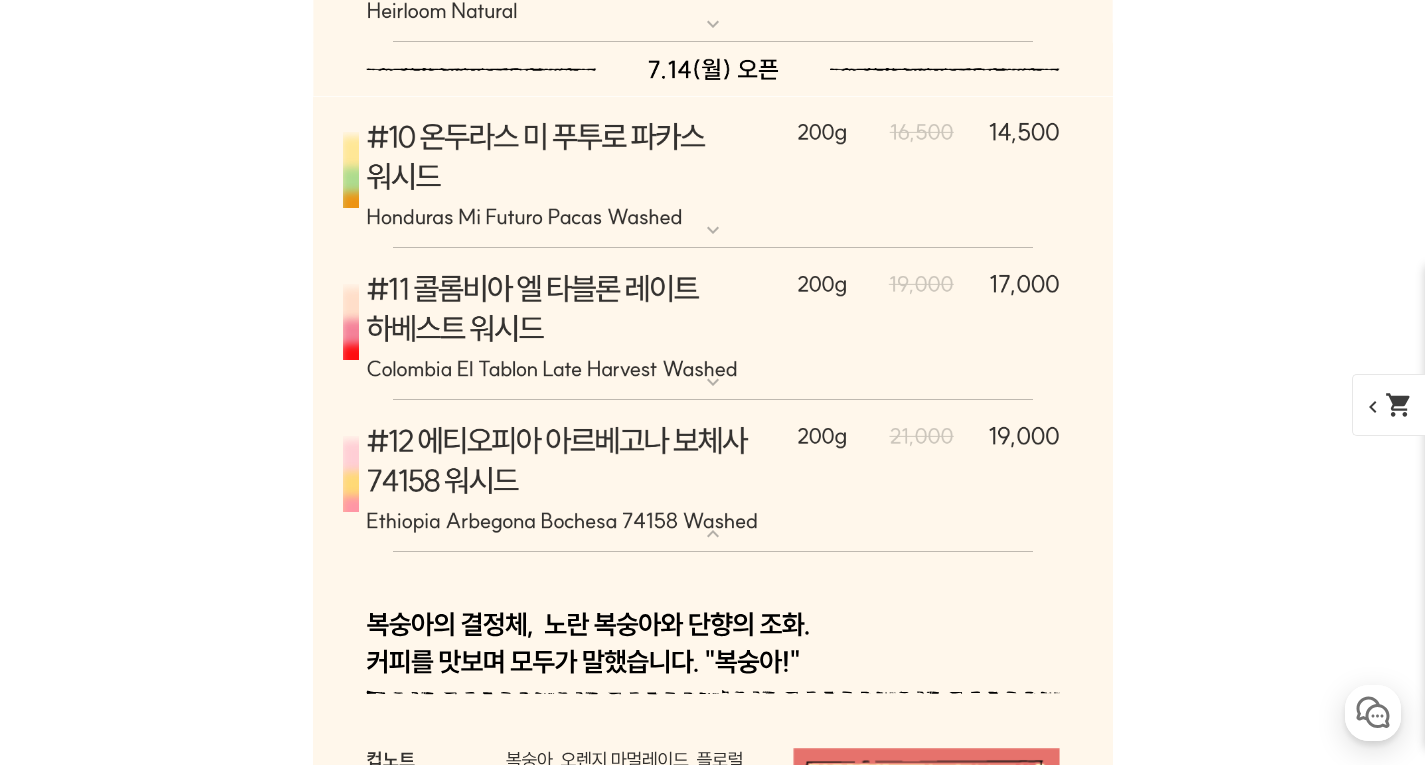 scroll, scrollTop: 10562, scrollLeft: 0, axis: vertical 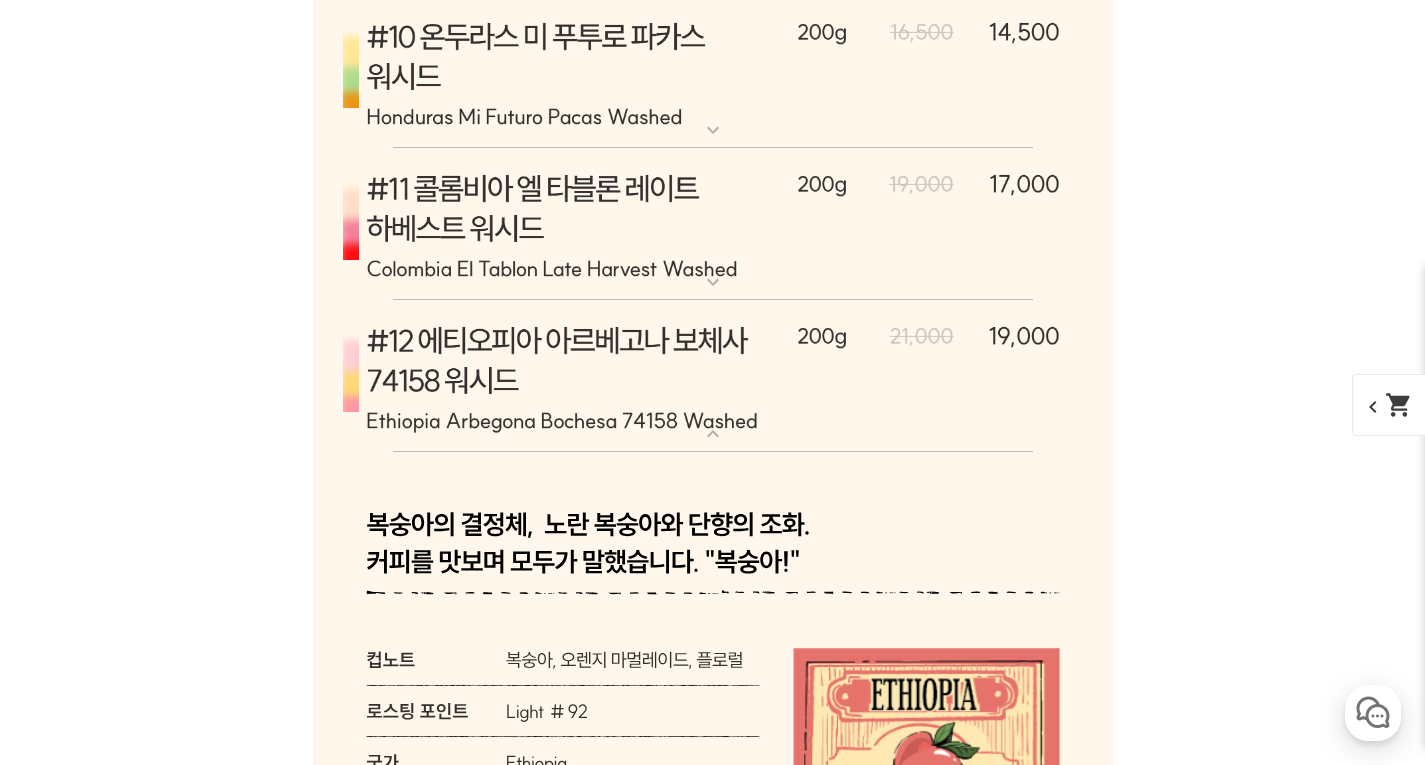 click at bounding box center [713, 376] 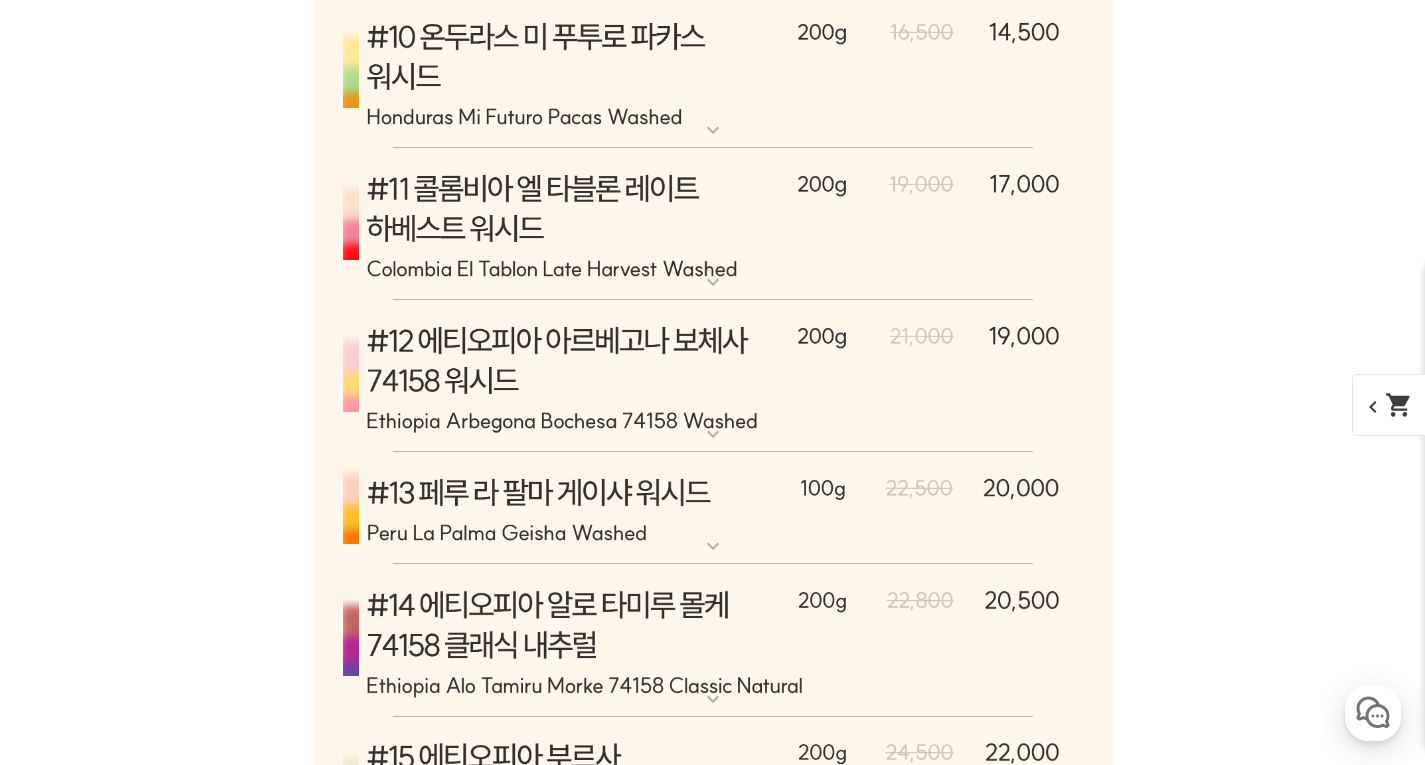 click at bounding box center (713, 509) 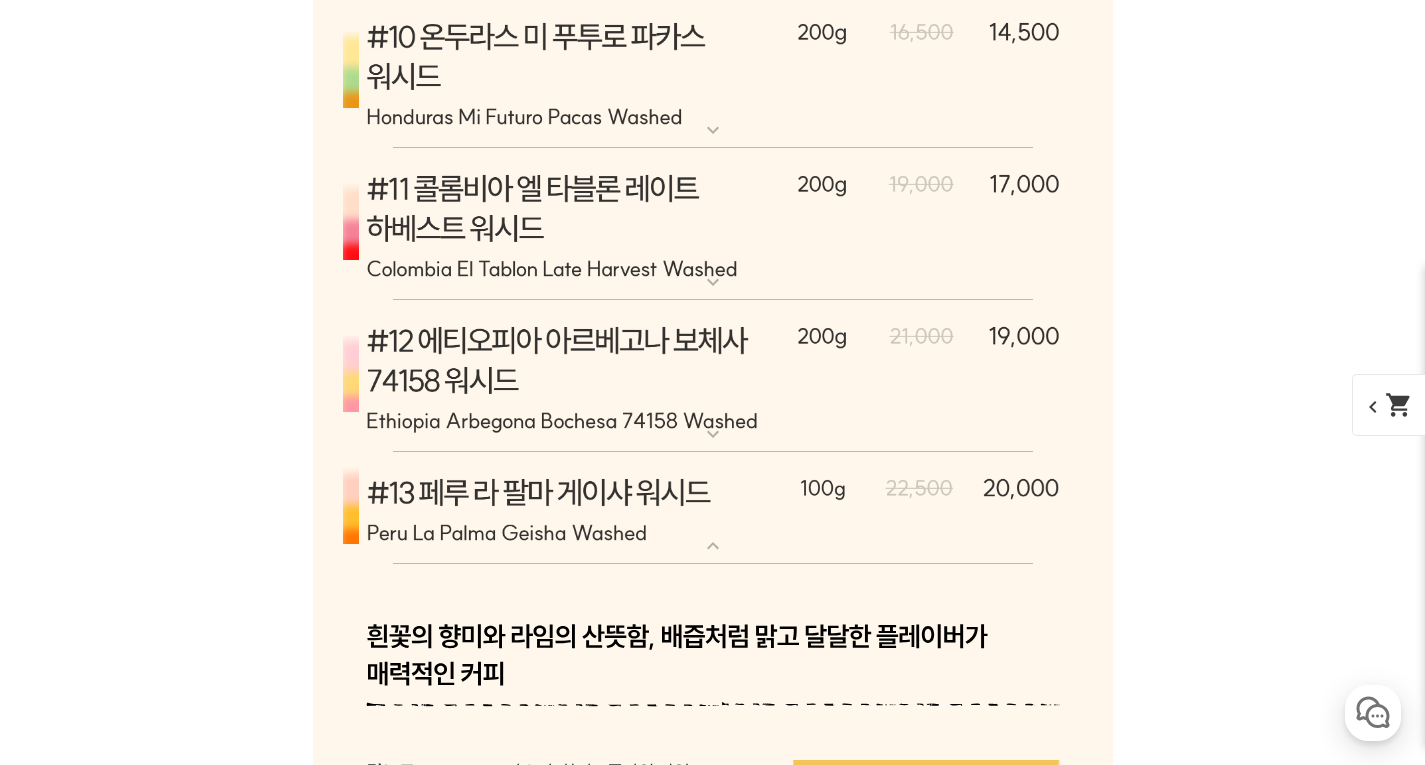 scroll, scrollTop: 10762, scrollLeft: 0, axis: vertical 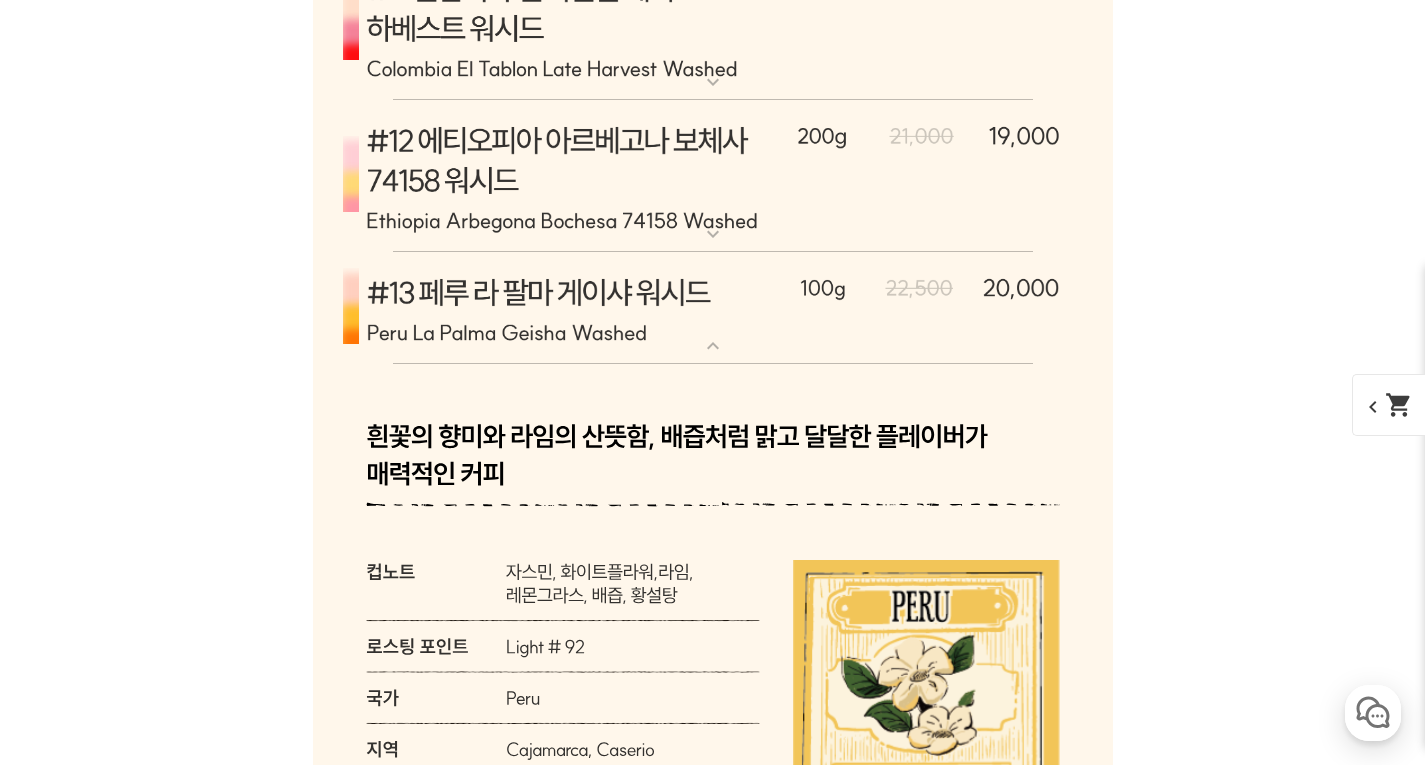 click at bounding box center (713, 309) 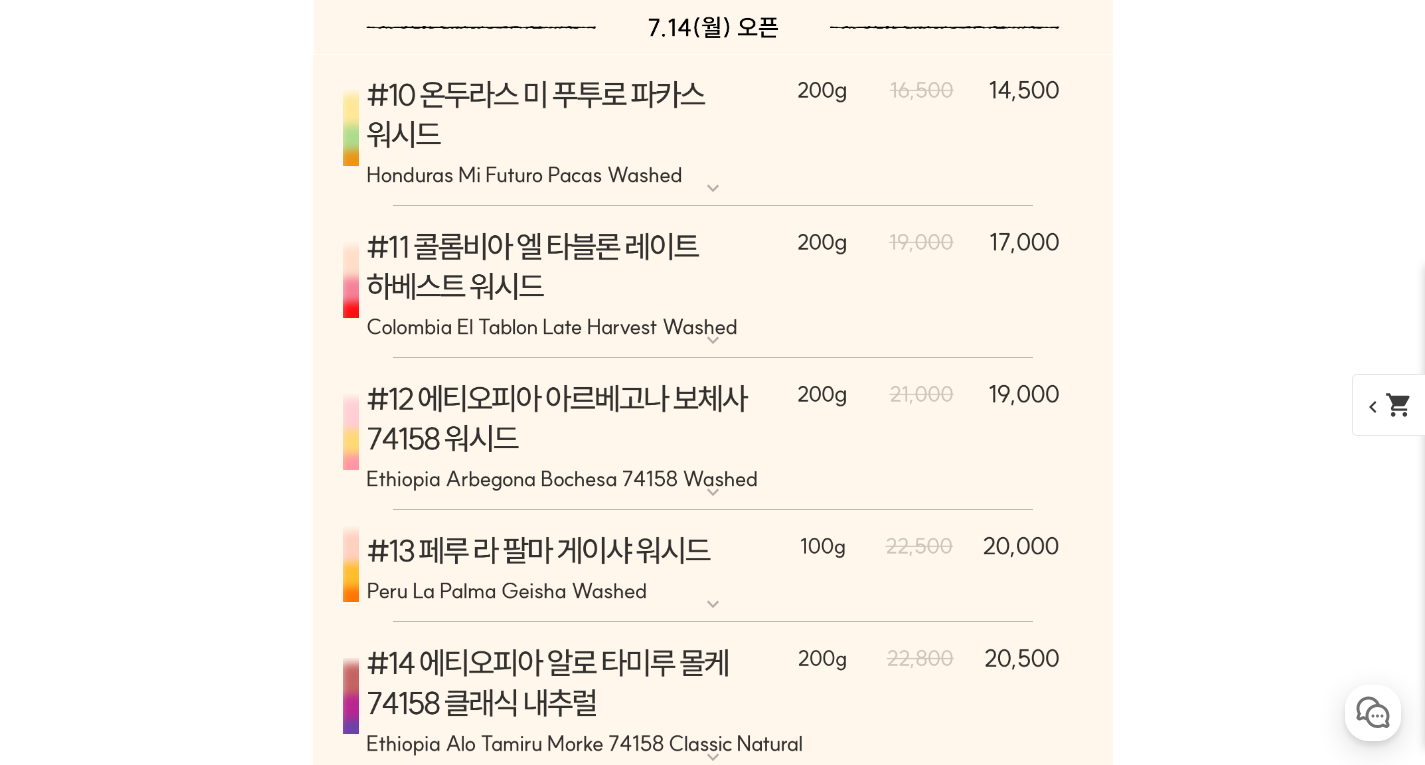 scroll, scrollTop: 10362, scrollLeft: 0, axis: vertical 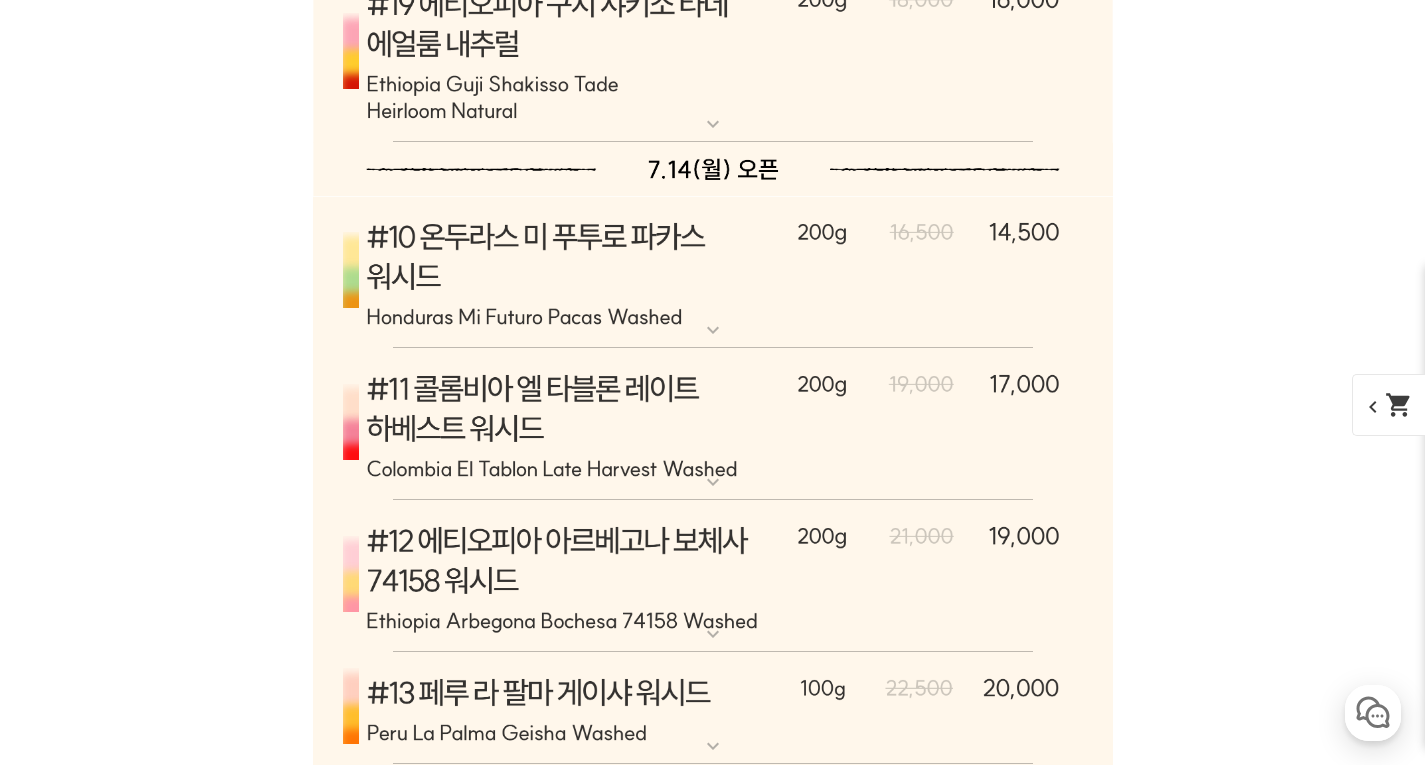 click on "shopping_cart" at bounding box center (1399, 405) 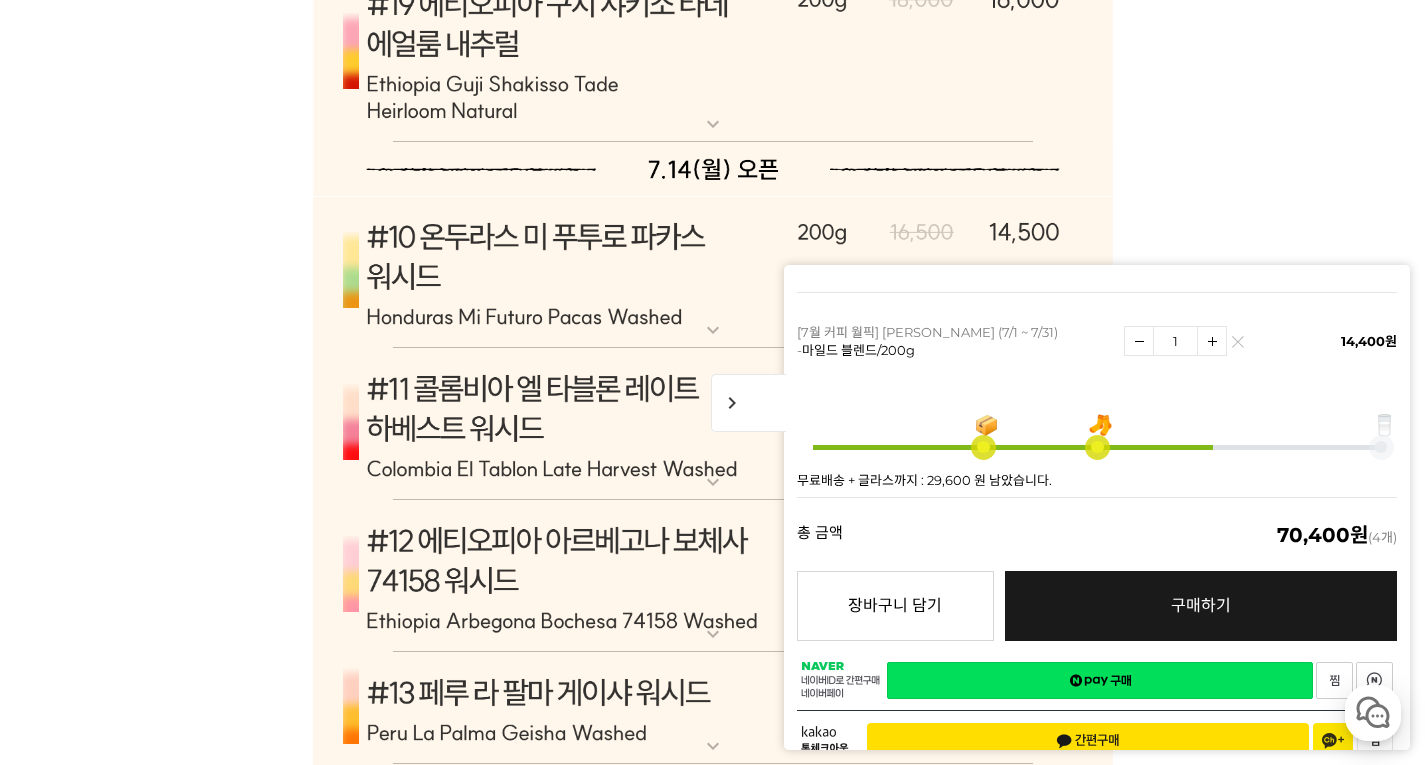 scroll, scrollTop: 714, scrollLeft: 0, axis: vertical 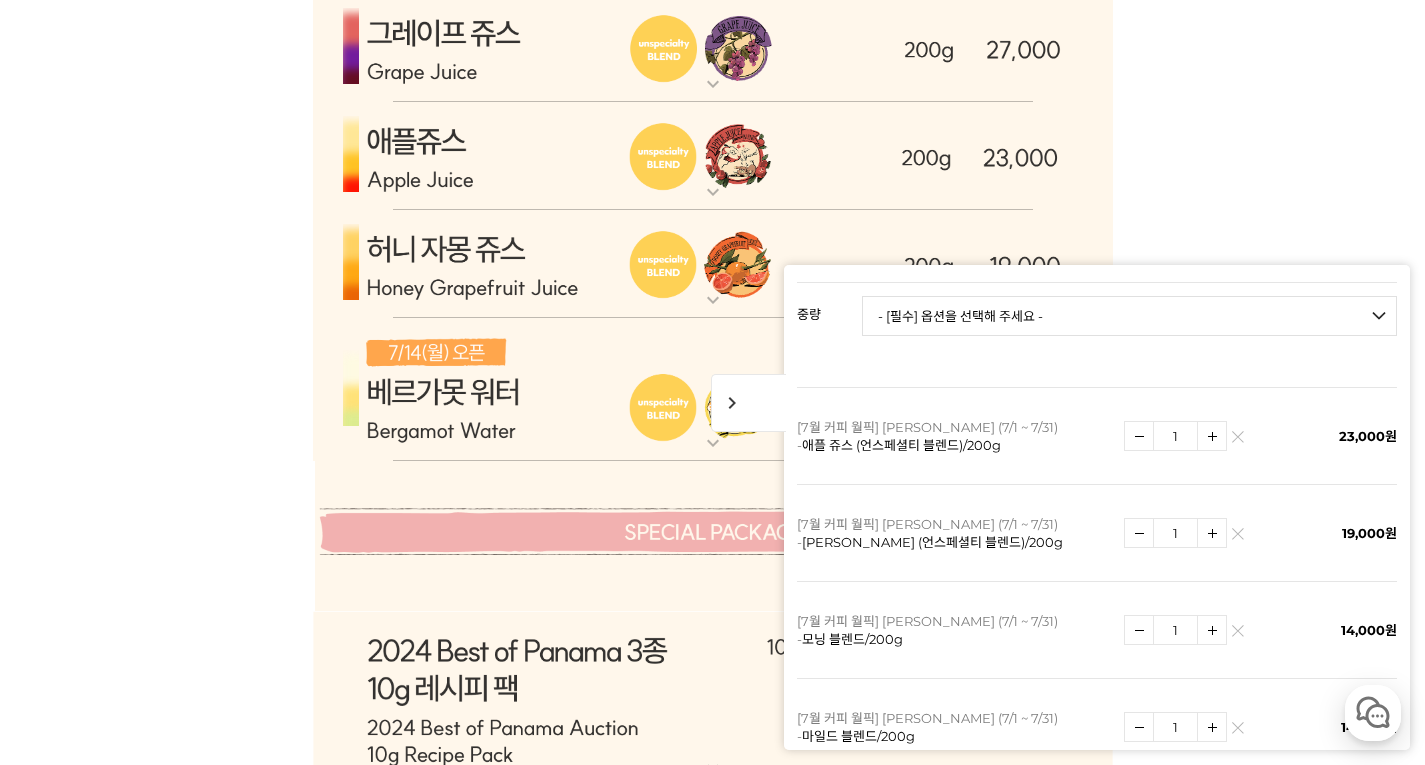 click at bounding box center (713, 264) 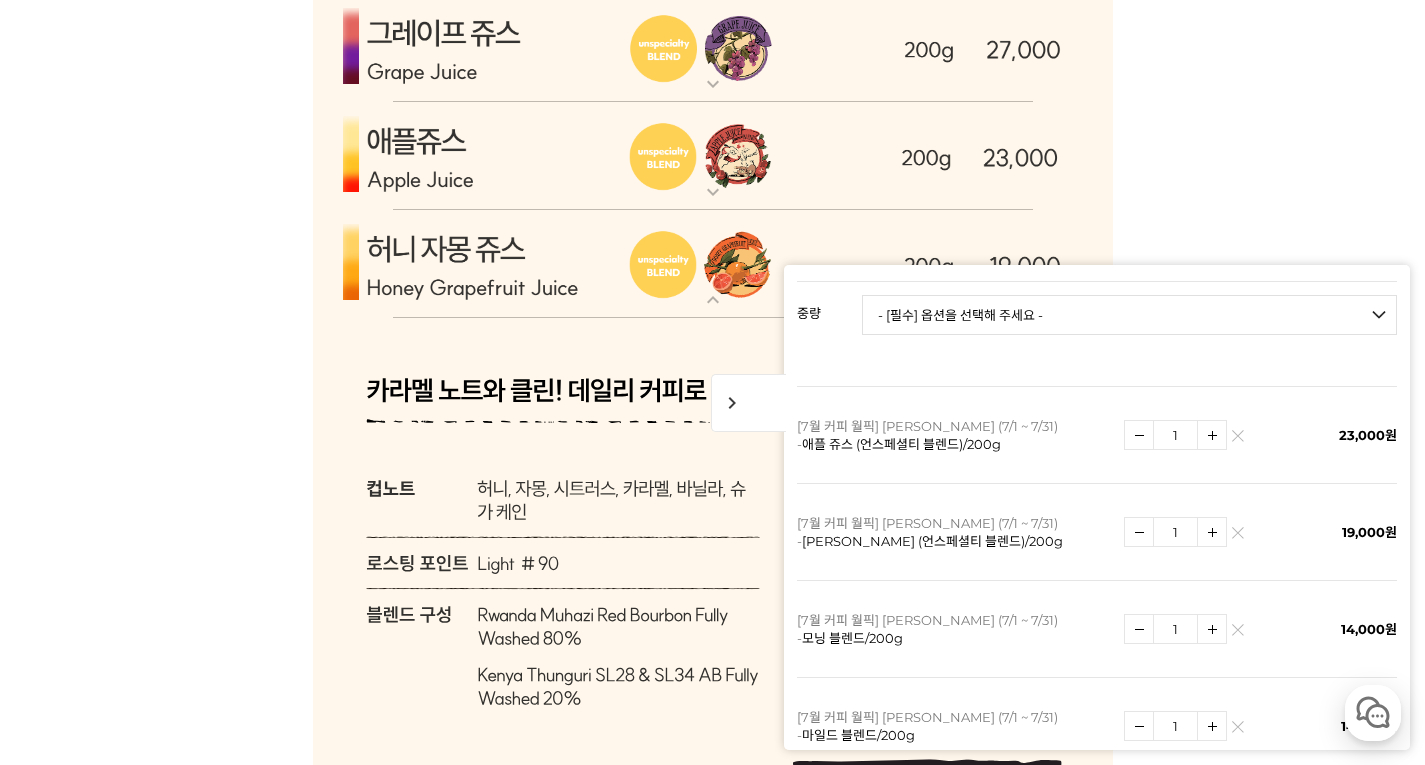 scroll, scrollTop: 314, scrollLeft: 0, axis: vertical 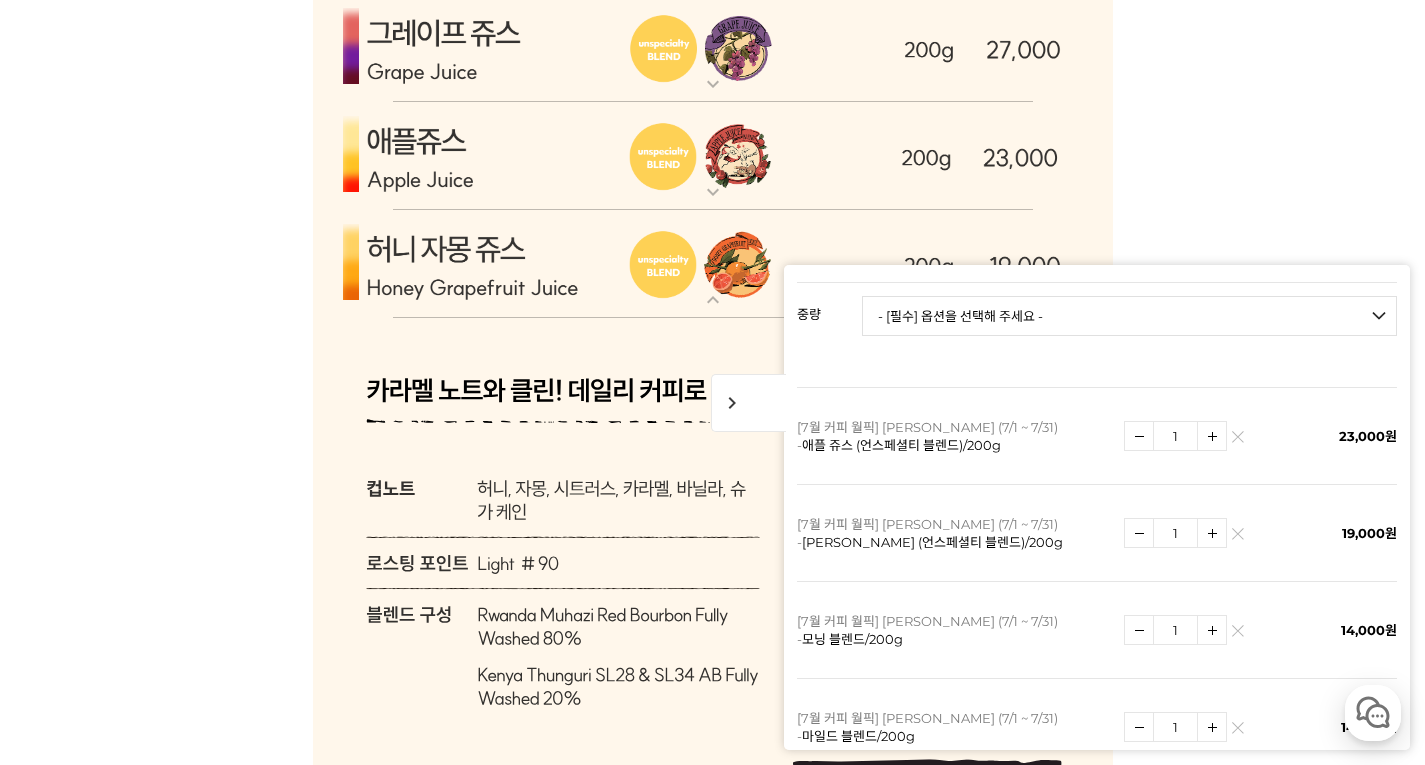 click at bounding box center (1237, 538) 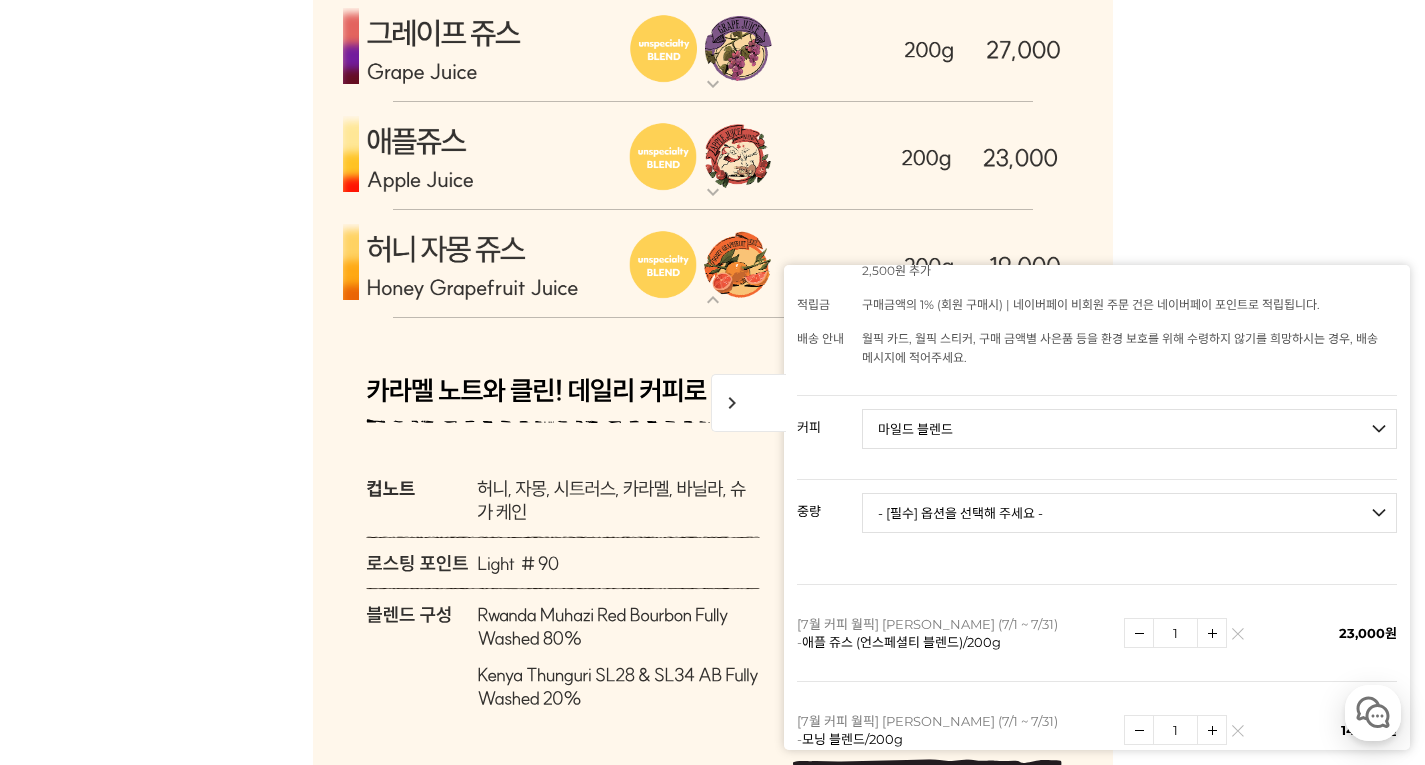 scroll, scrollTop: 217, scrollLeft: 0, axis: vertical 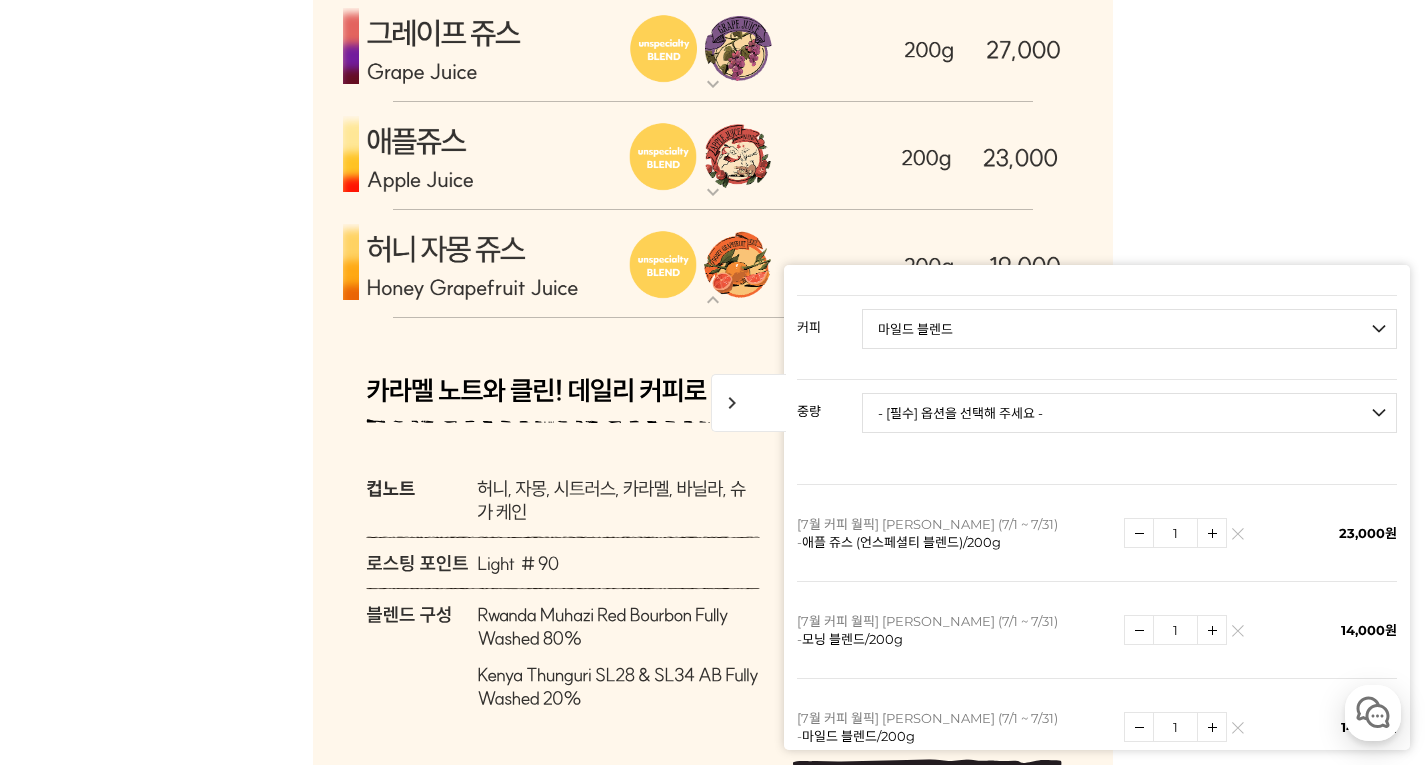 click at bounding box center (713, 156) 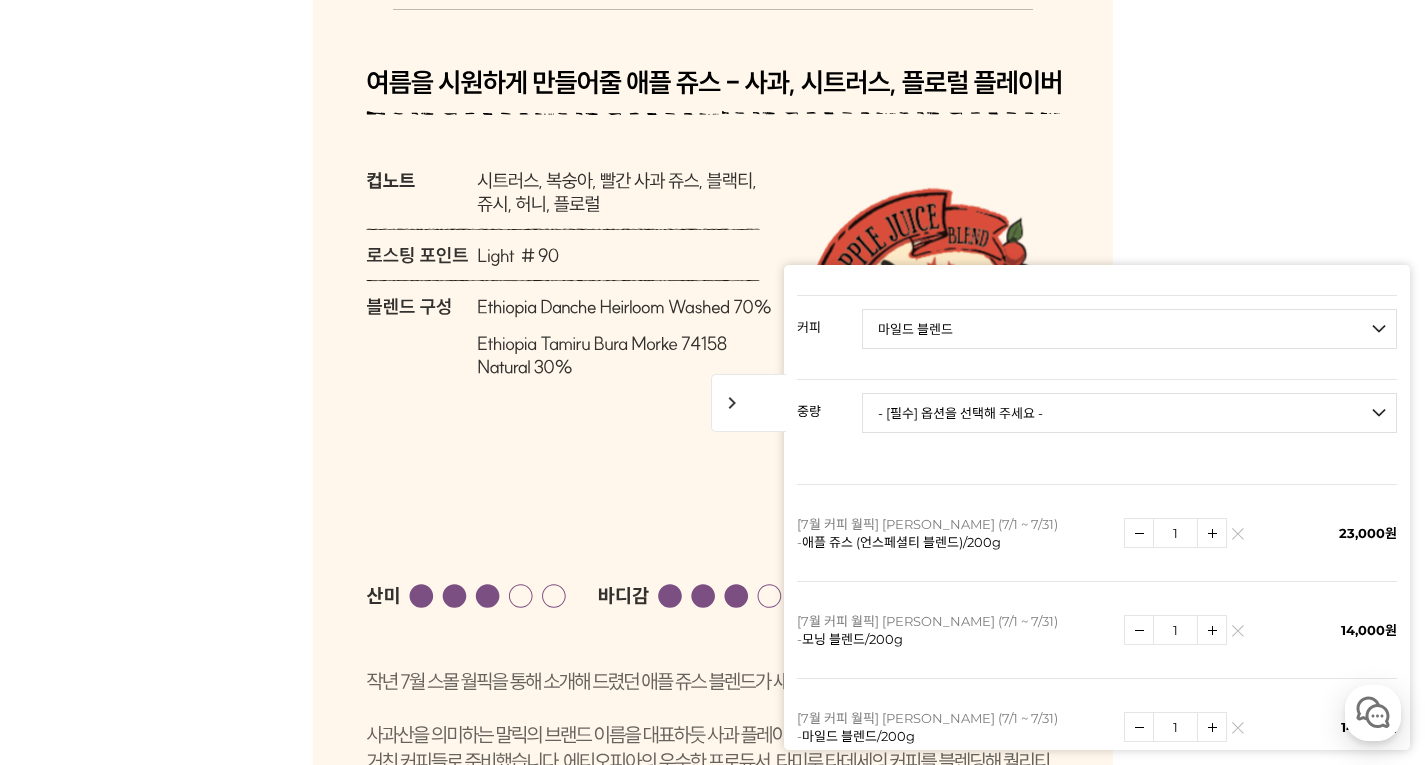 scroll, scrollTop: 6262, scrollLeft: 0, axis: vertical 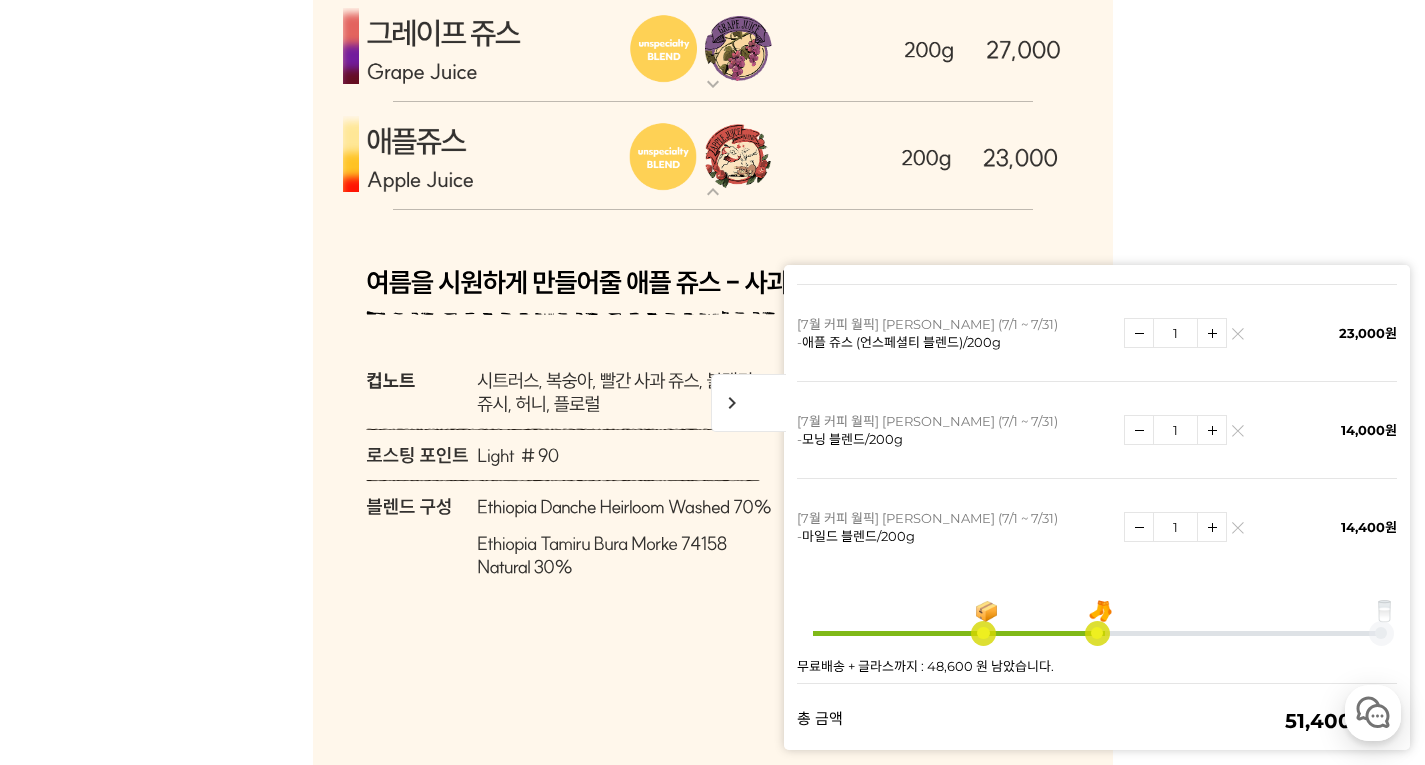 click at bounding box center [713, 156] 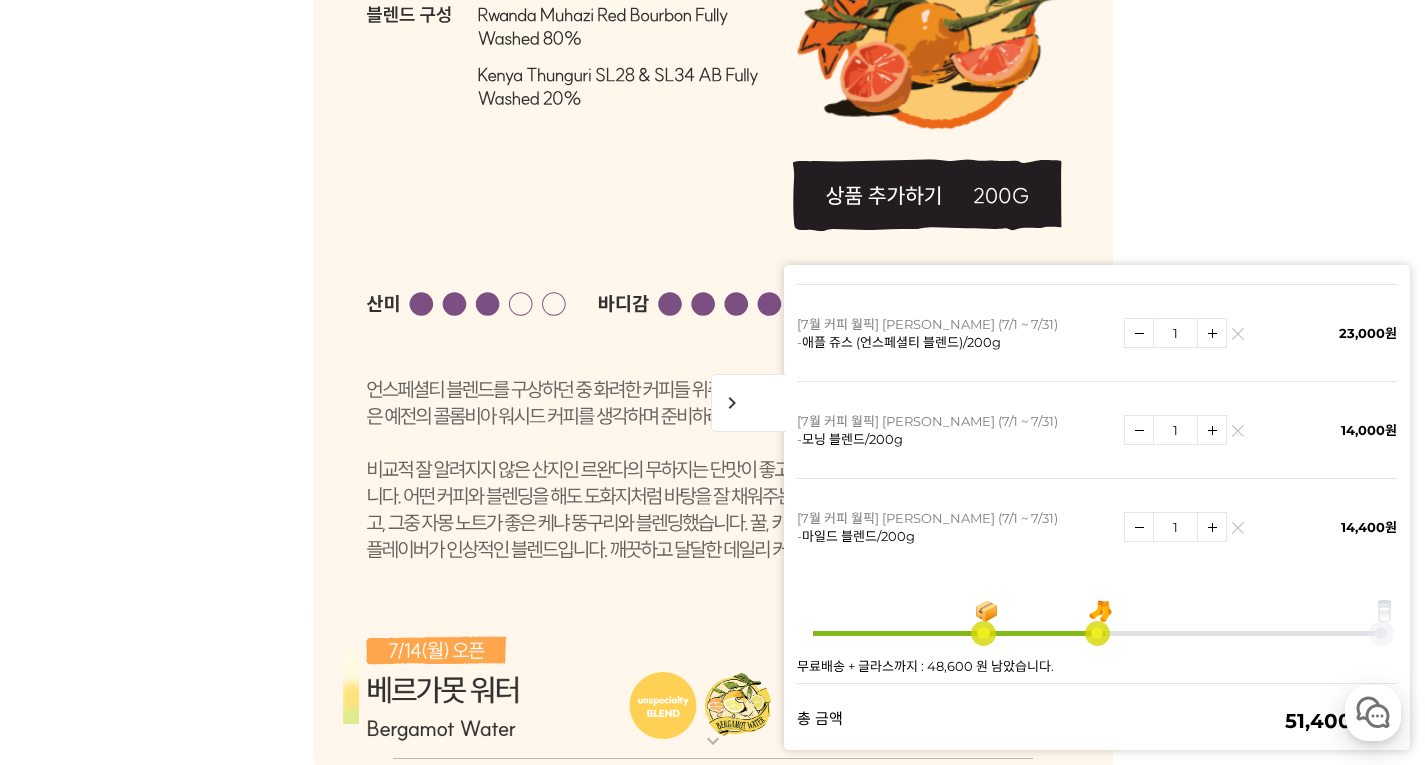 scroll, scrollTop: 6462, scrollLeft: 0, axis: vertical 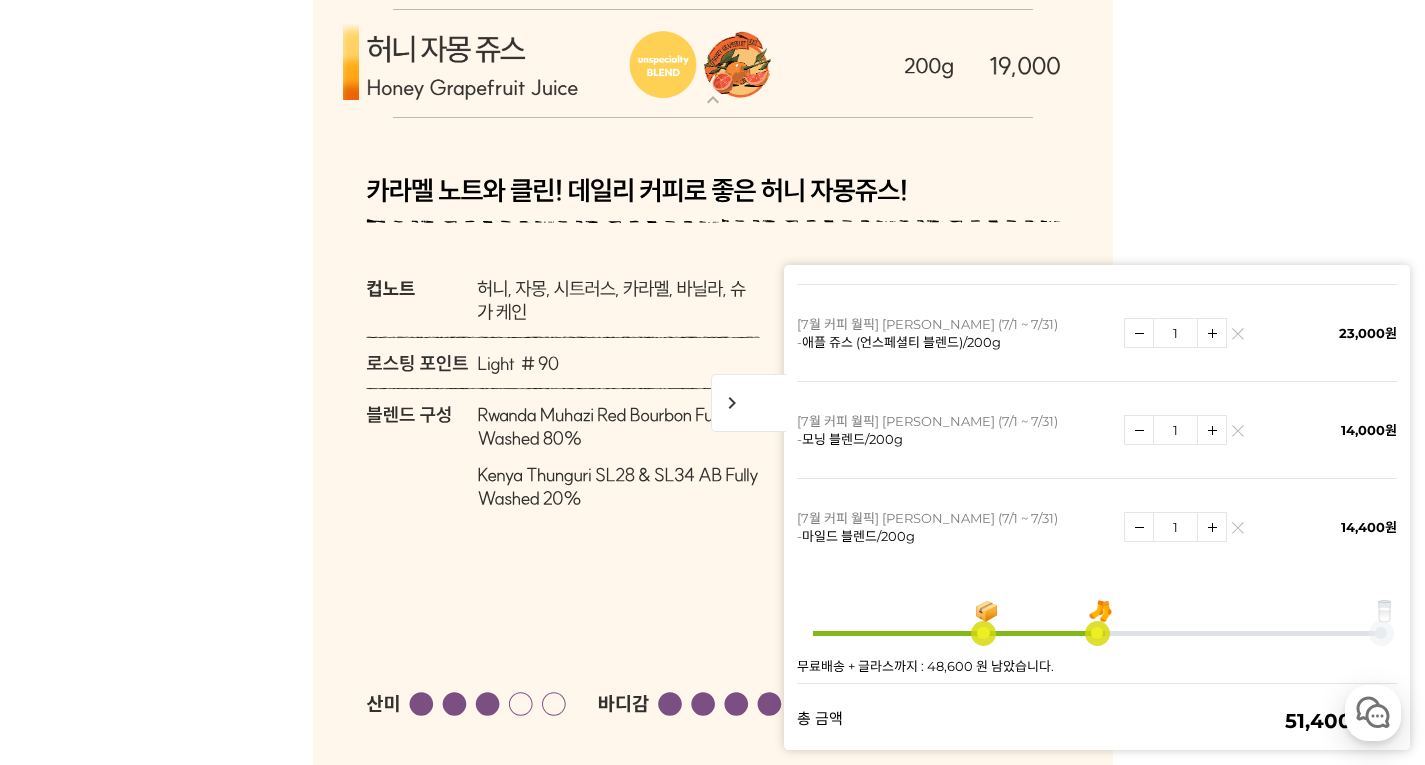 click at bounding box center (713, 64) 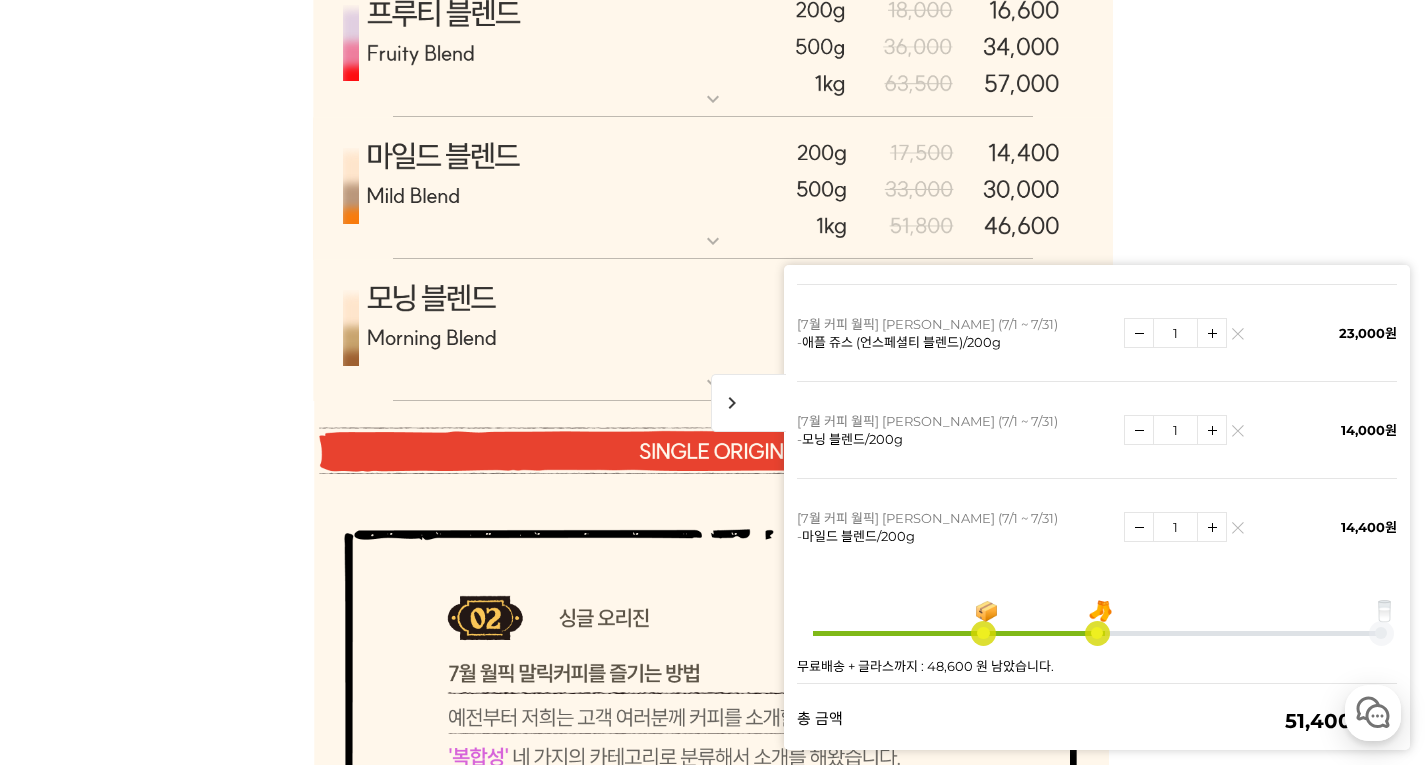 scroll, scrollTop: 7262, scrollLeft: 0, axis: vertical 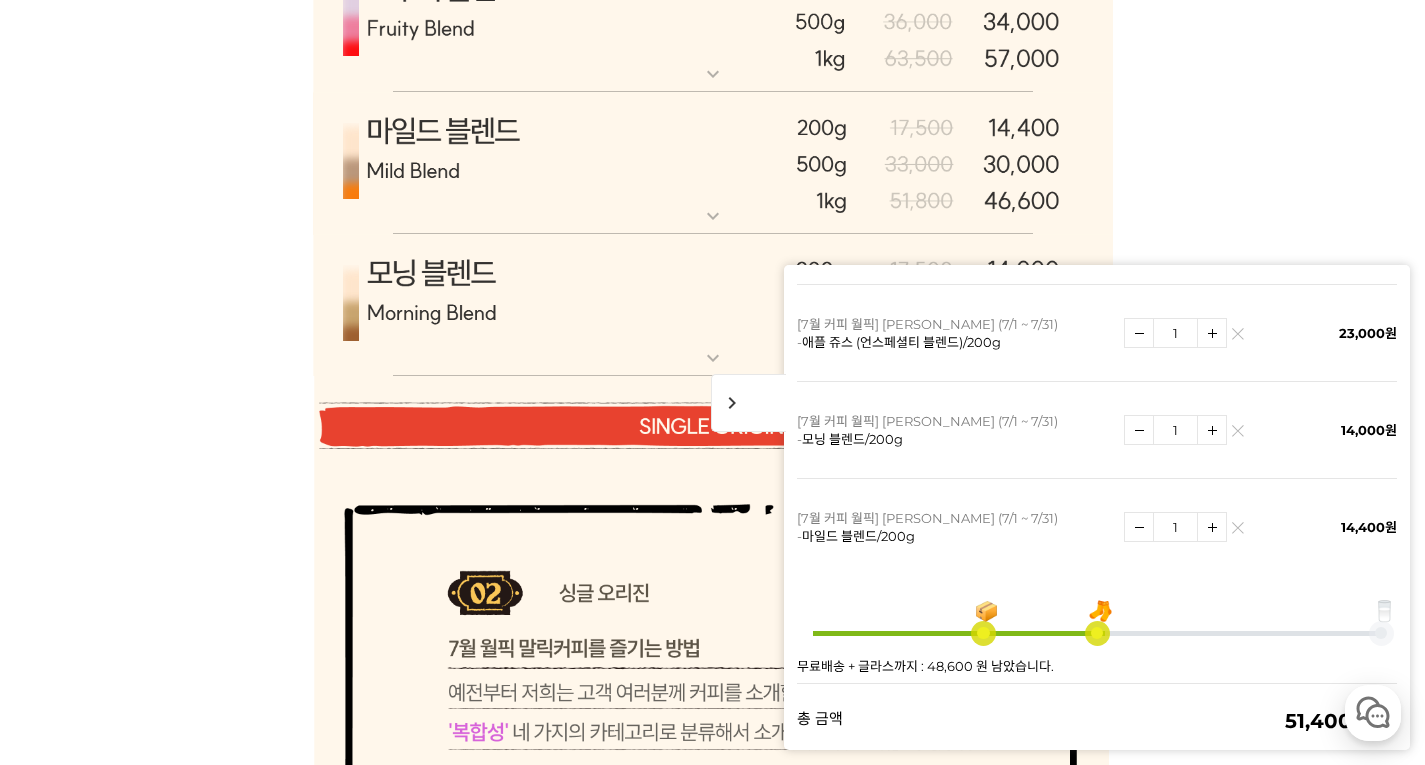 click at bounding box center (713, 163) 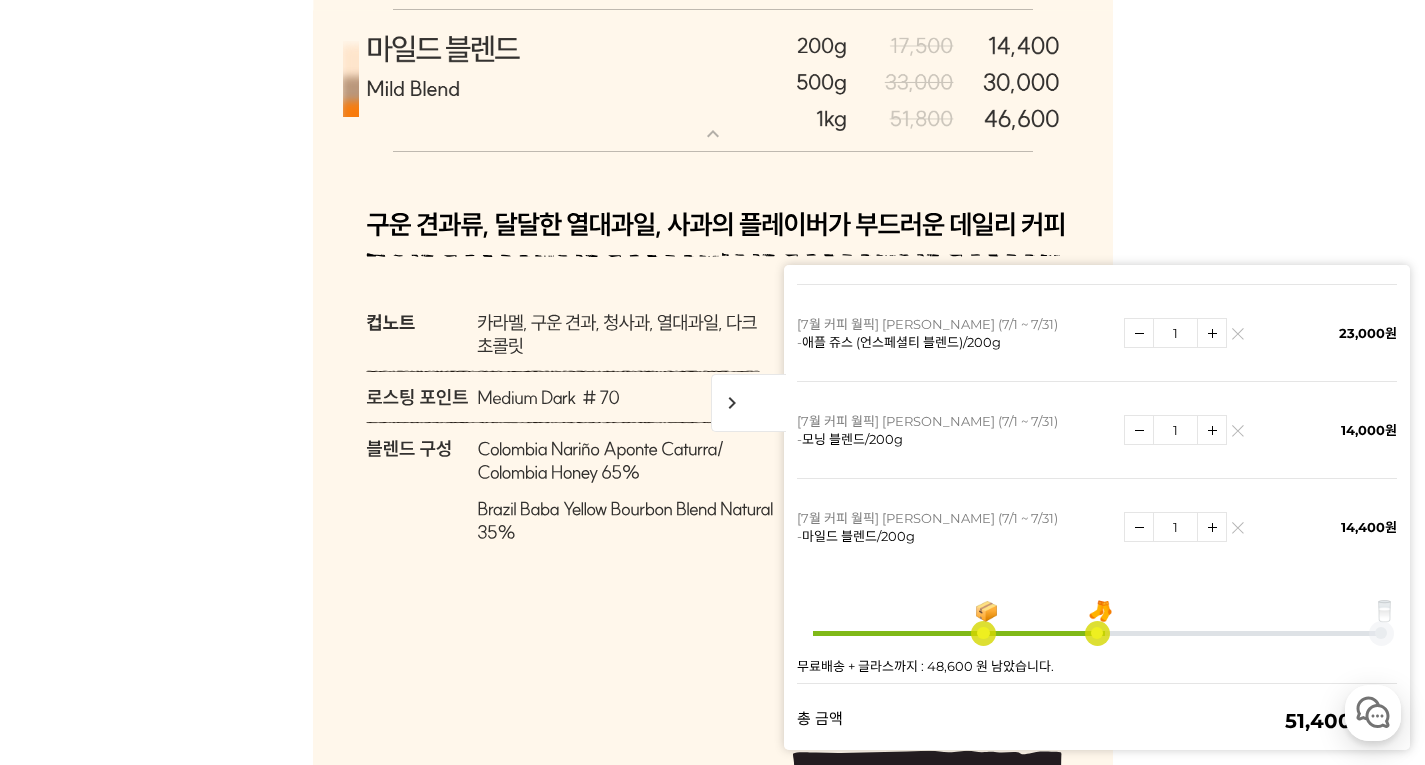 scroll, scrollTop: 7362, scrollLeft: 0, axis: vertical 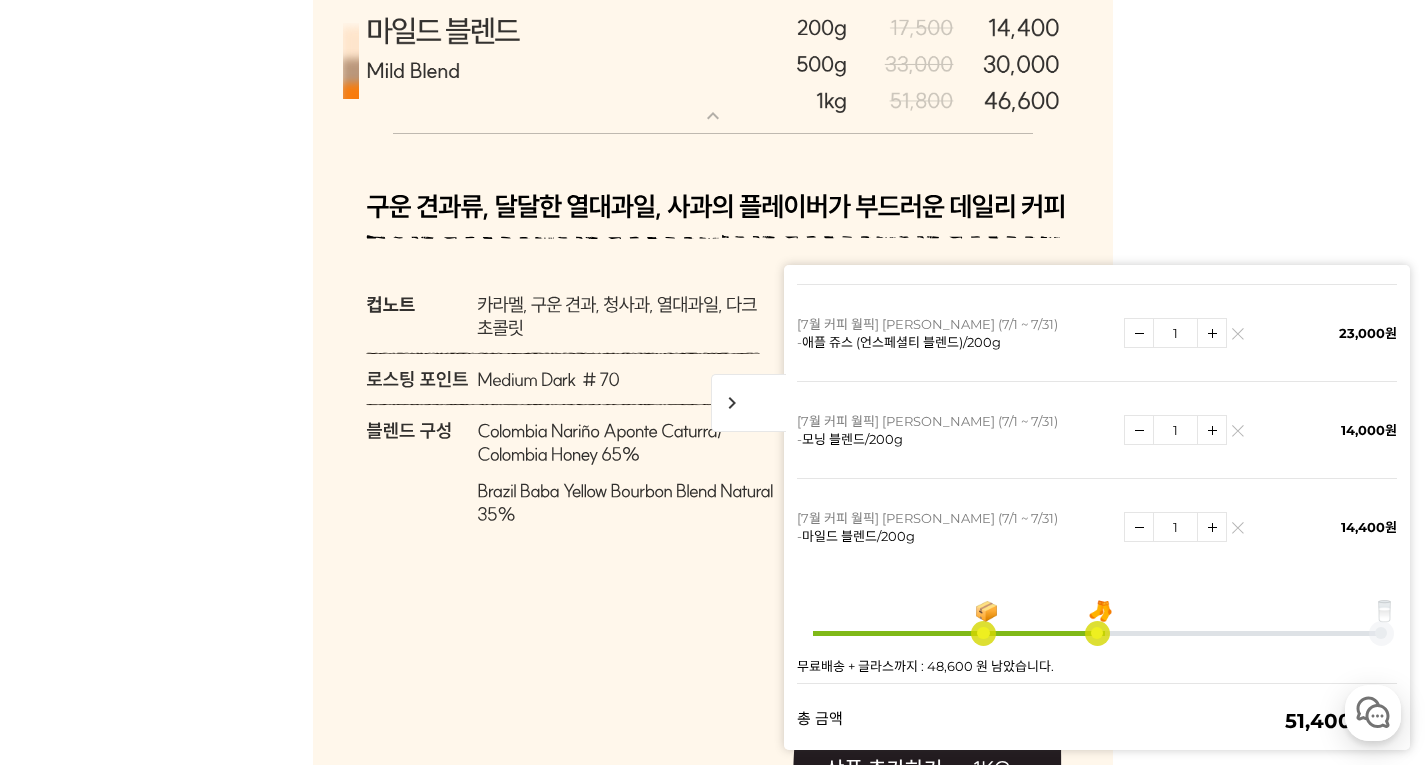click at bounding box center (713, 63) 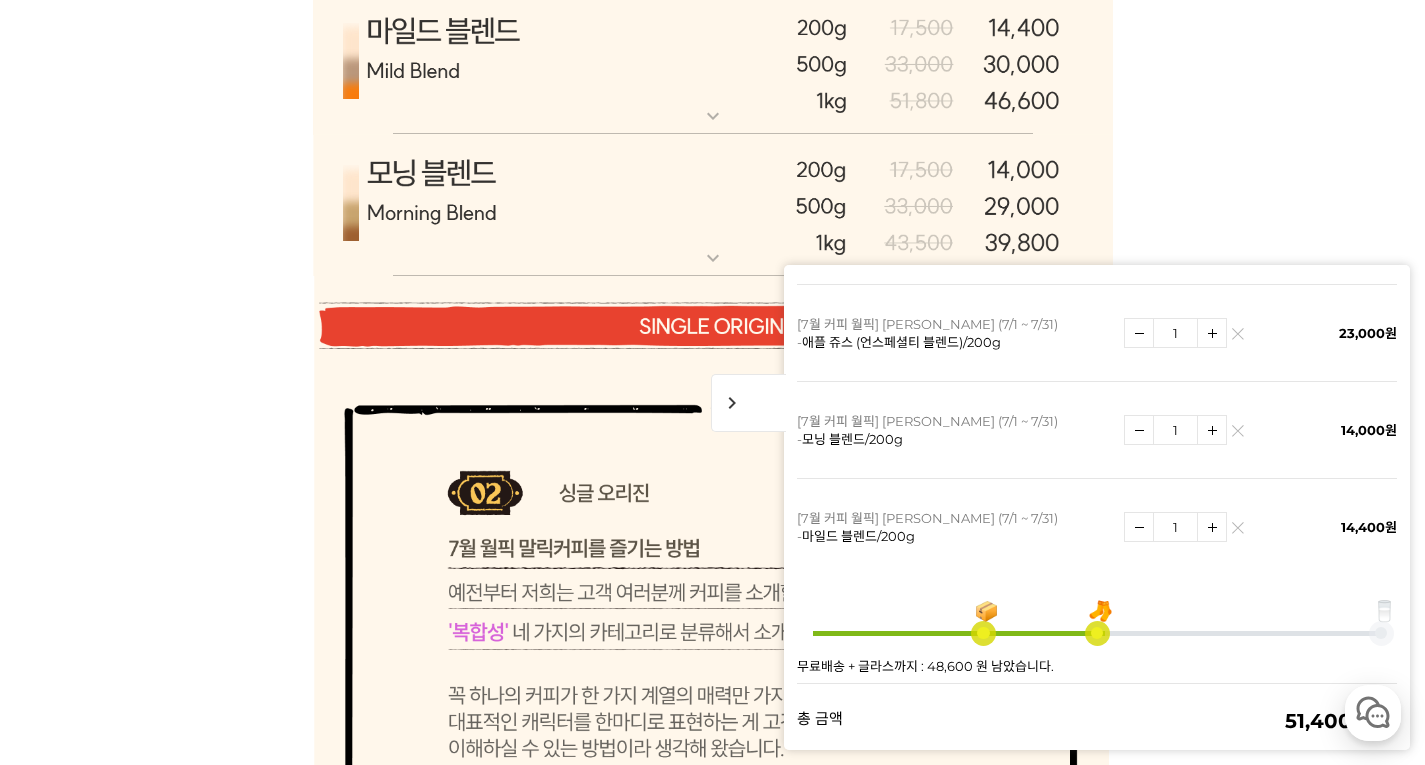 click at bounding box center [713, 206] 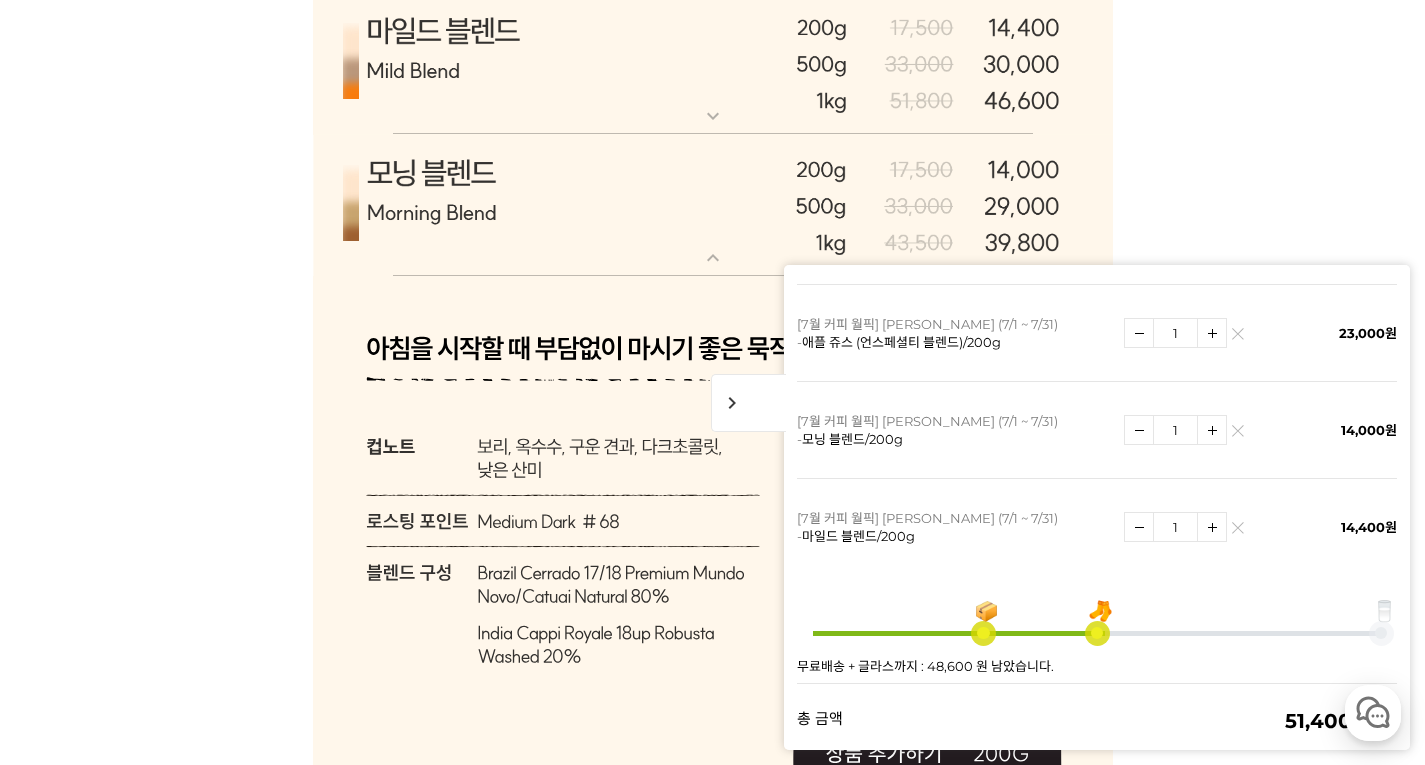 click at bounding box center [713, 206] 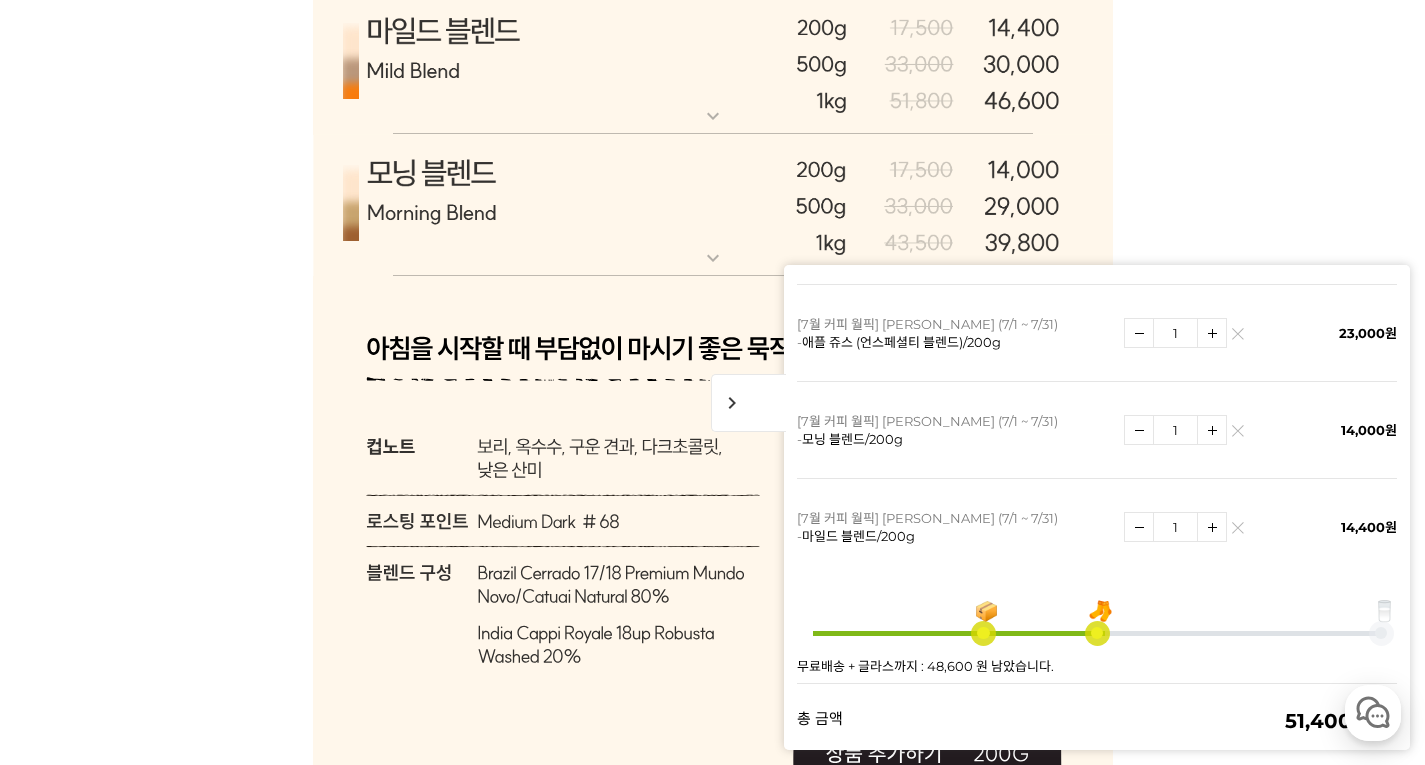 click at bounding box center [713, 63] 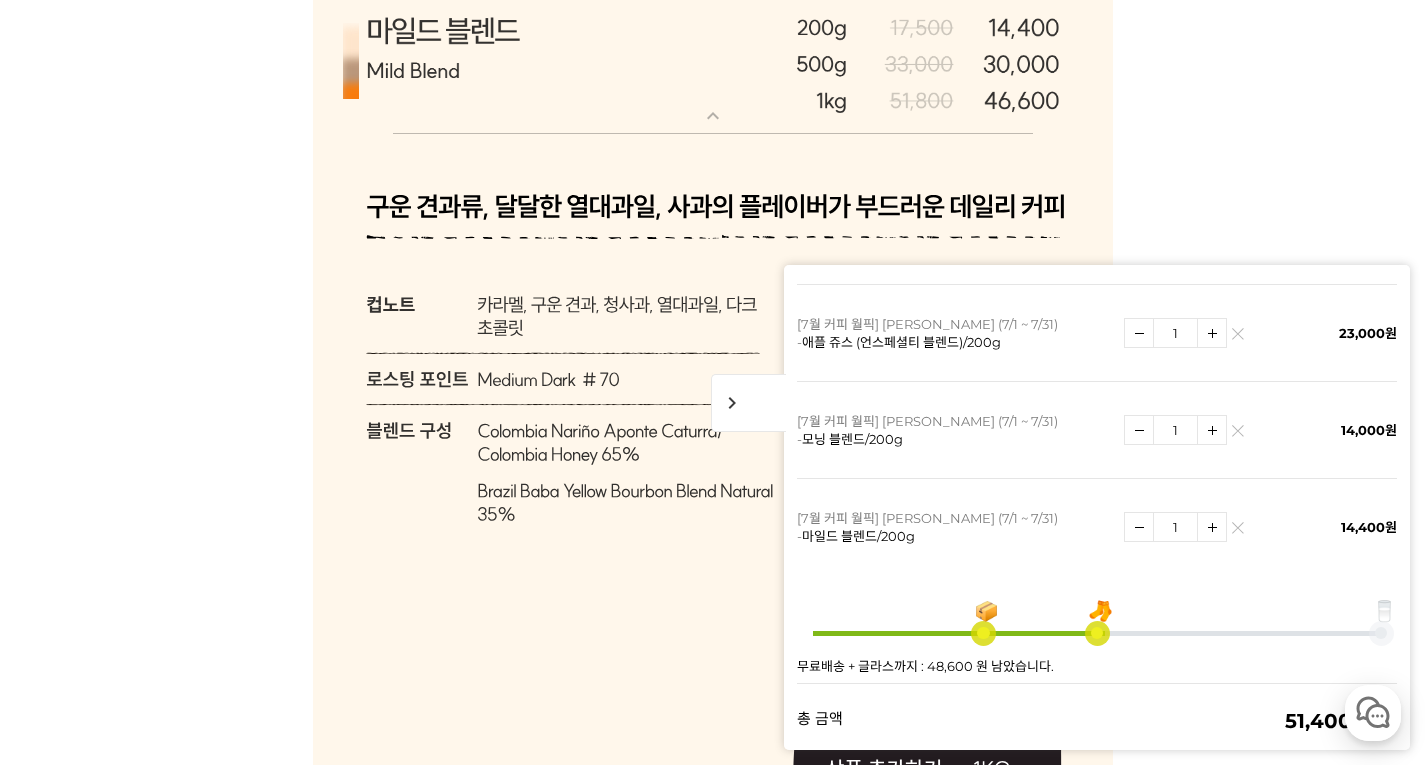 click at bounding box center [713, 63] 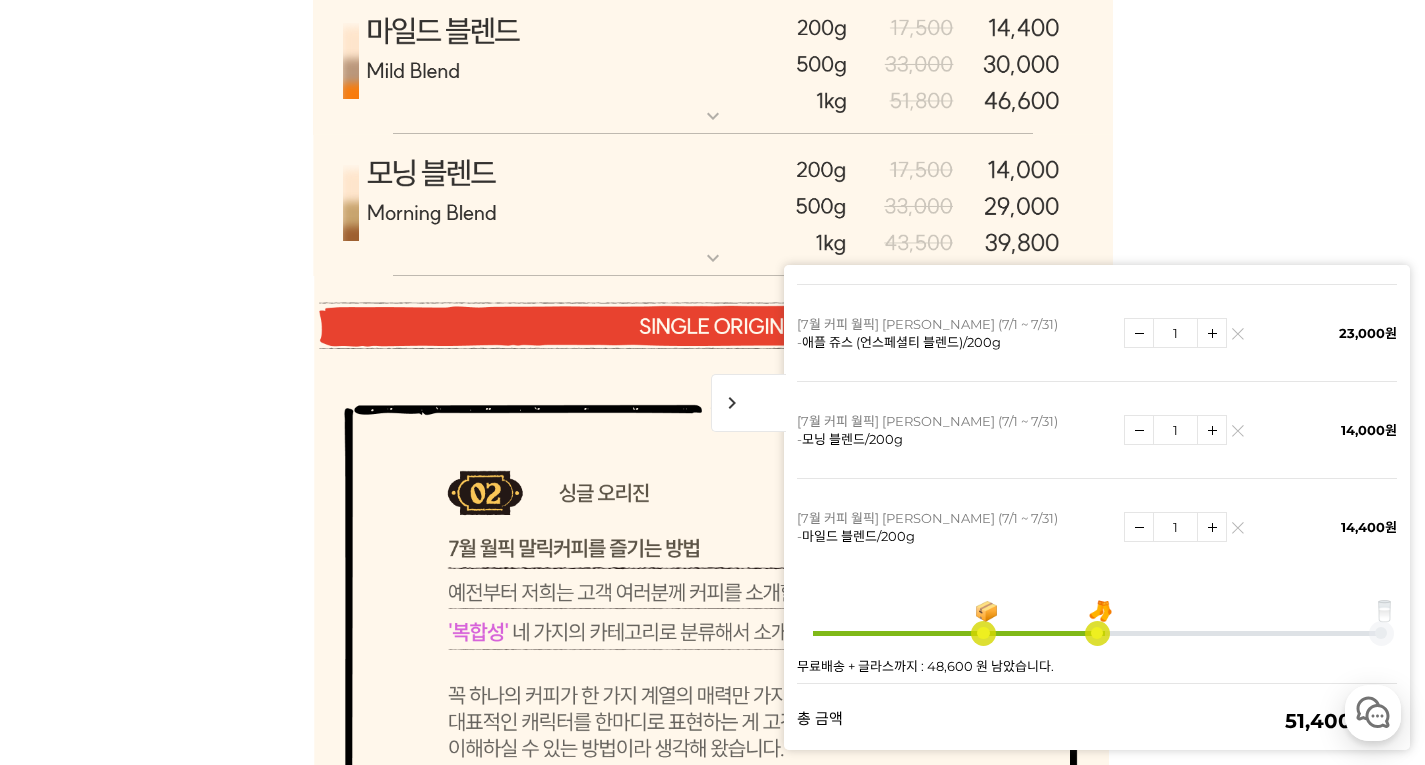 click at bounding box center (713, 206) 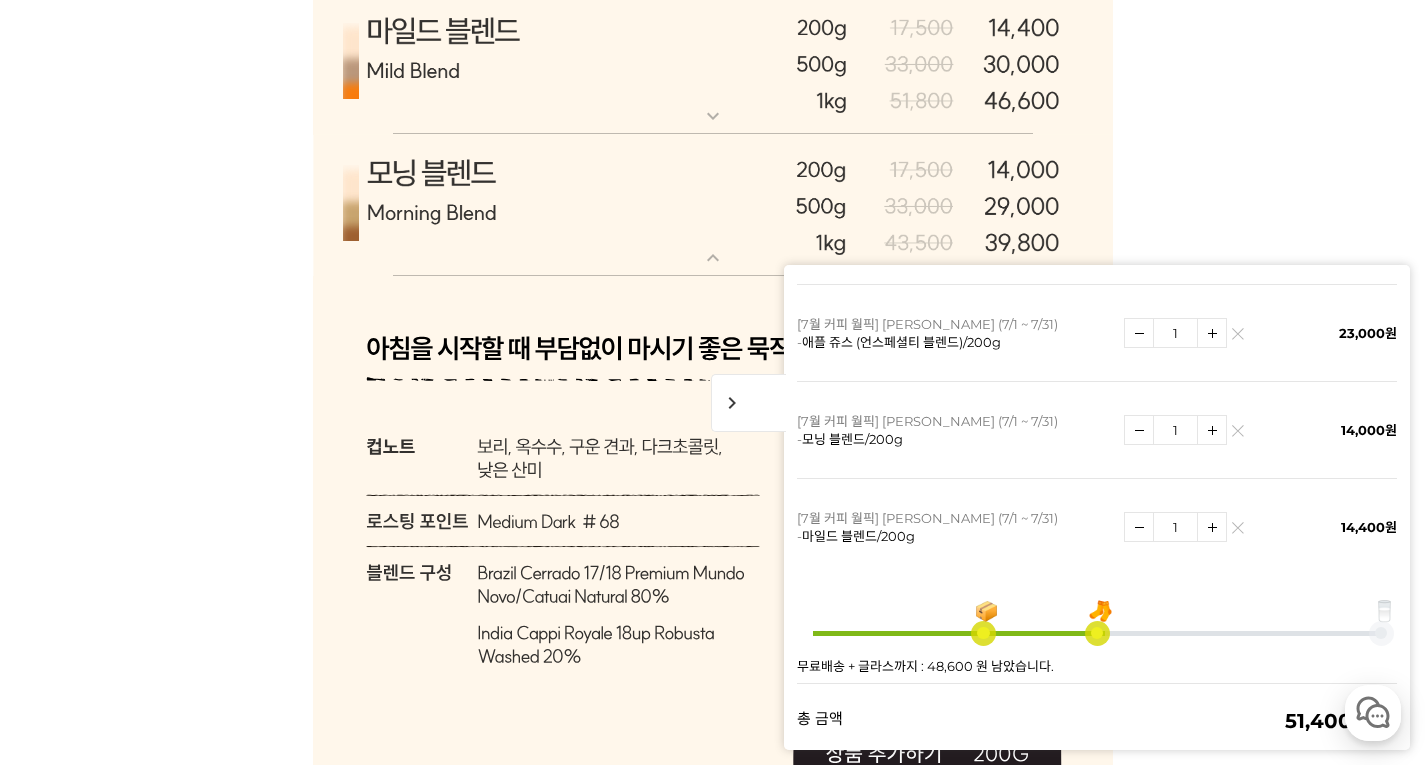 click at bounding box center (713, 63) 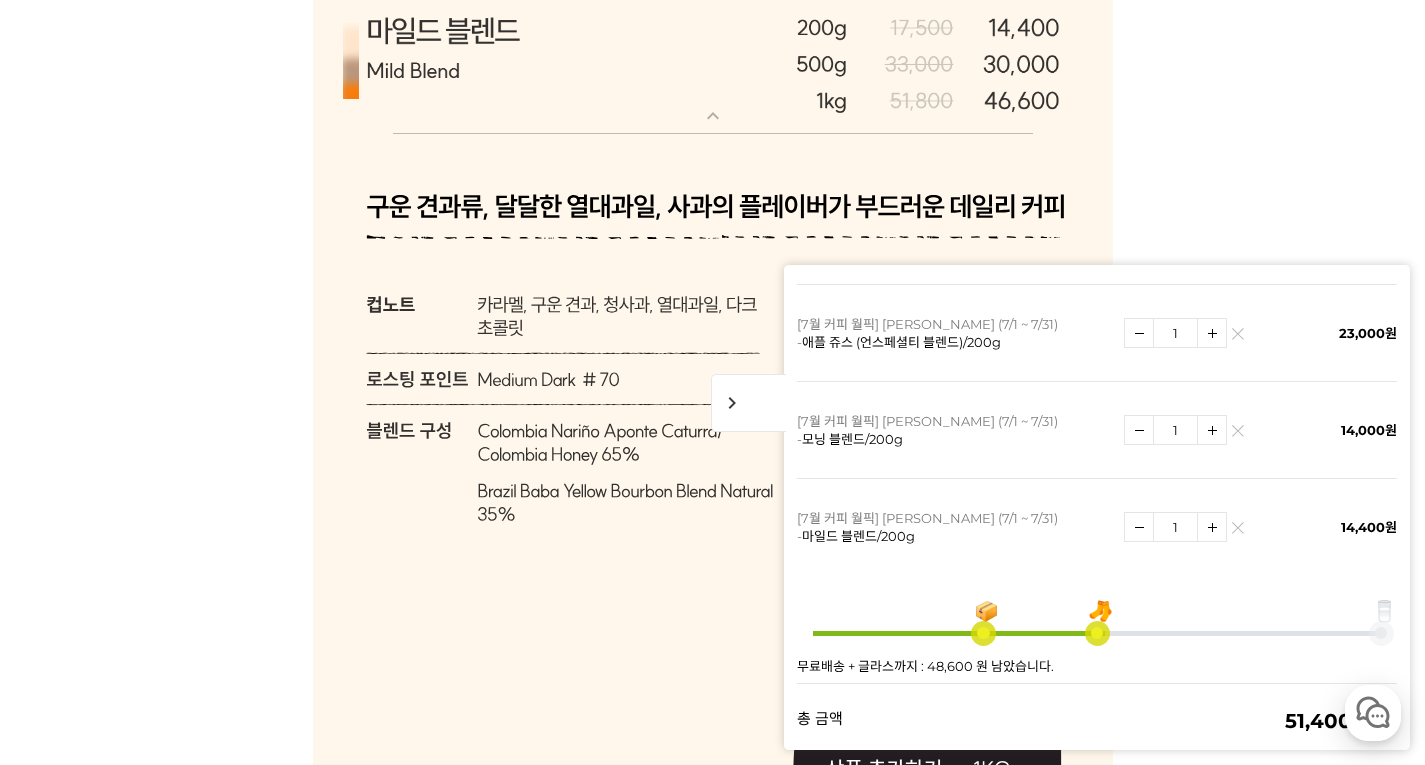 click at bounding box center [713, 63] 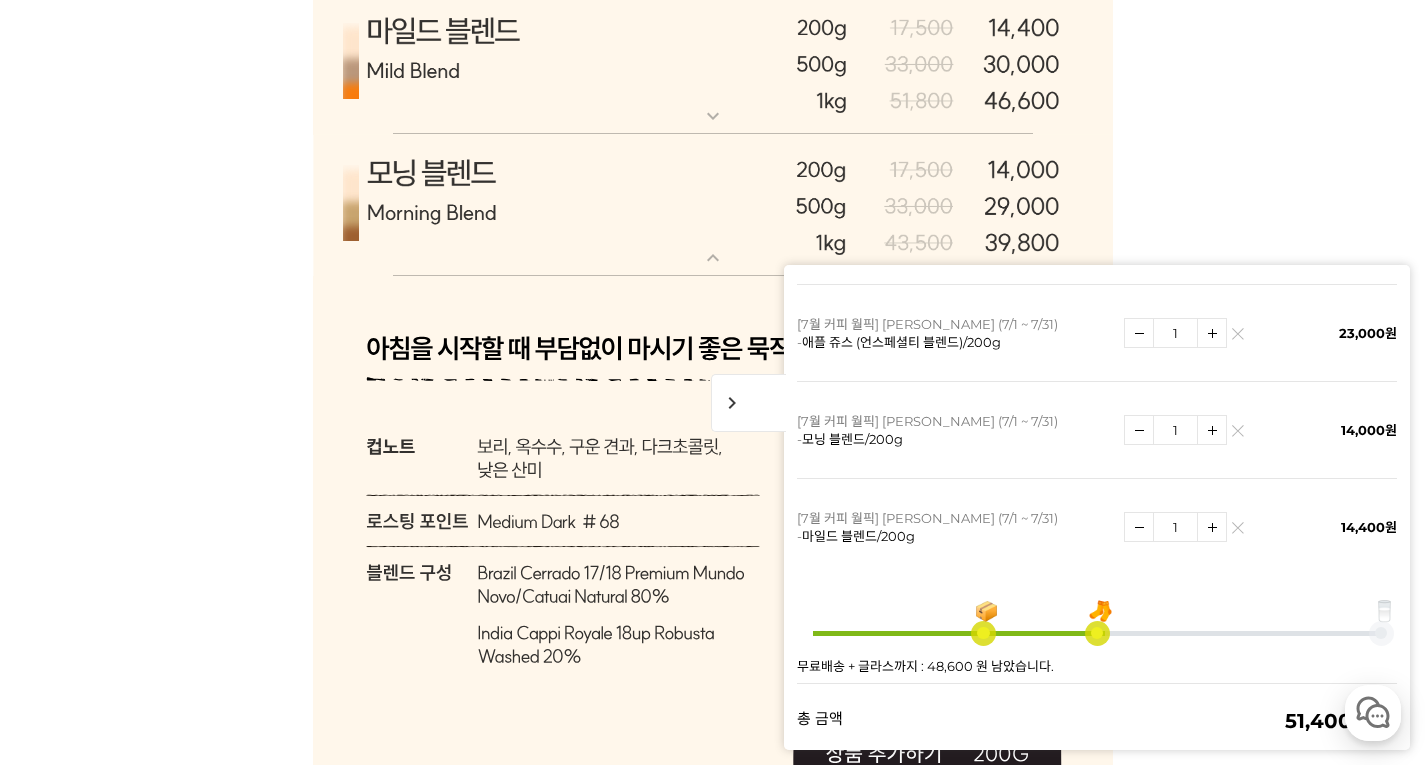 click at bounding box center [713, 206] 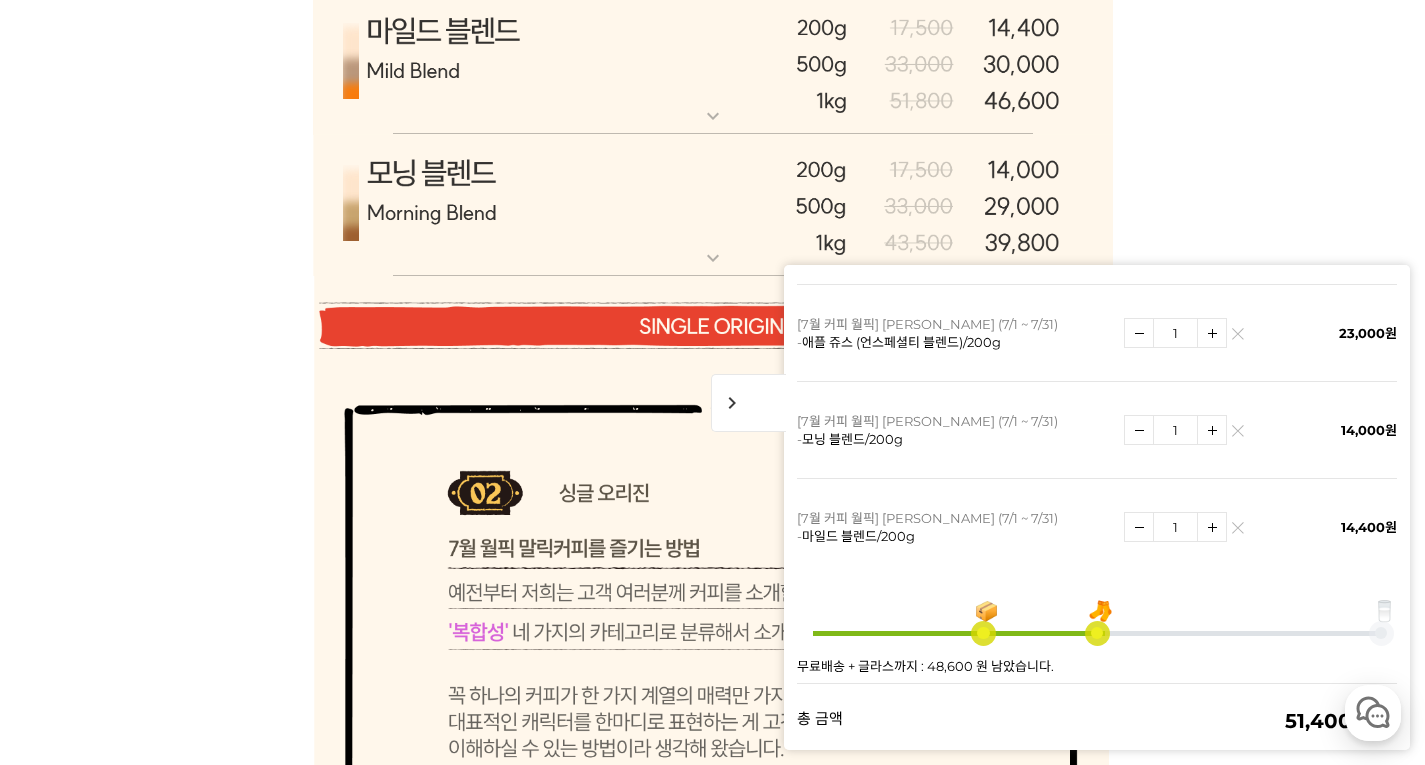 click at bounding box center [713, 206] 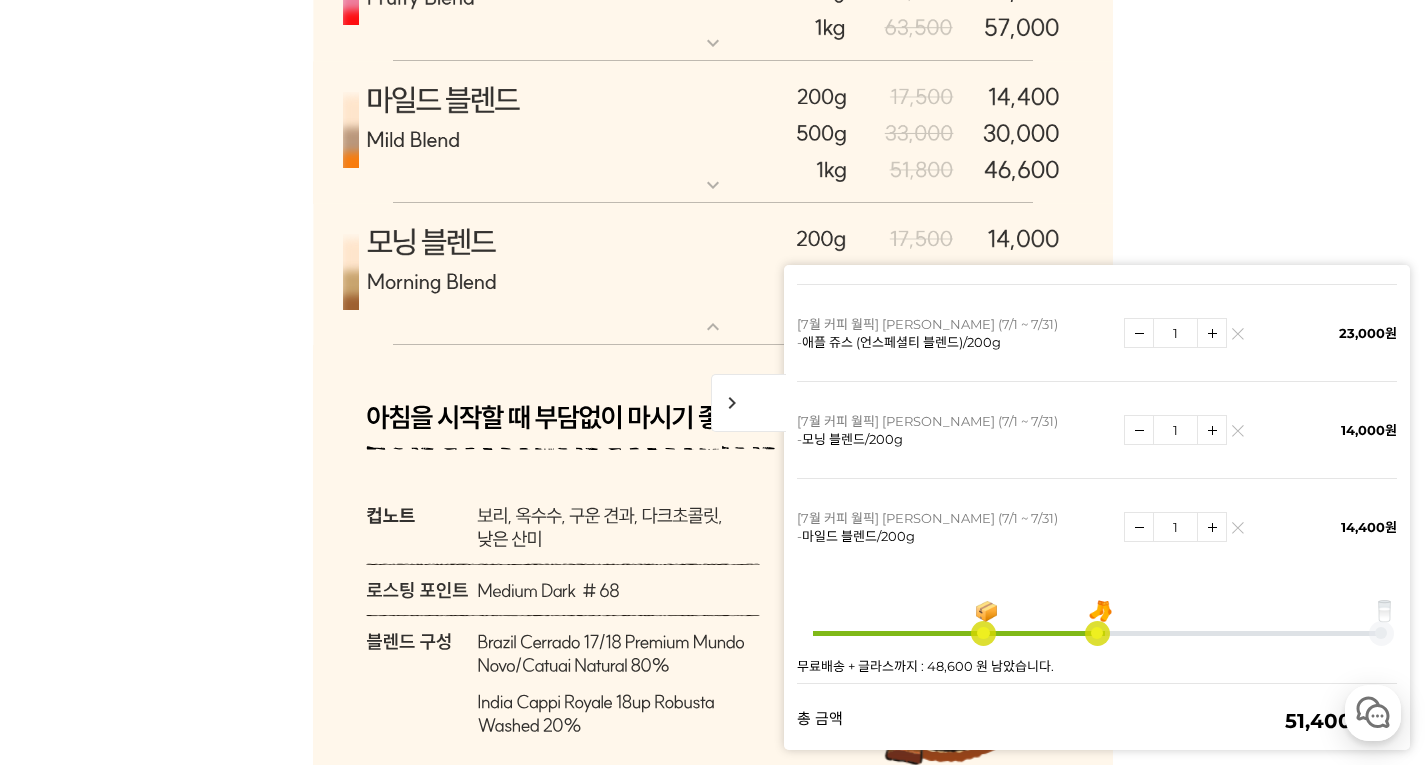 scroll, scrollTop: 7262, scrollLeft: 0, axis: vertical 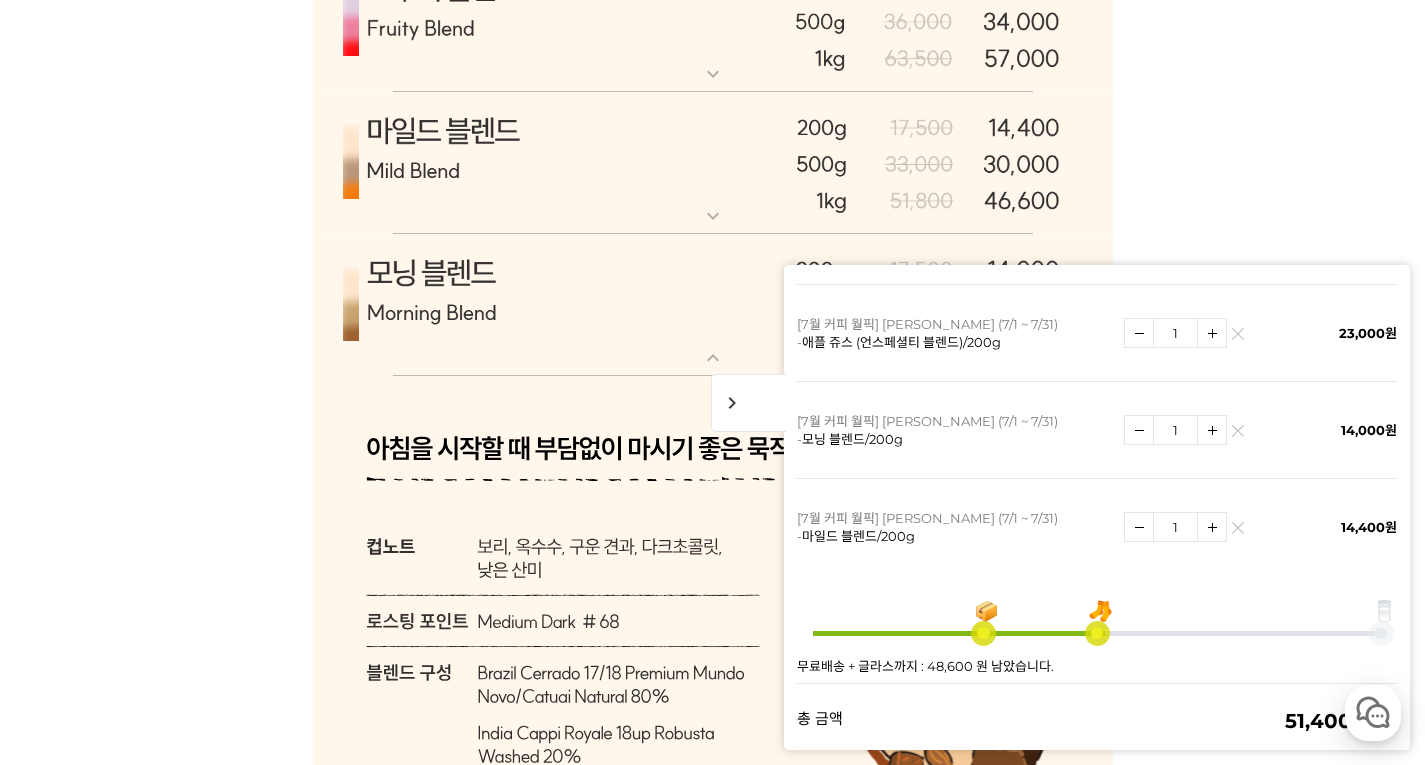click at bounding box center [713, 306] 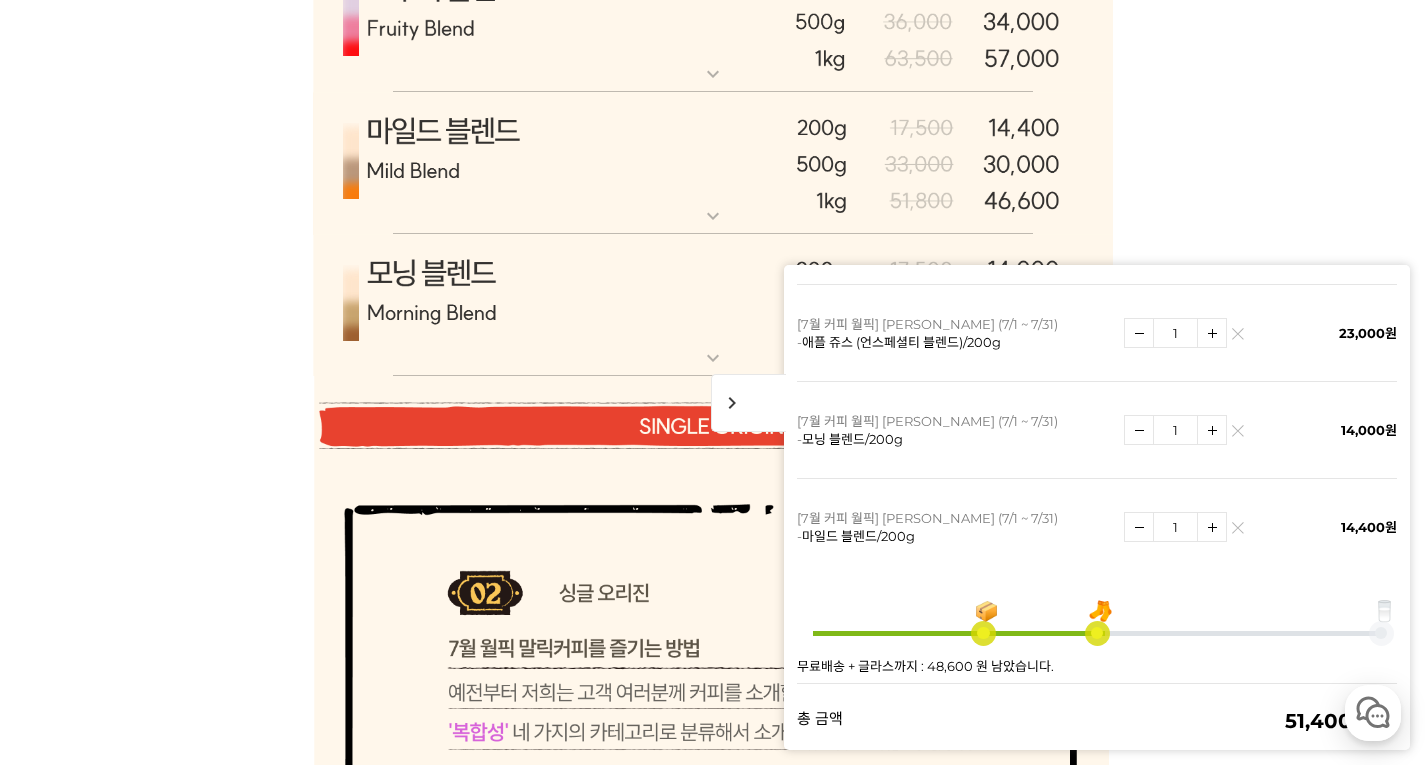 click at bounding box center [1237, 435] 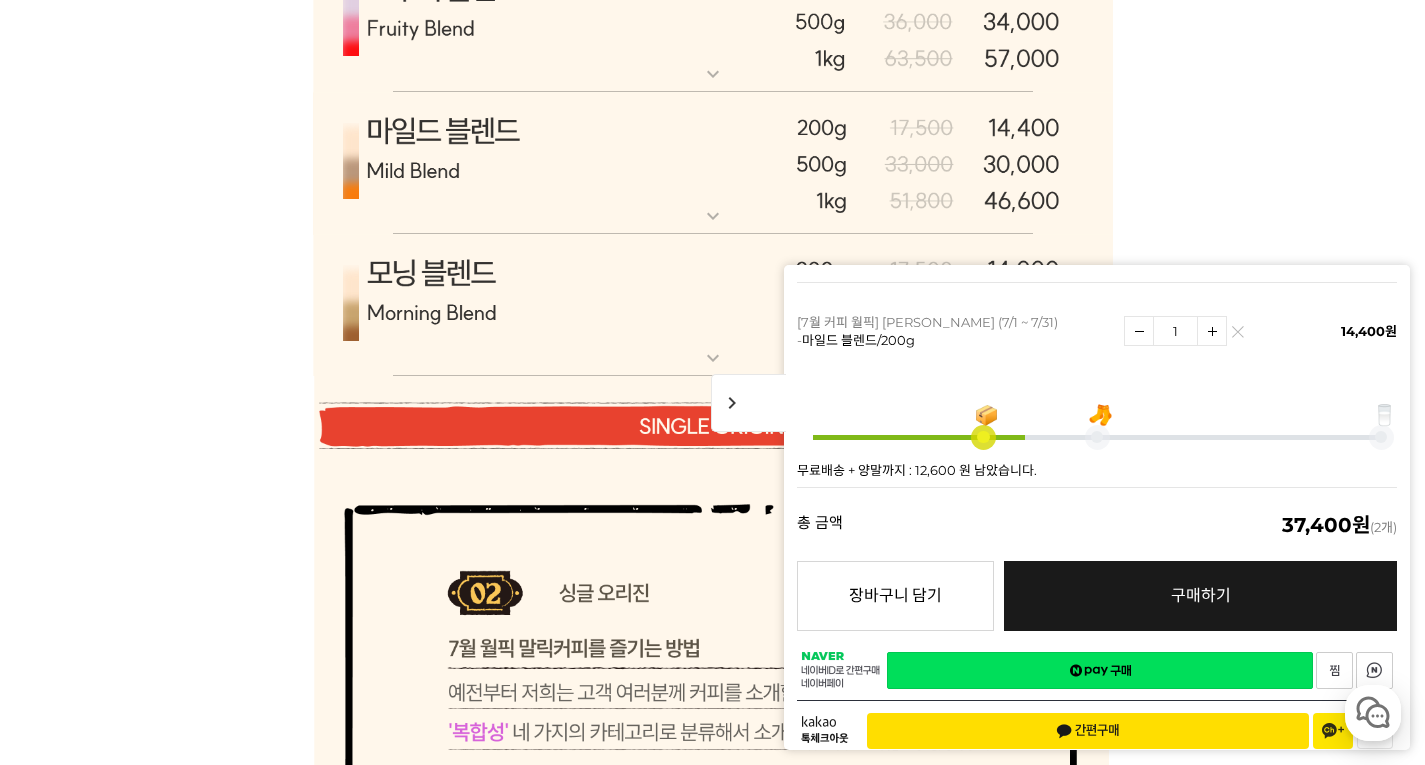 scroll, scrollTop: 517, scrollLeft: 0, axis: vertical 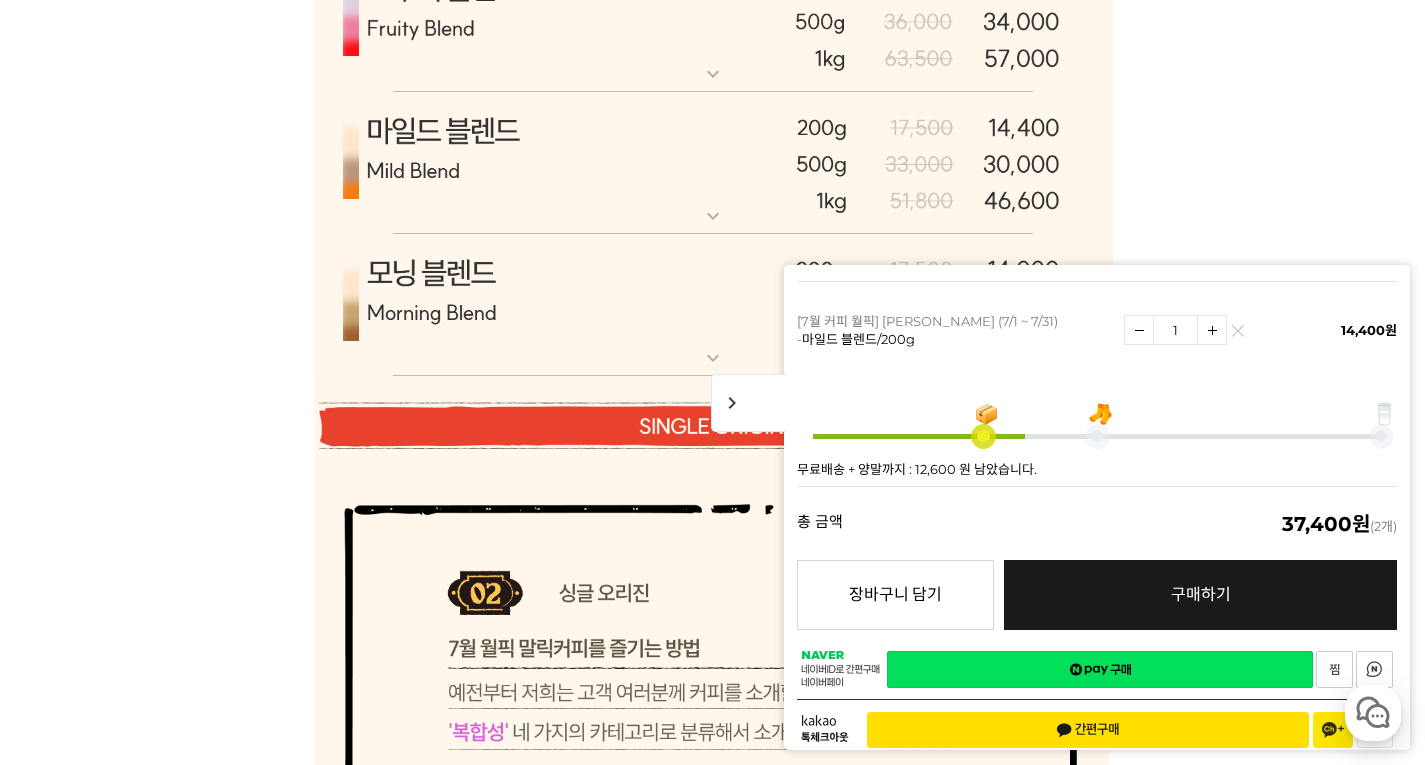 click on "네이버페이 구매하기" at bounding box center [1100, 669] 